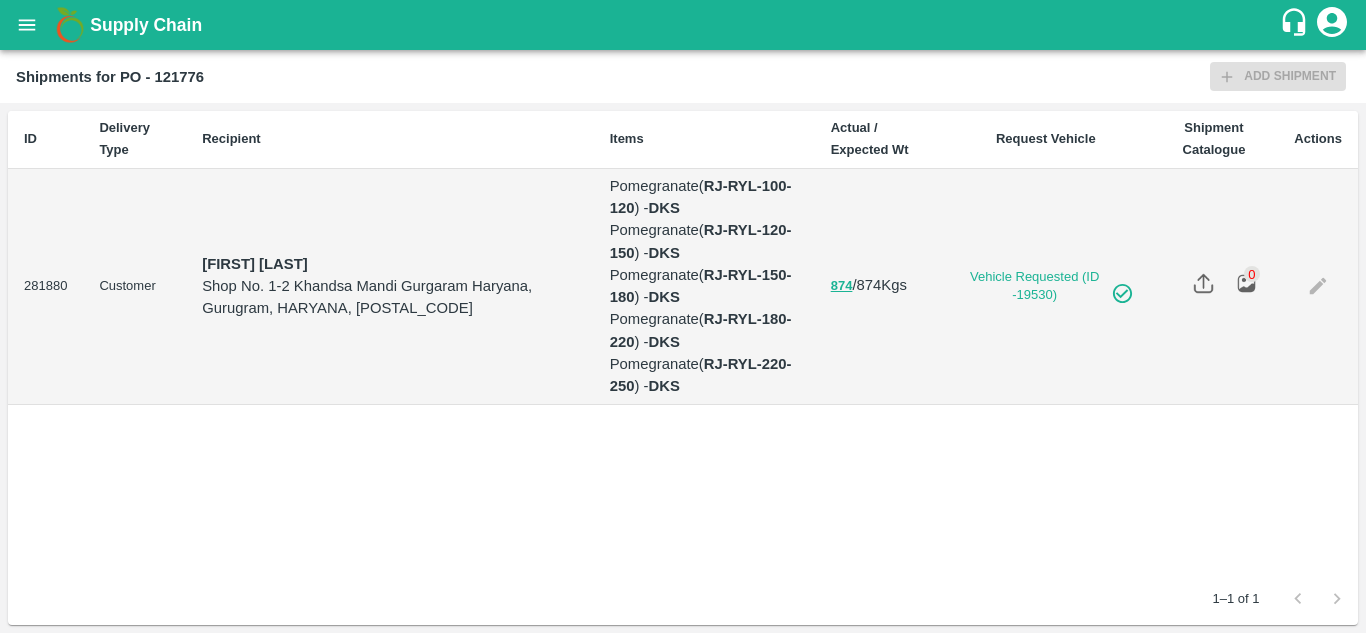 scroll, scrollTop: 0, scrollLeft: 0, axis: both 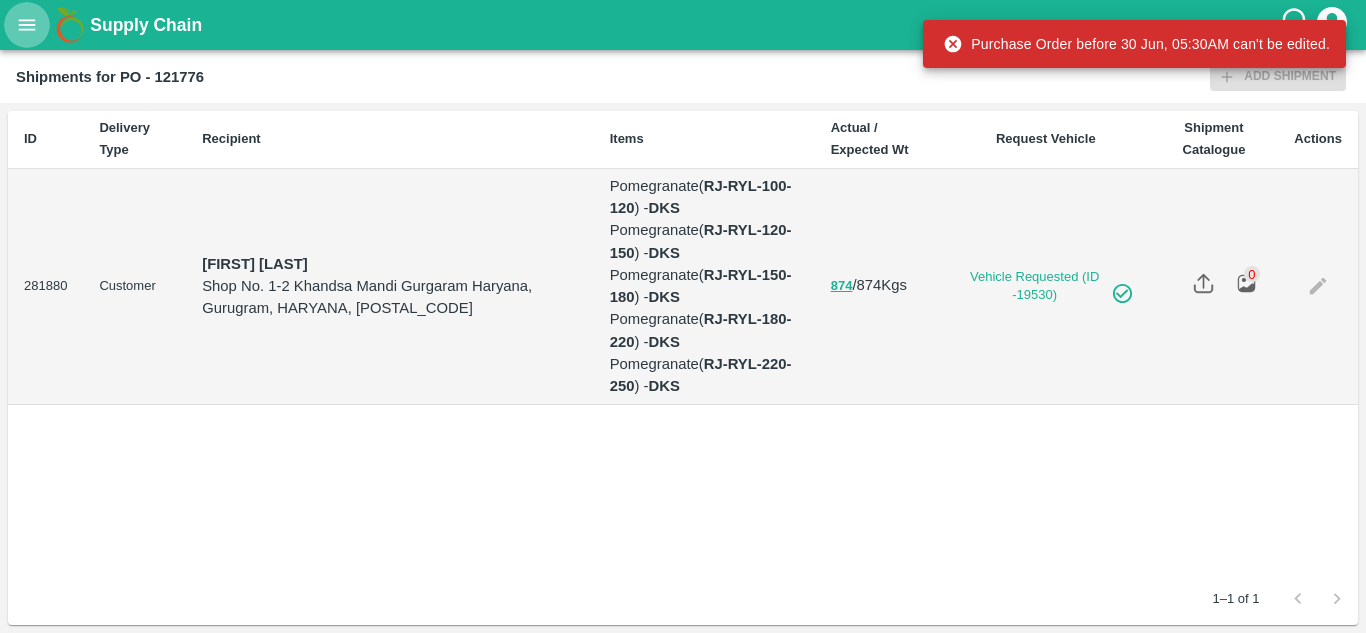 click 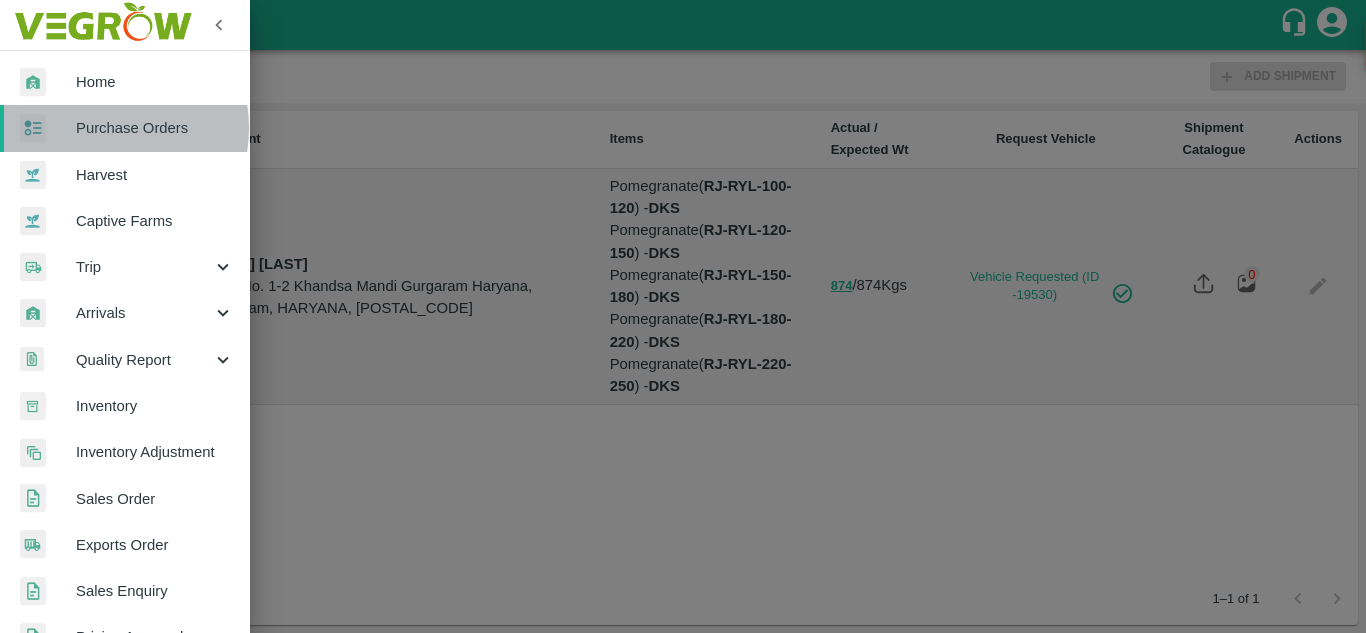 click on "Purchase Orders" at bounding box center [155, 128] 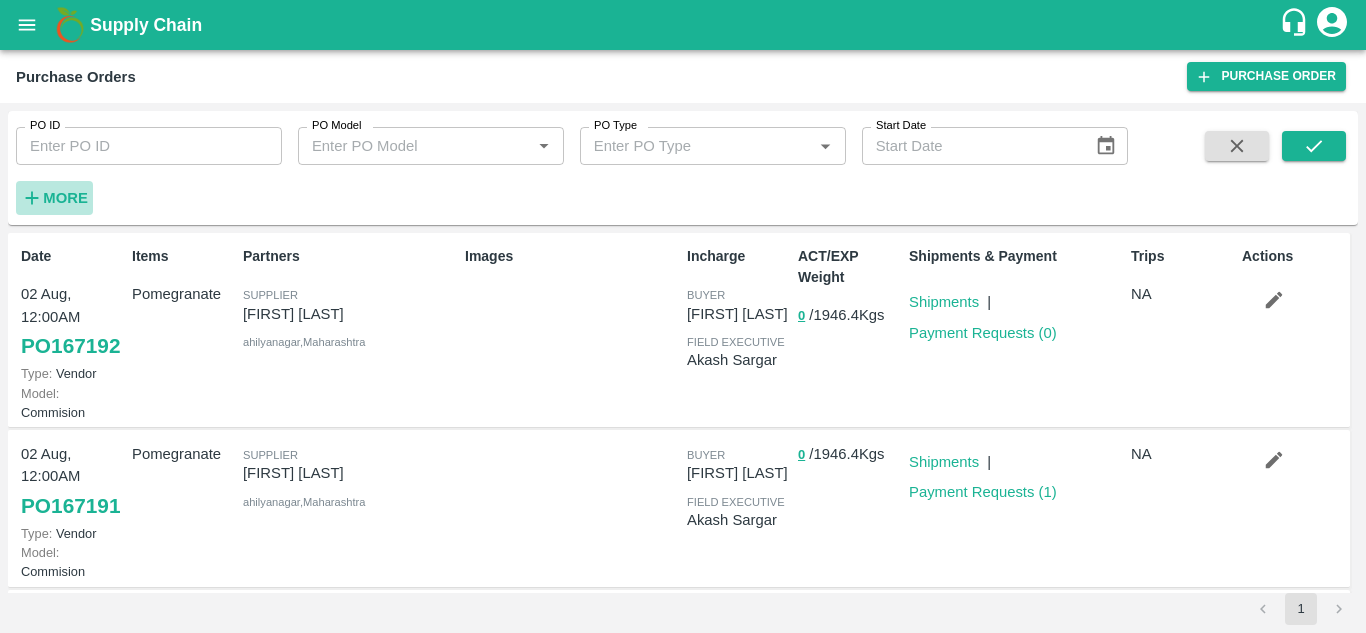 click on "More" at bounding box center (65, 198) 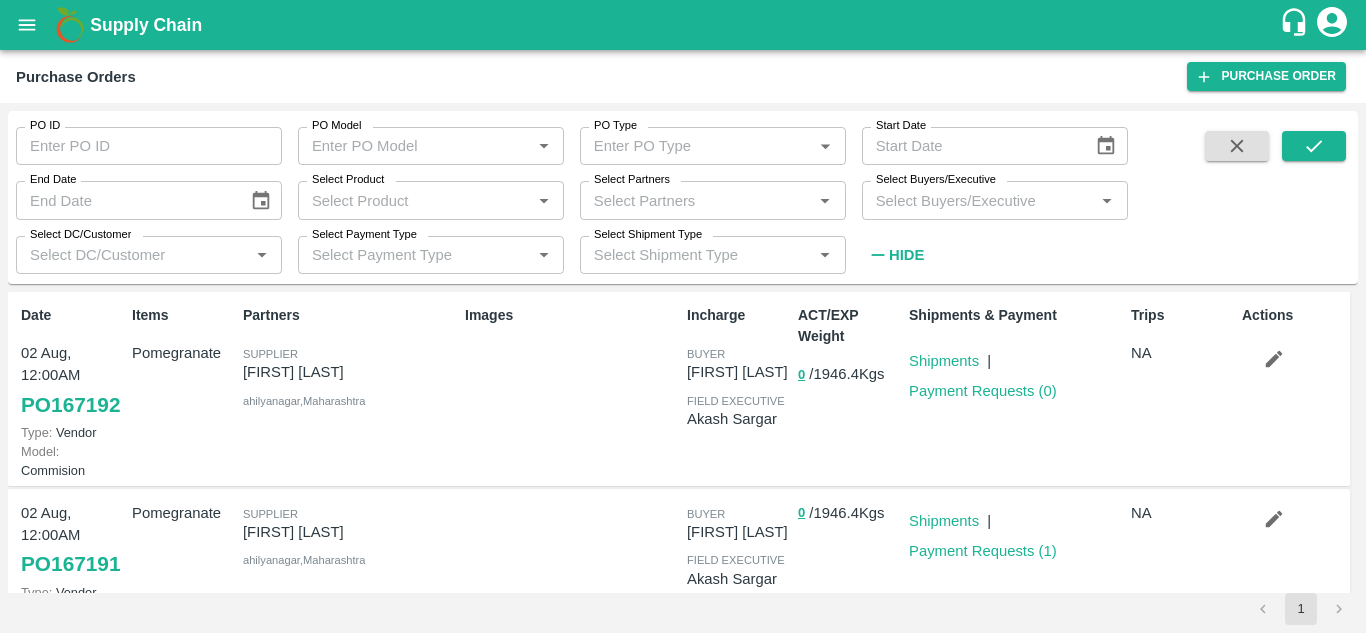 click on "Select Buyers/Executive" at bounding box center [978, 200] 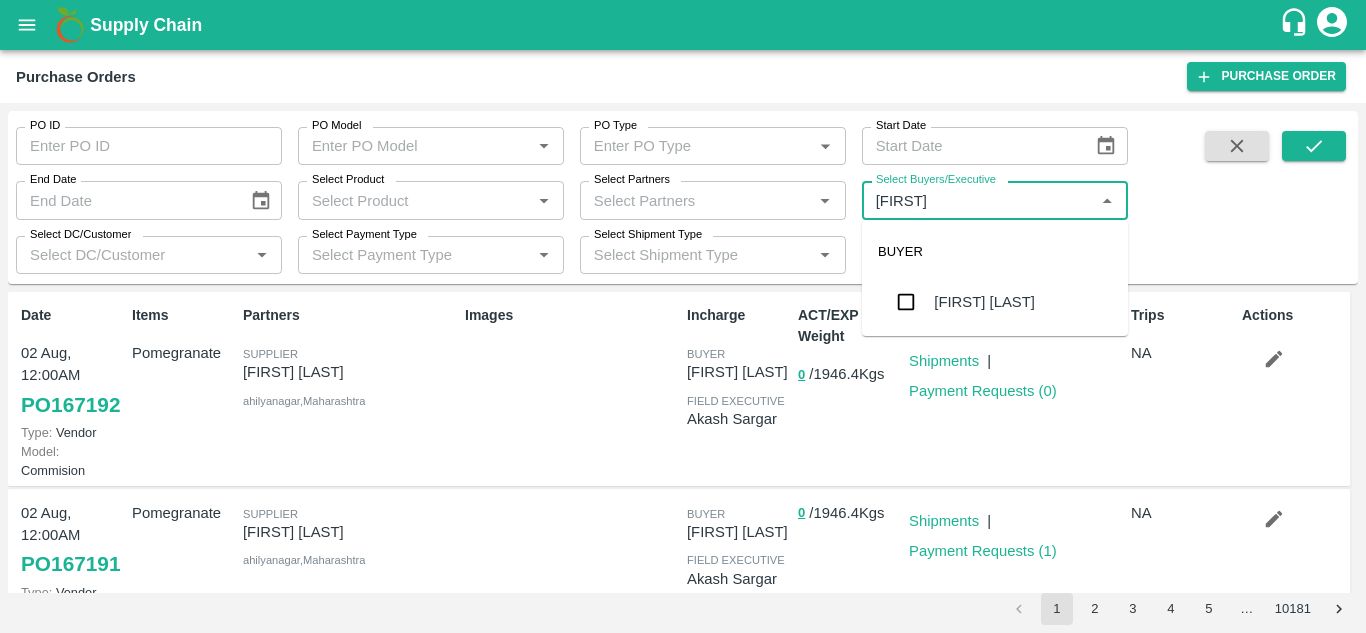 type on "[FIRST]" 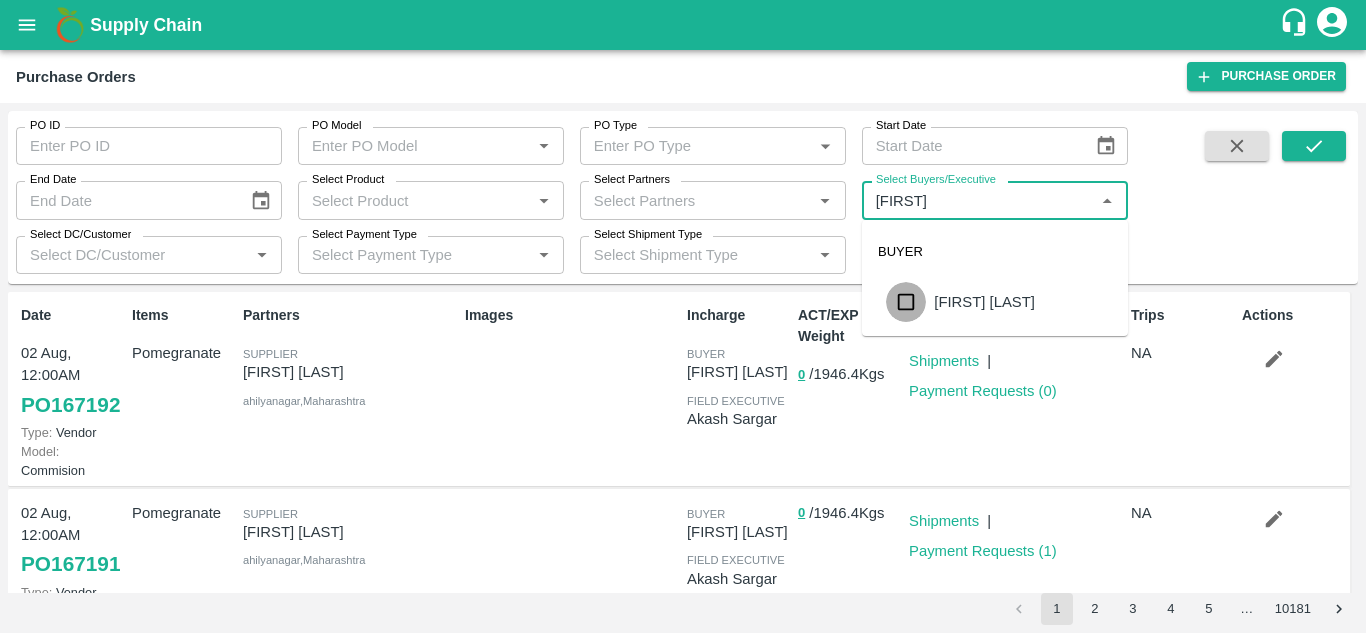 click at bounding box center (906, 302) 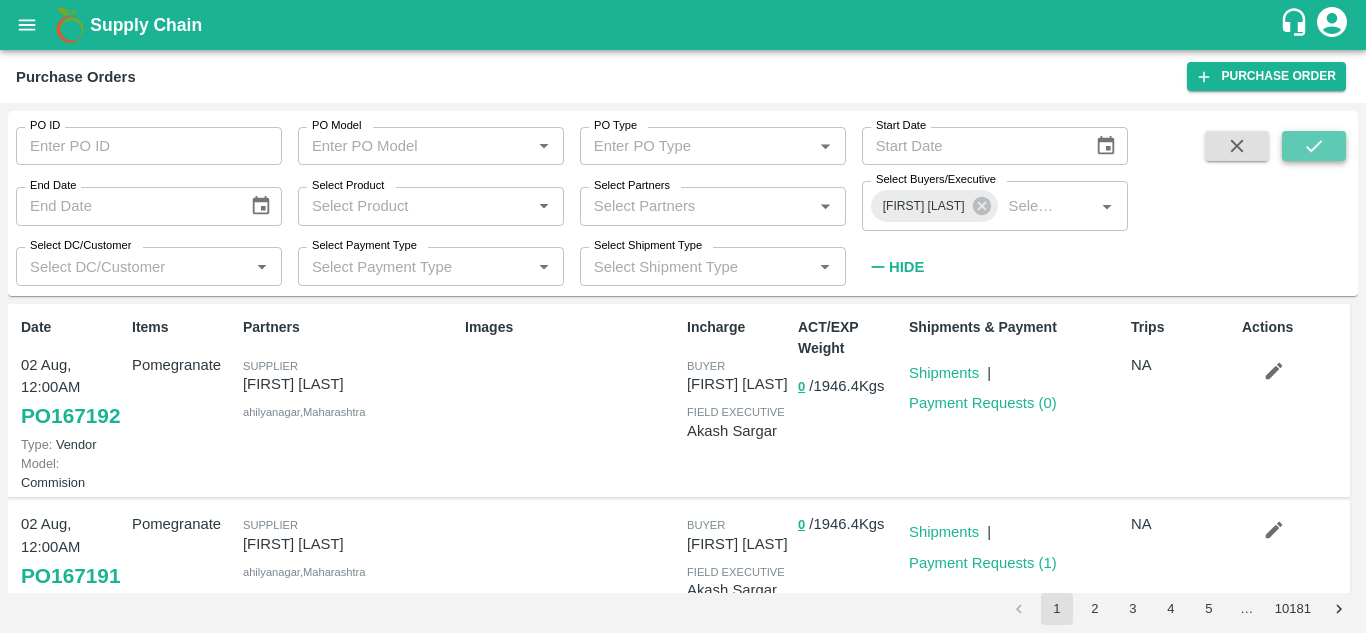 click 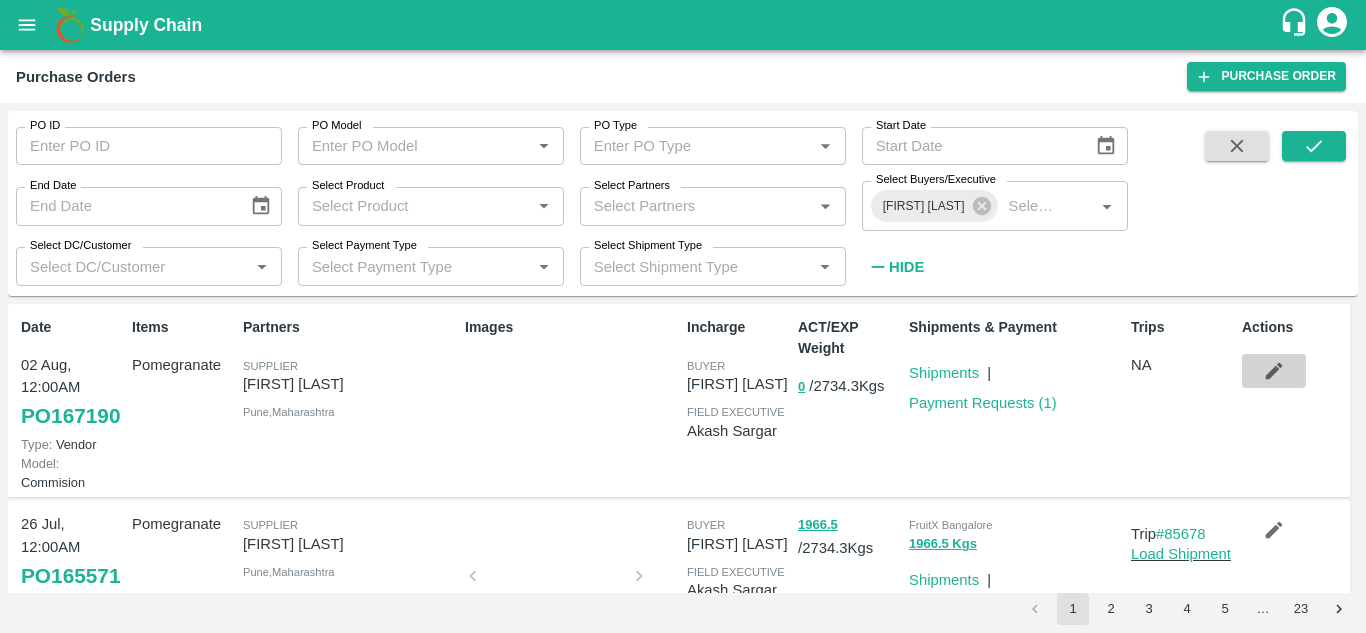 click 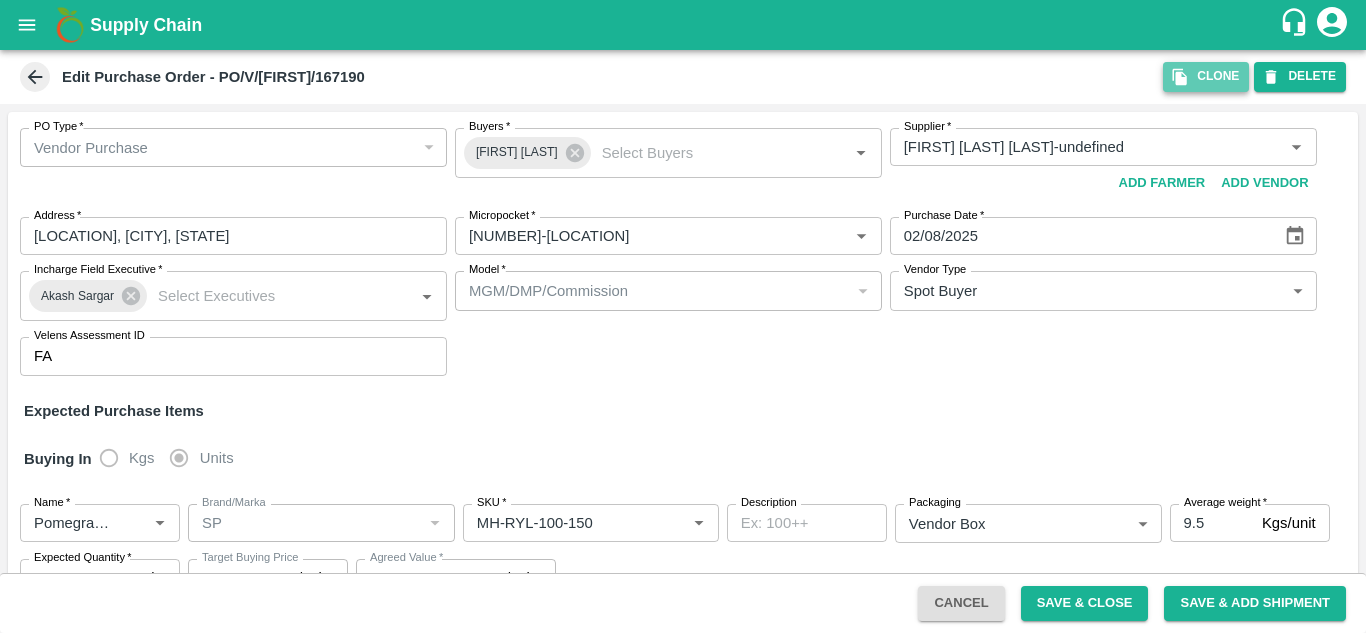 click on "Clone" at bounding box center [1206, 76] 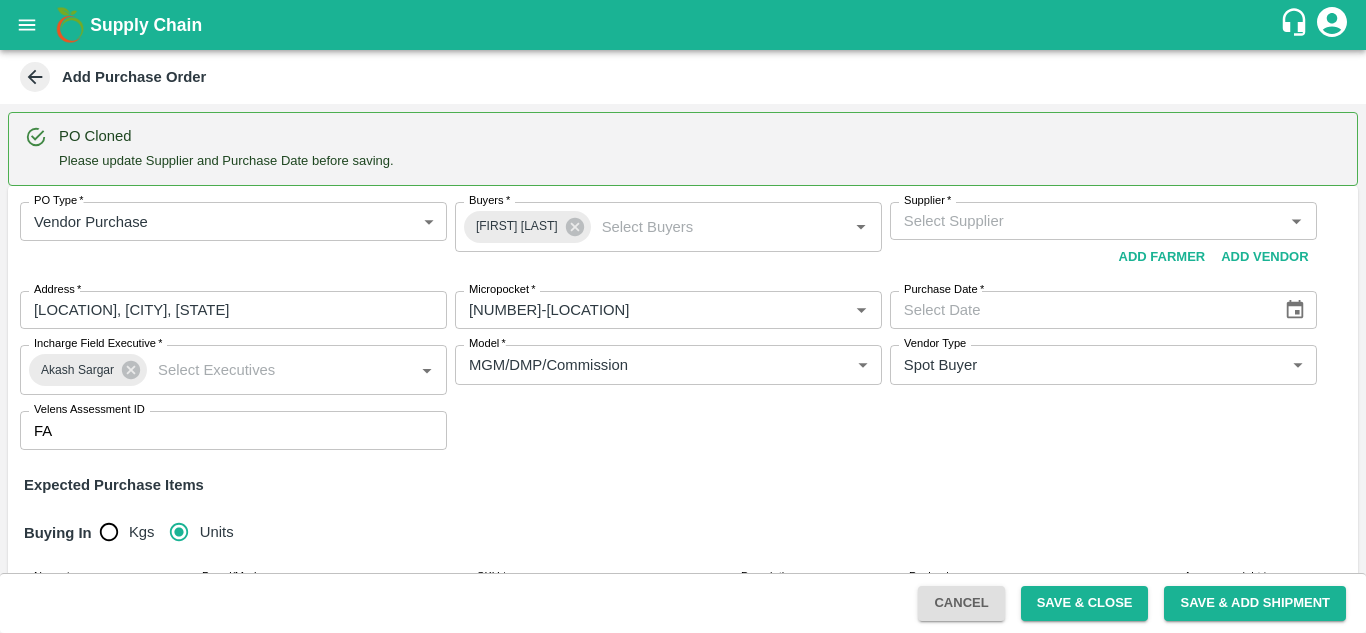 type 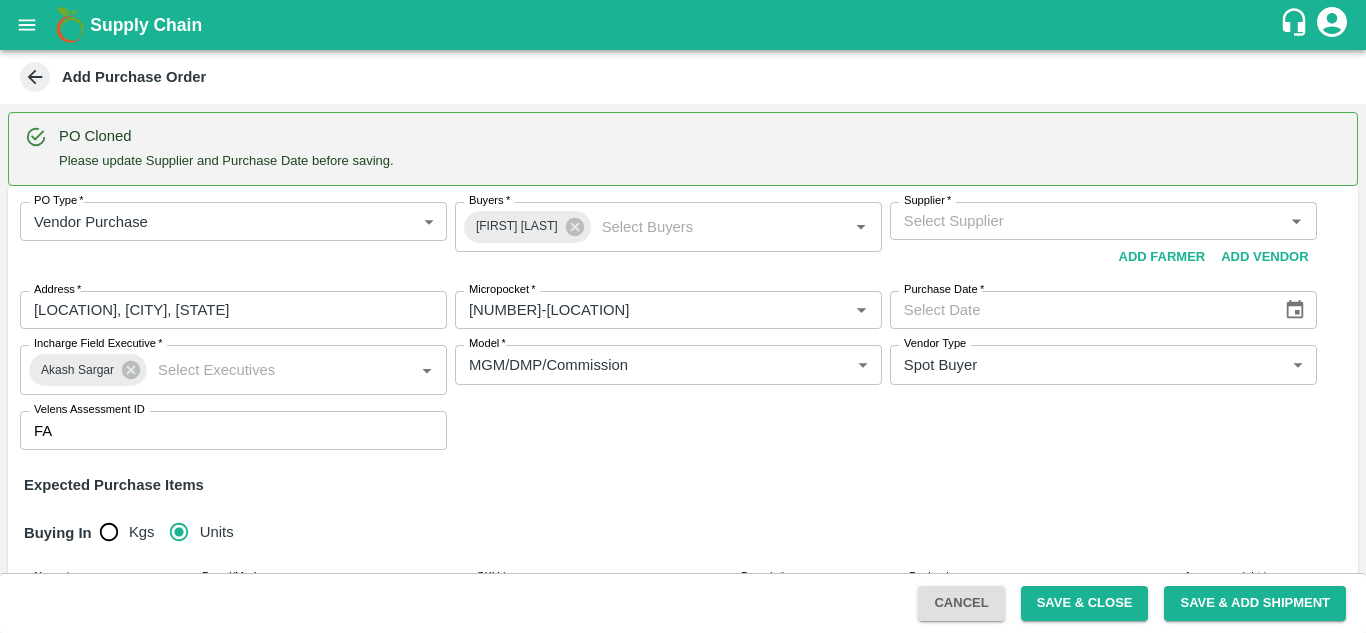 type 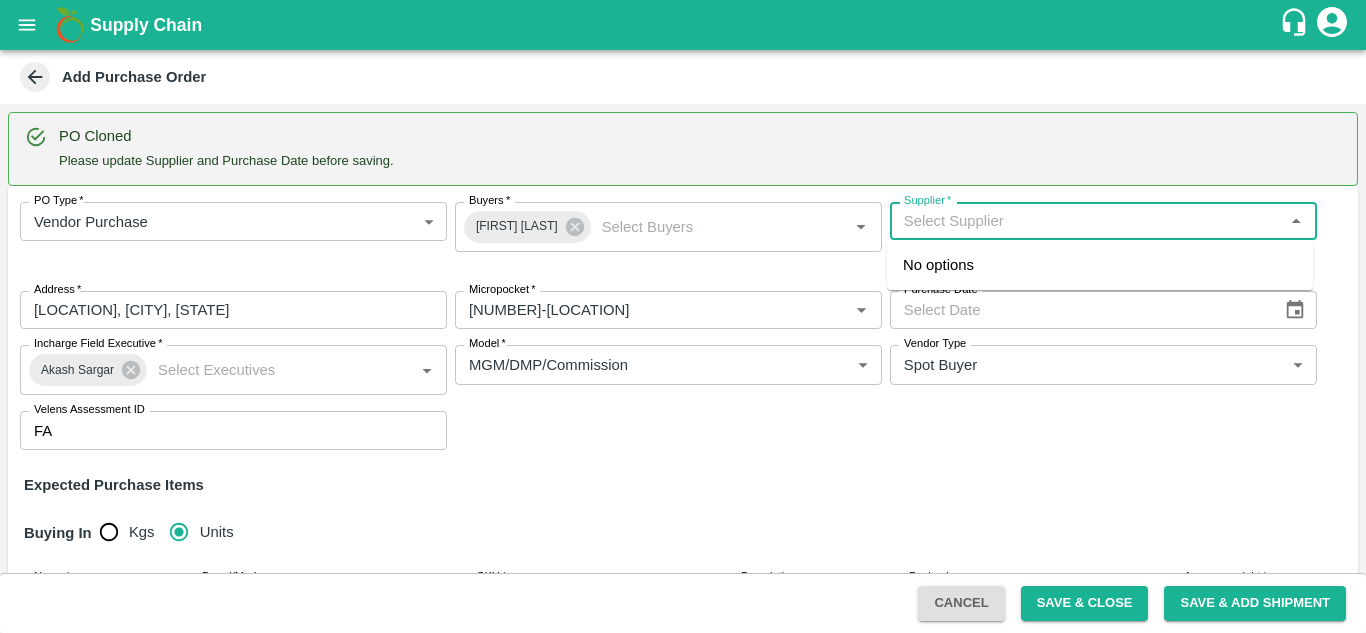 click on "Supplier   *" at bounding box center (1087, 221) 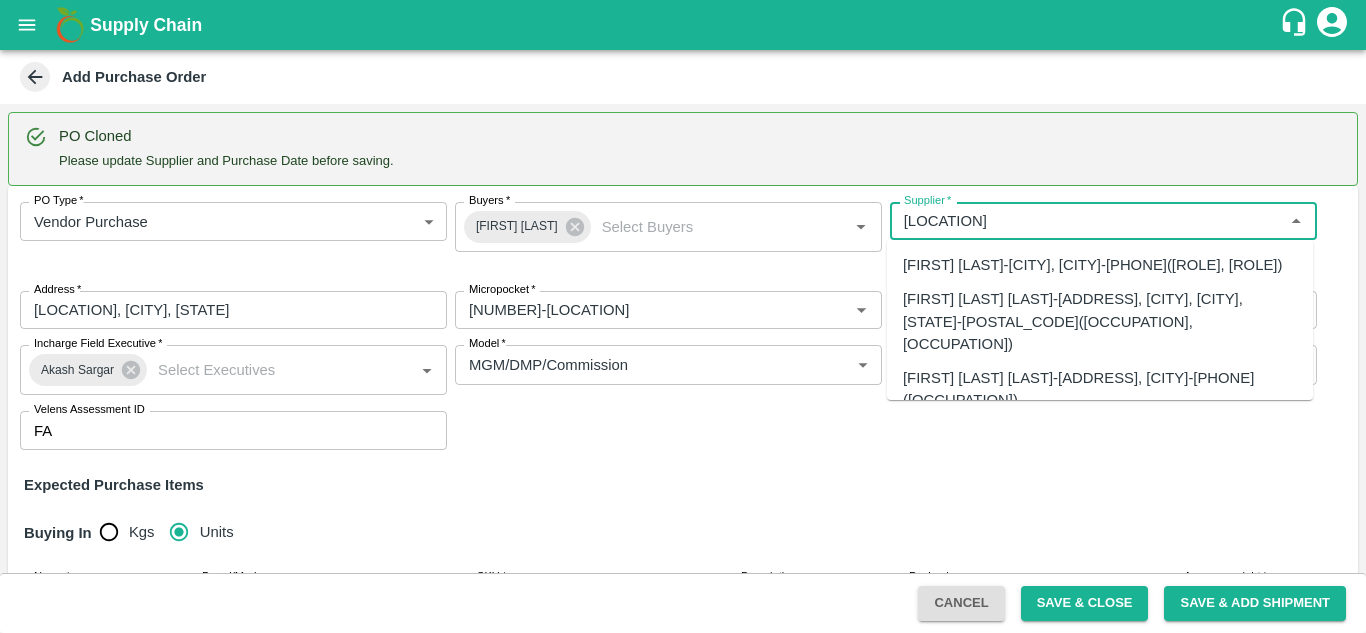 click on "[FIRST] [LAST] [LAST]-[ADDRESS], [CITY]-[PHONE]([OCCUPATION])" at bounding box center (1100, 389) 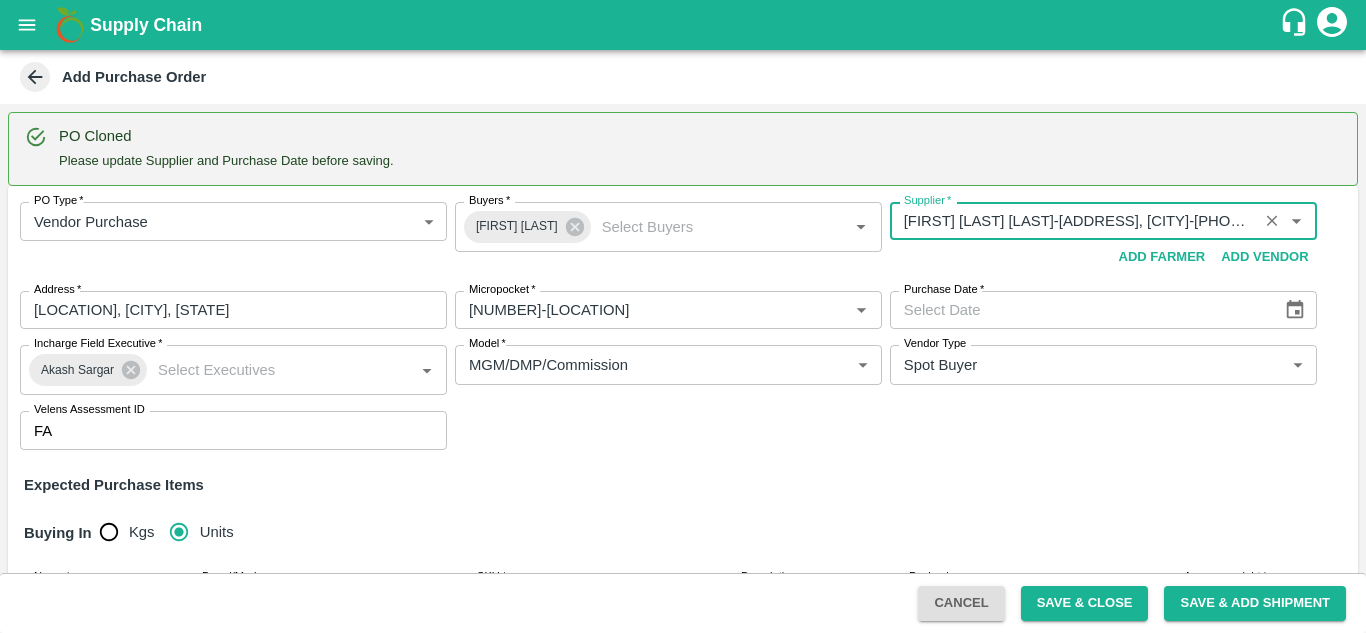 type on "[FIRST] [LAST] [LAST]-[ADDRESS], [CITY]-[PHONE]([OCCUPATION])" 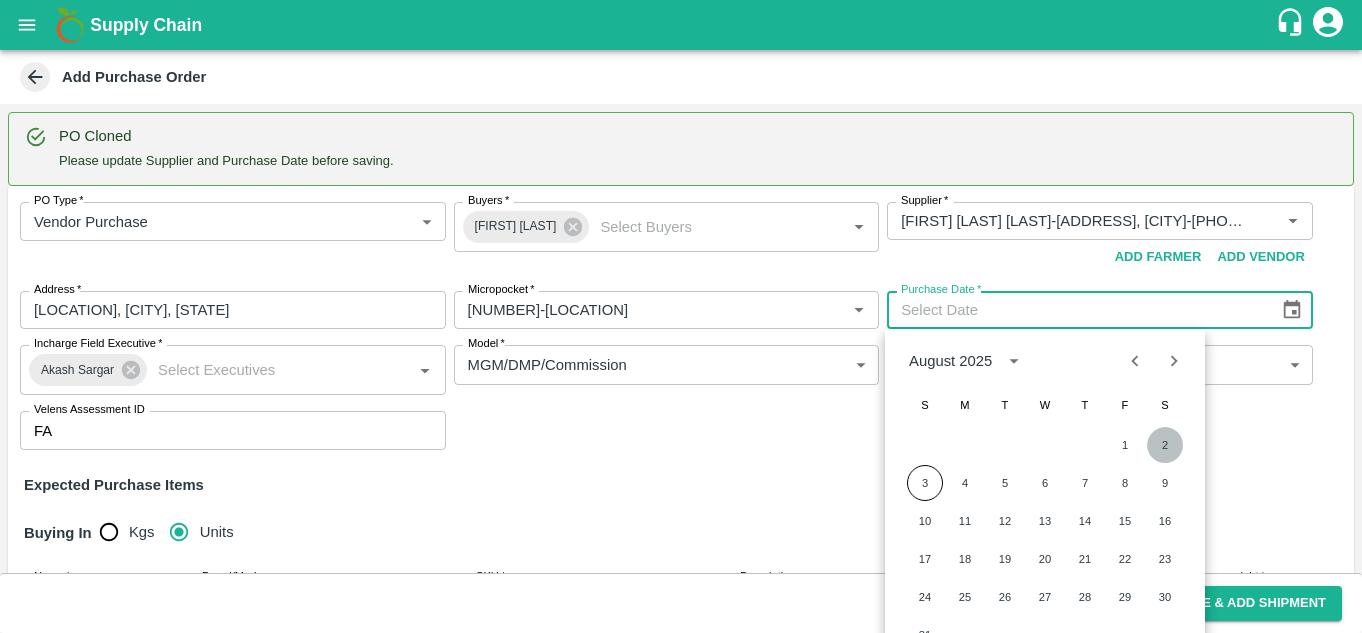 click on "2" at bounding box center [1165, 445] 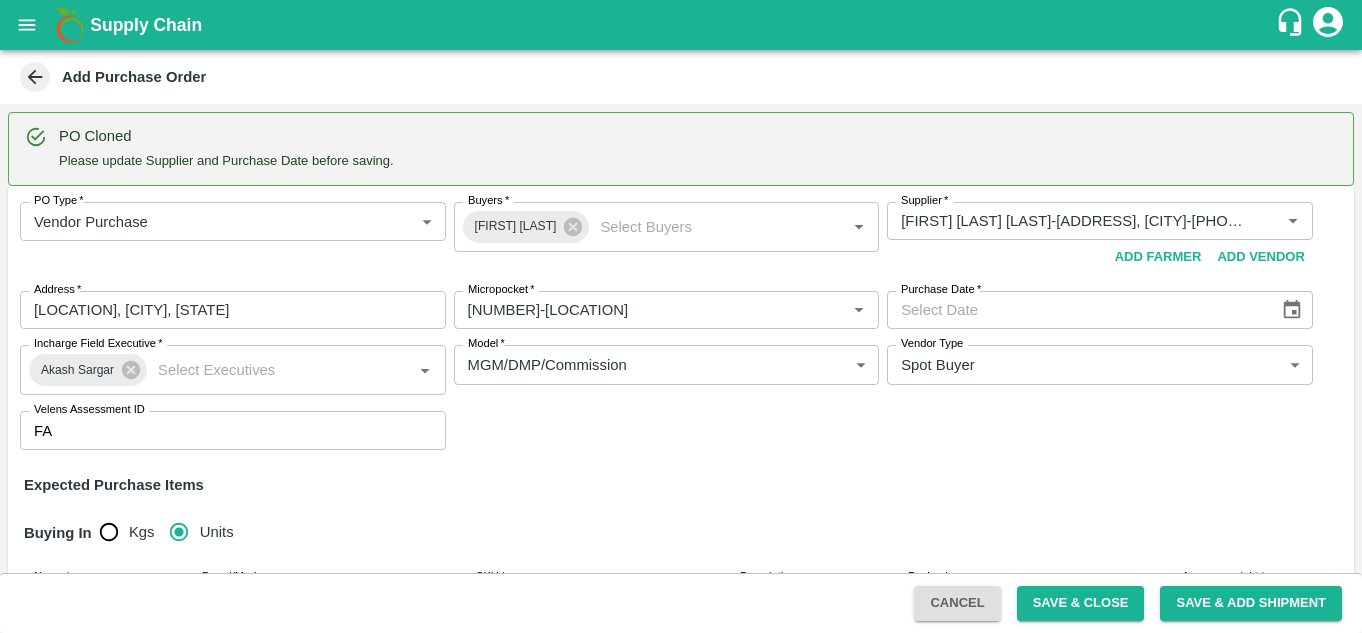 type on "02/08/2025" 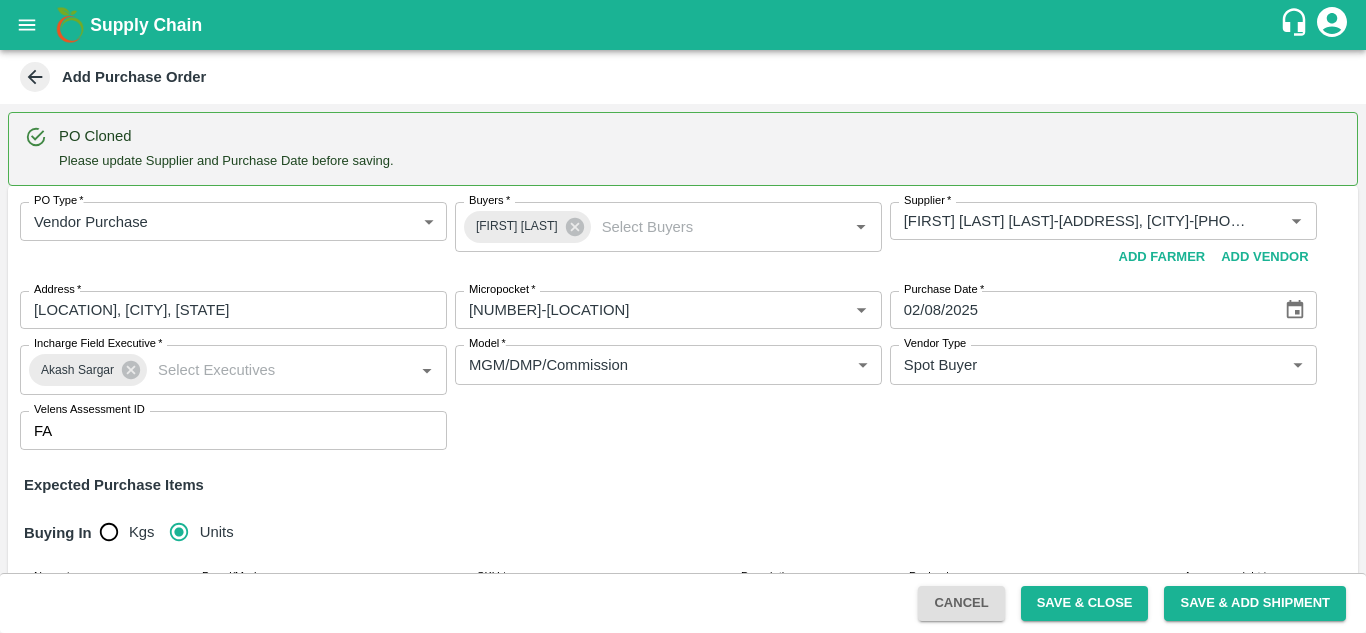 scroll, scrollTop: 182, scrollLeft: 0, axis: vertical 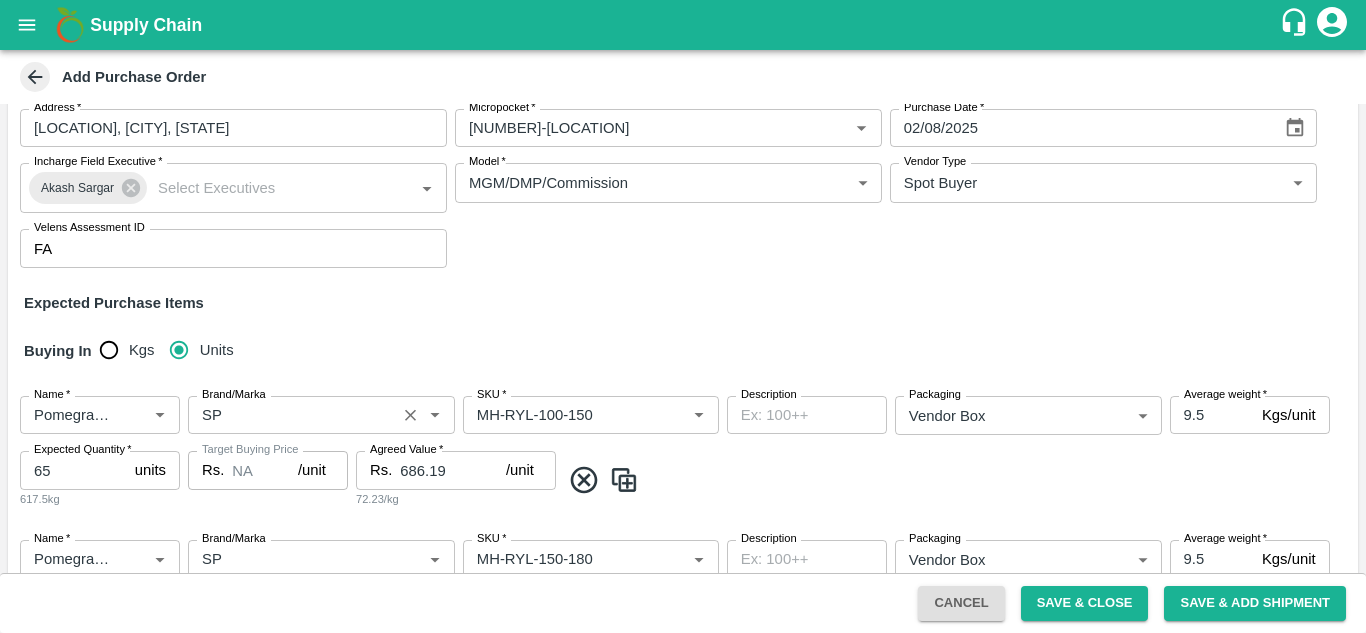 click on "Brand/Marka" at bounding box center (292, 415) 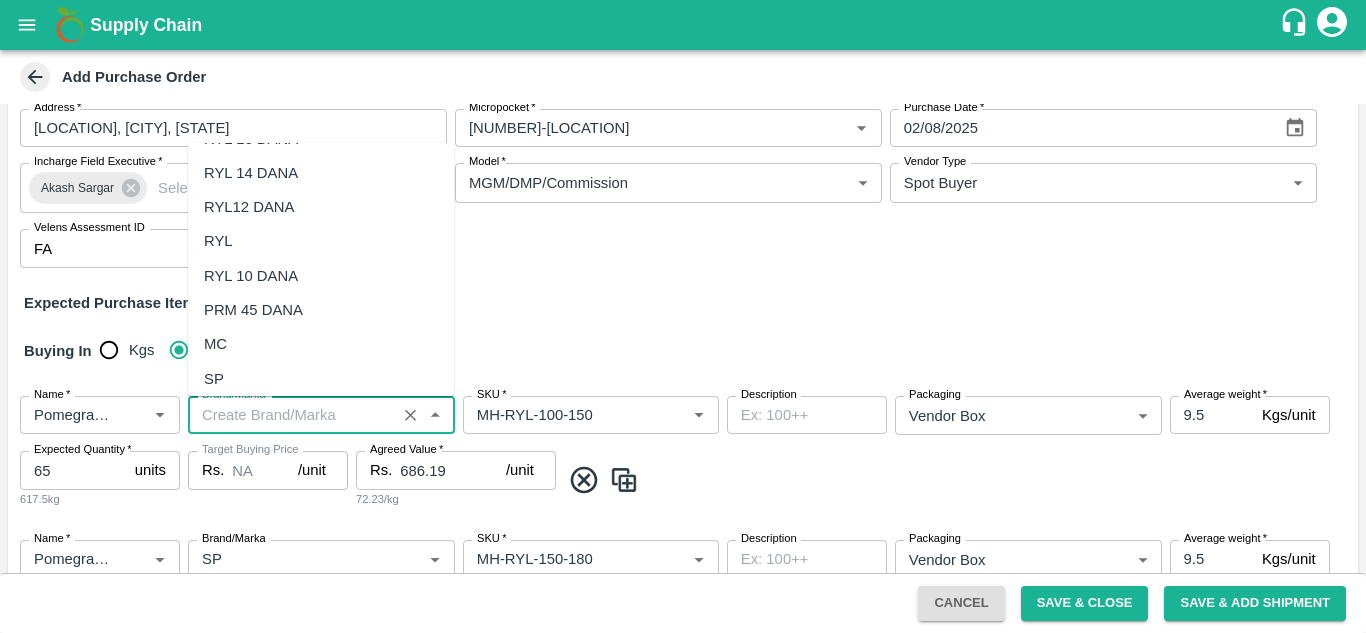 scroll, scrollTop: 0, scrollLeft: 0, axis: both 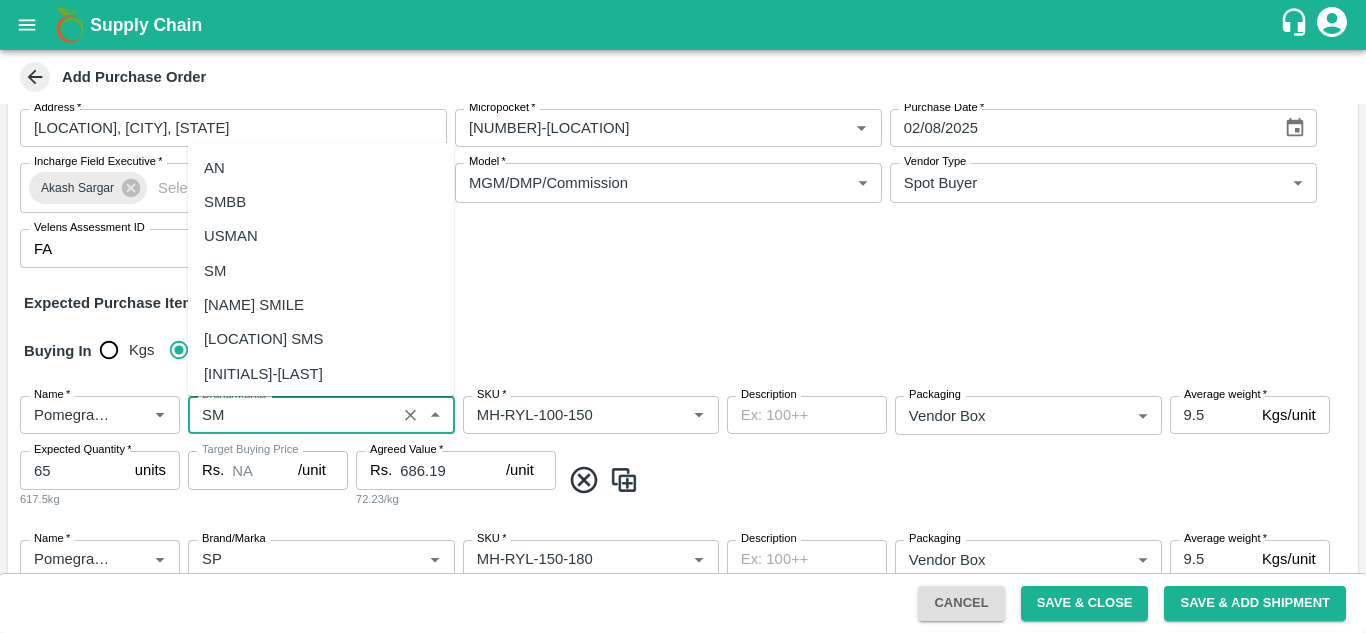 click on "SM" at bounding box center [215, 271] 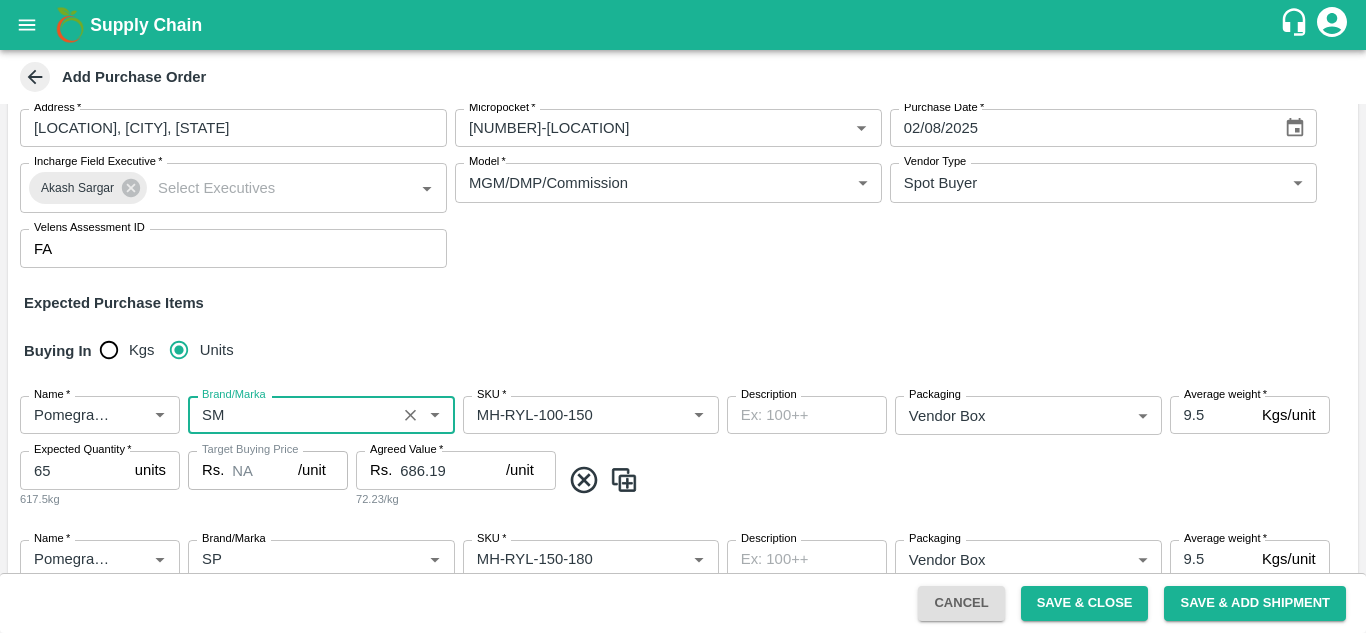 click on "Brand/Marka" at bounding box center (292, 415) 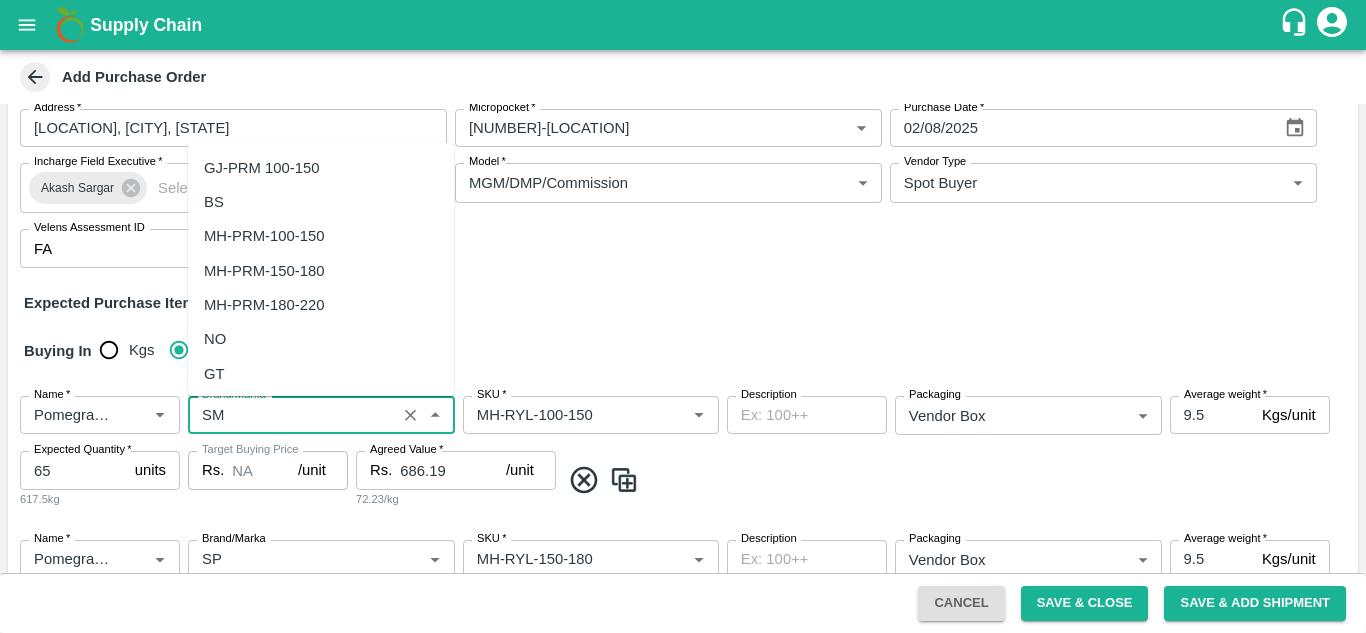 click on "Brand/Marka" at bounding box center (292, 415) 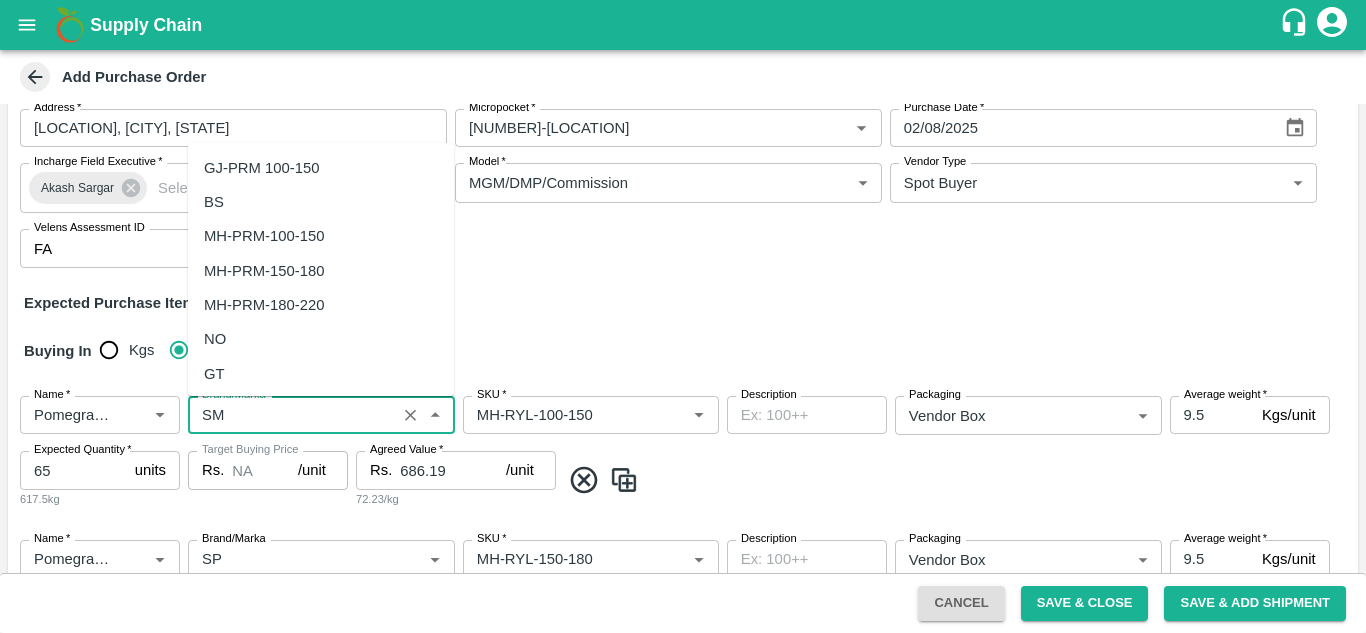 scroll, scrollTop: 9833, scrollLeft: 0, axis: vertical 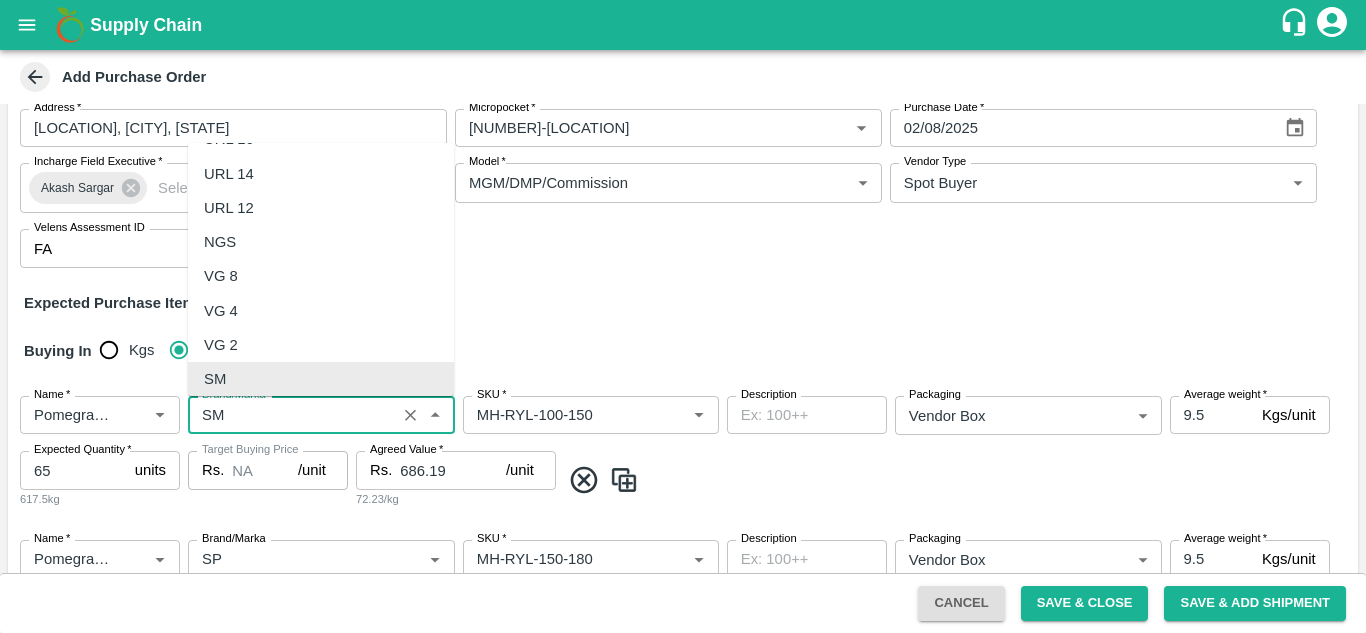 type on "SM" 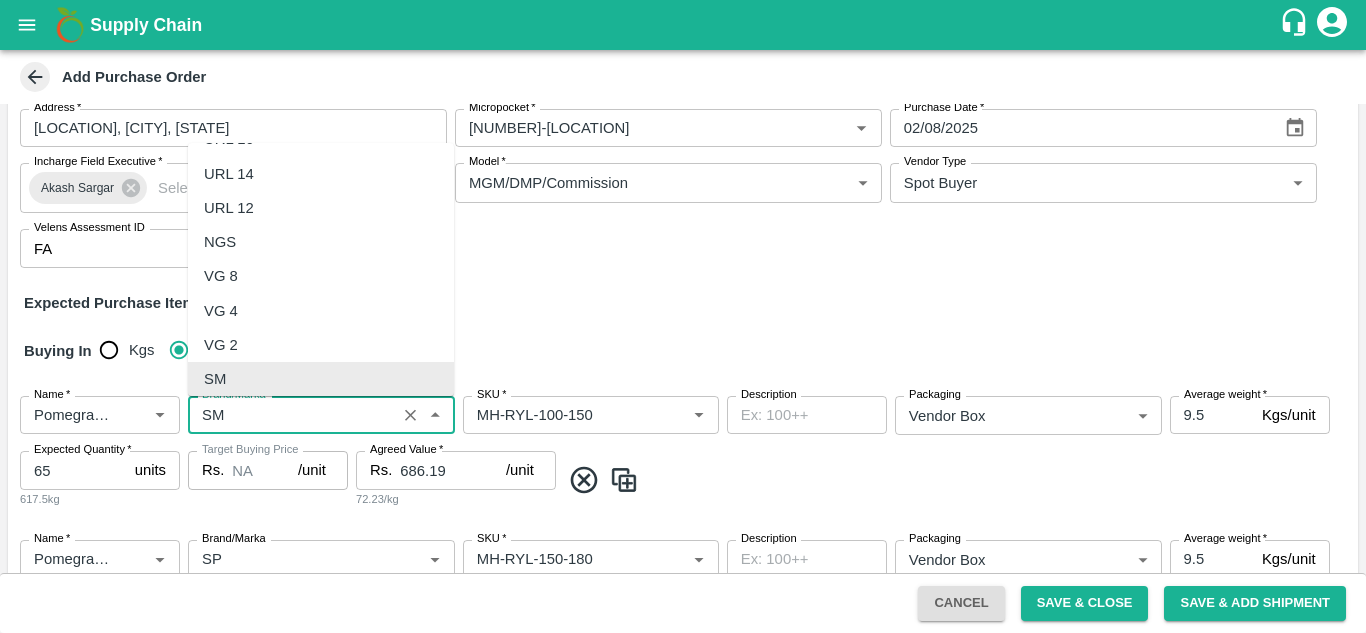 click on "PO Type   * Vendor Purchase 2 PO Type Buyers   * [FIRST] [LAST] Buyers   * Supplier   * Supplier   * Add Vendor Add Farmer Address   * Indapur, [CITY], , [STATE] Address Micropocket   * Micropocket   * Purchase Date   * [DATE] Purchase Date Incharge Field Executive   * [FIRST] [LAST] Incharge Field Executive   * Model   * MGM/DMP/Commission Commision Model Vendor Type Spot Buyer SPOT_BUYER Vendor Type Velens Assessment ID FA Velens Assessment ID Expected Purchase Items Buying In Kgs Units Name   * Name   * Brand/Marka Brand/Marka SKU   * SKU   * Description x Description Packaging Vendor Box 276 Packaging Average weight   * 9.5 Kgs/unit Average weight Expected Quantity   * 65 units Expected Quantity 617.5kg Target Buying Price Rs. NA /unit Target Buying Price Agreed Value   * Rs. 686.19 /unit Agreed Value 72.23/kg Name   * Name   * Brand/Marka Brand/Marka SKU   * SKU   * Description x Description Packaging Vendor Box 276 Packaging Average weight   * 9.5   *" at bounding box center [683, 904] 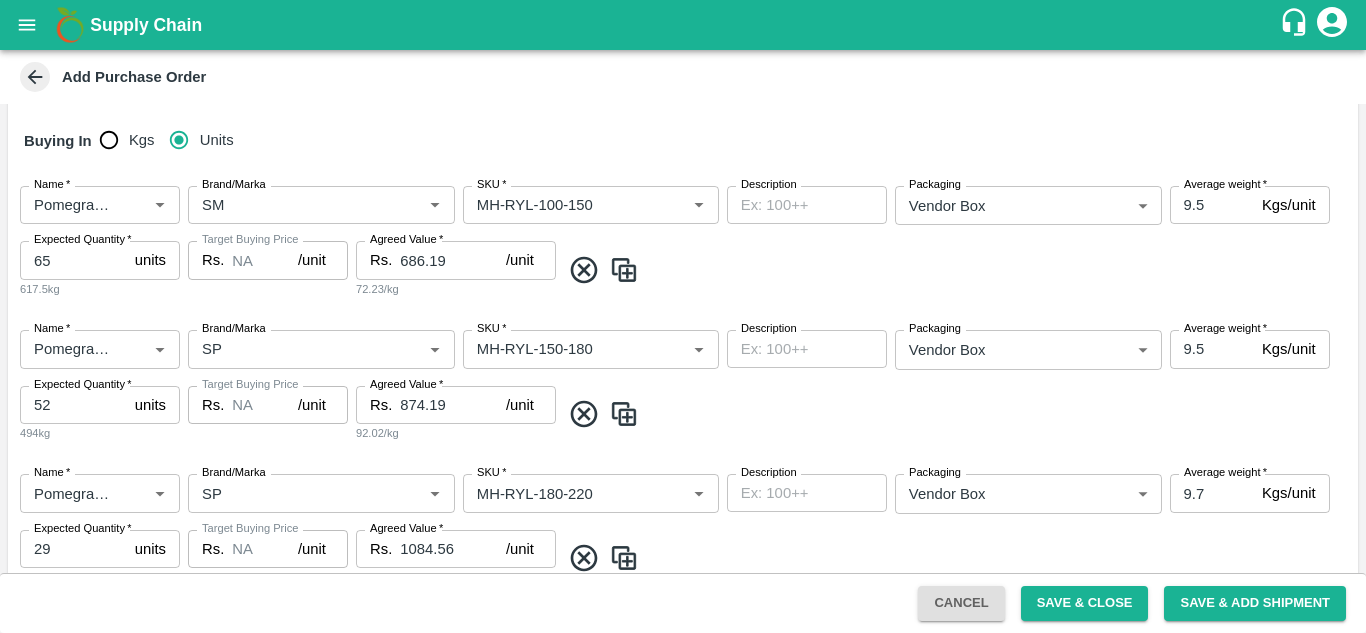 scroll, scrollTop: 417, scrollLeft: 0, axis: vertical 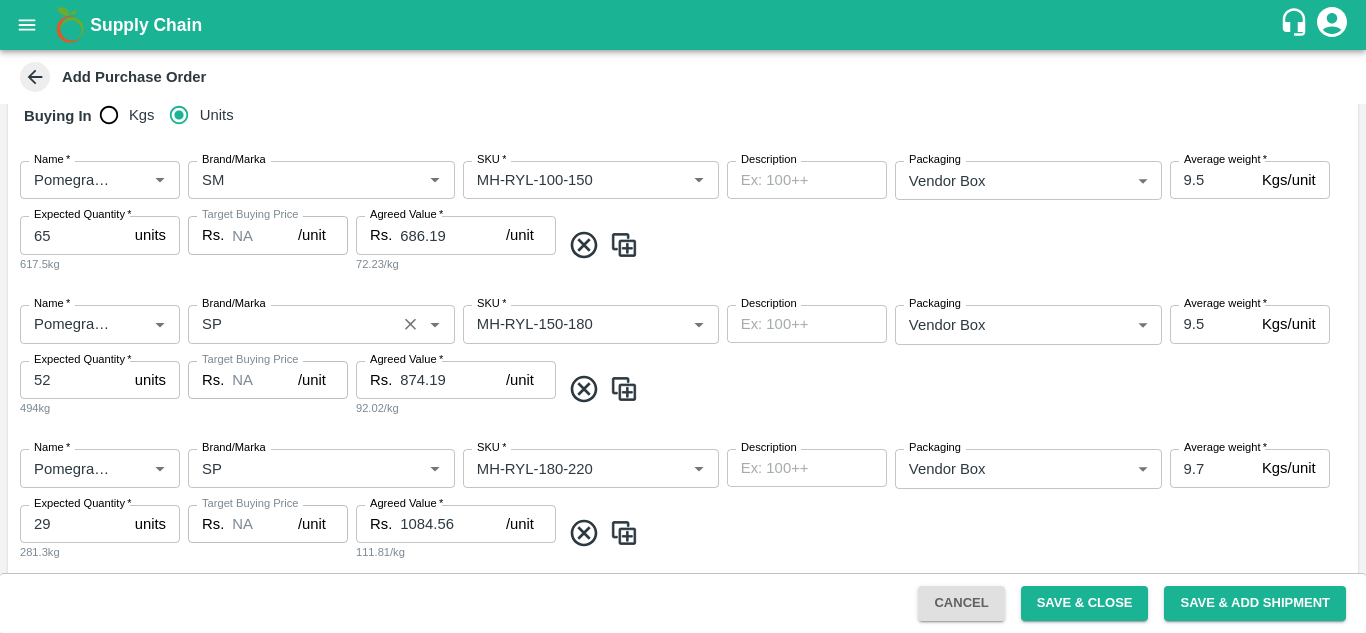 click on "Brand/Marka" at bounding box center [292, 324] 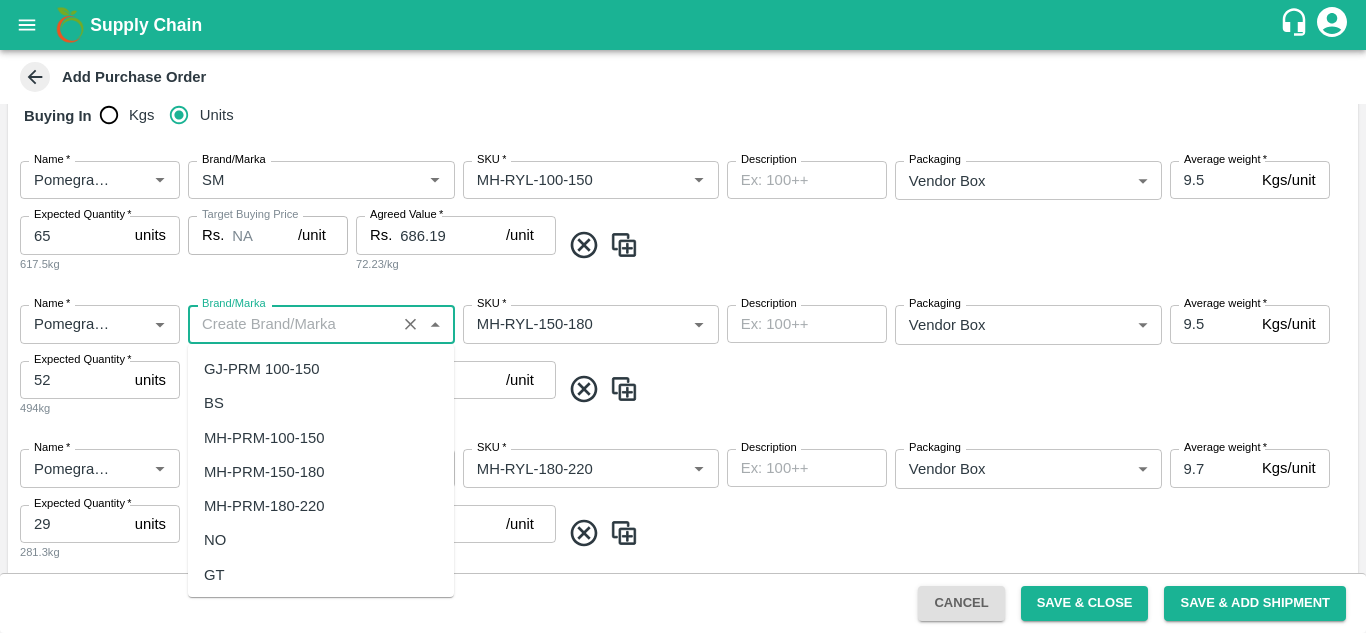 scroll, scrollTop: 0, scrollLeft: 0, axis: both 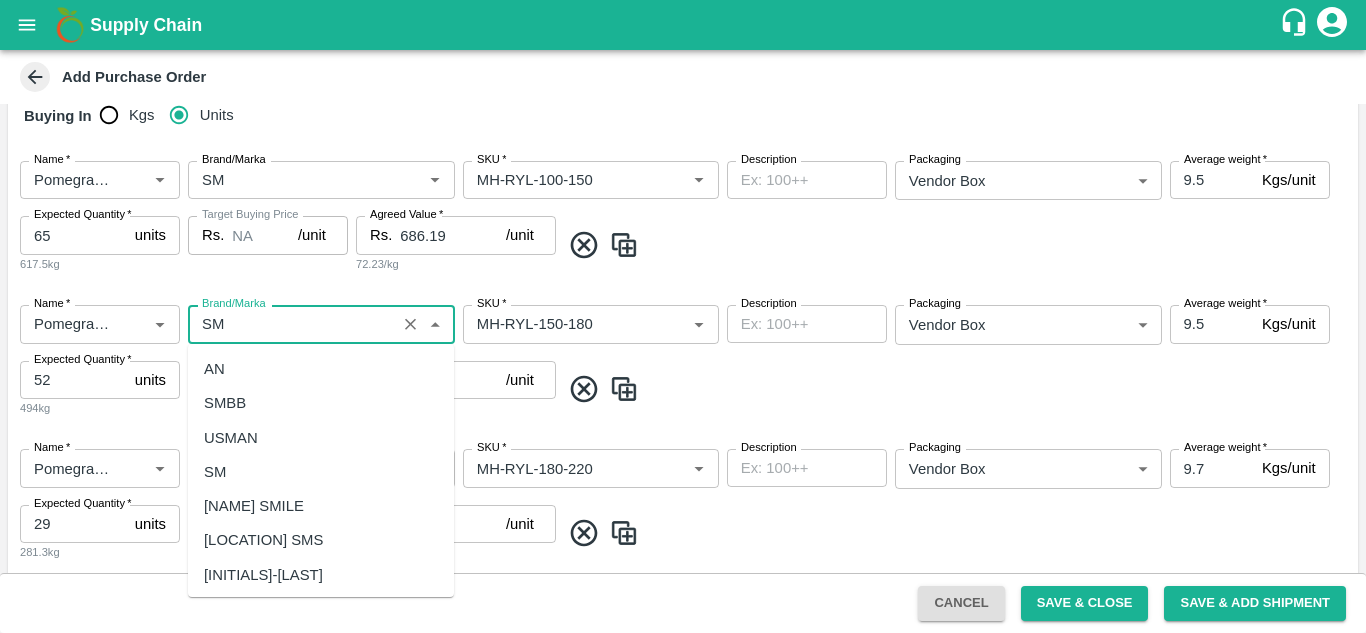 click on "SM" at bounding box center (215, 472) 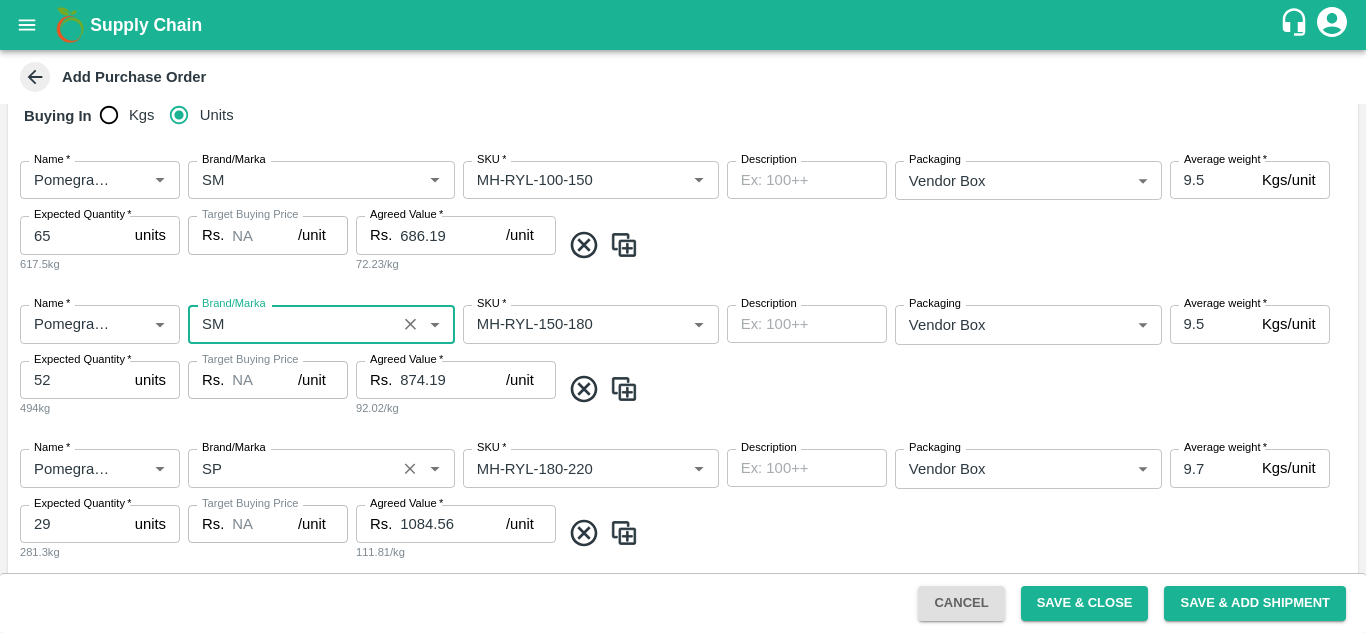 type on "SM" 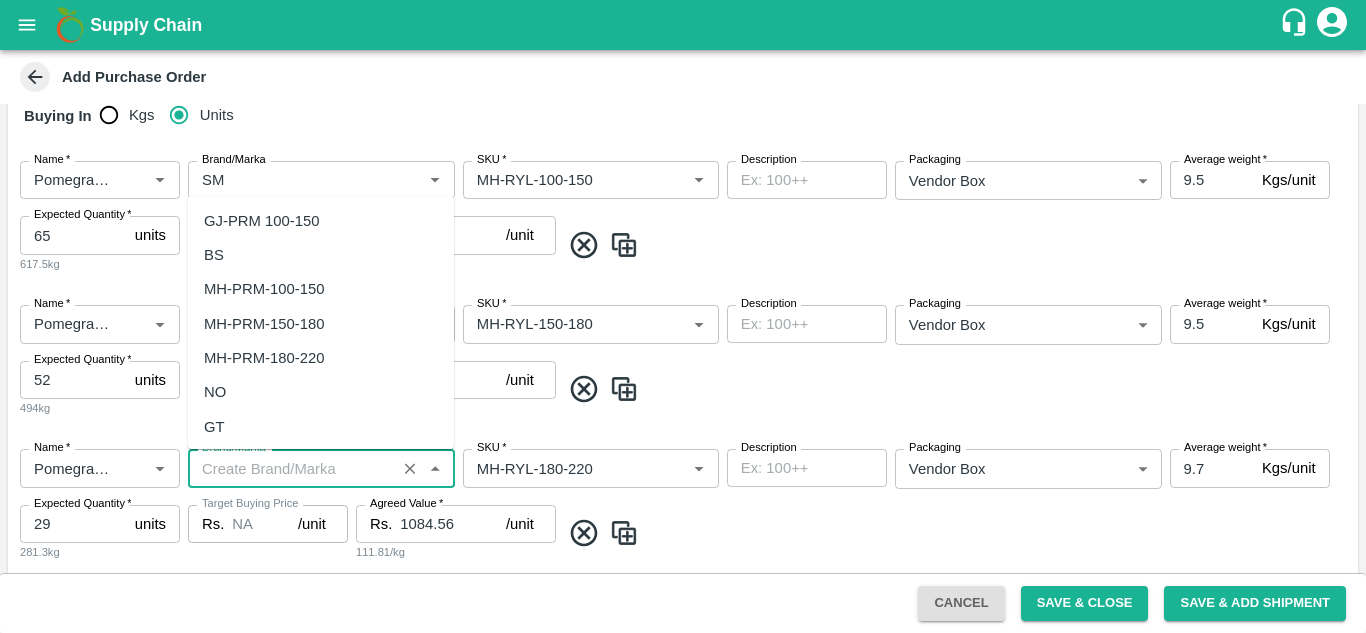 scroll, scrollTop: 0, scrollLeft: 0, axis: both 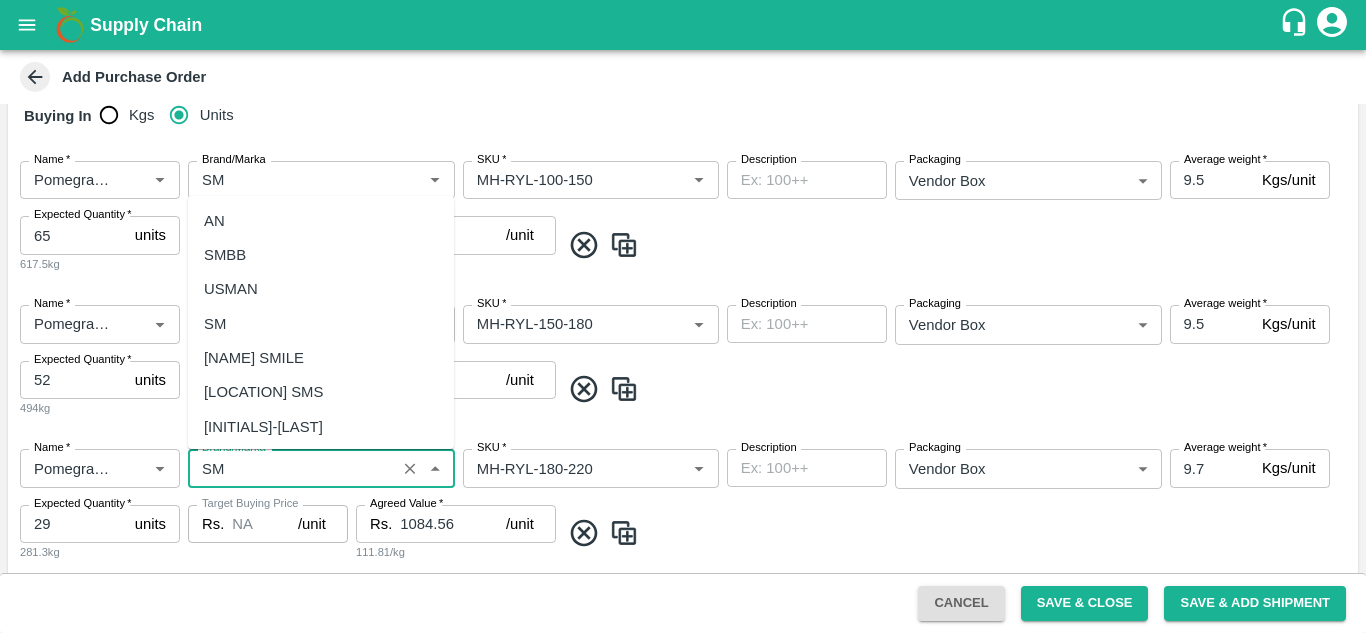 click on "SM" at bounding box center [215, 324] 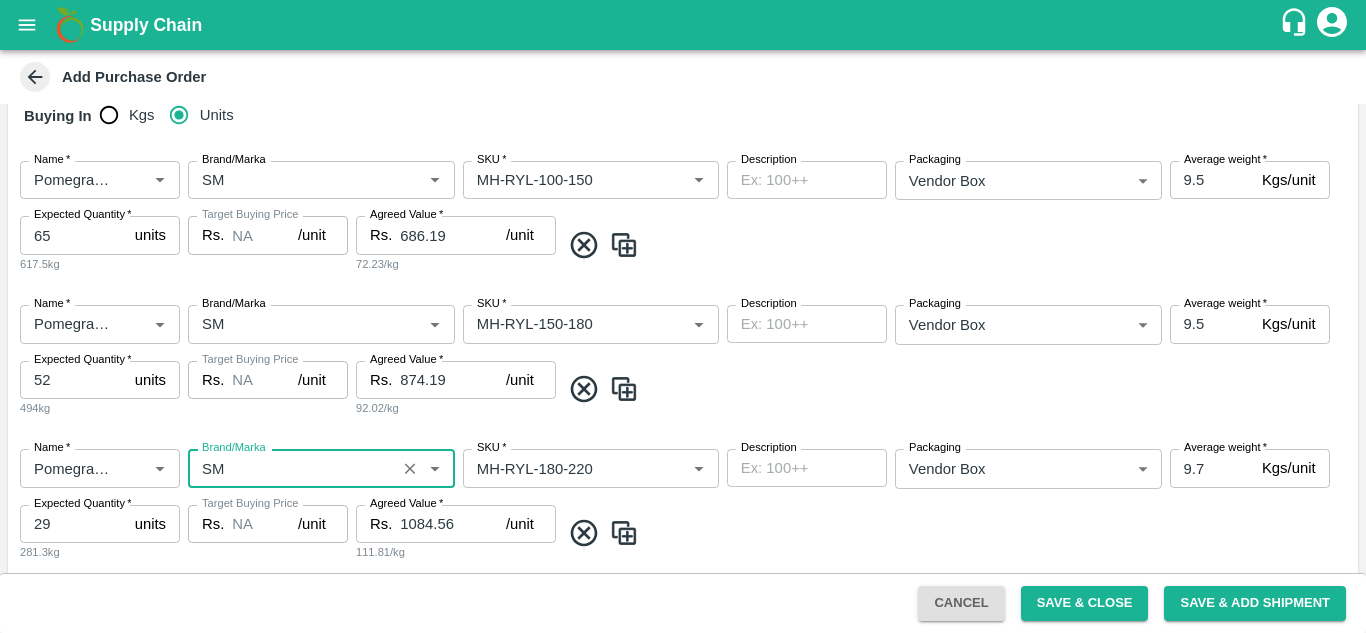 type on "SM" 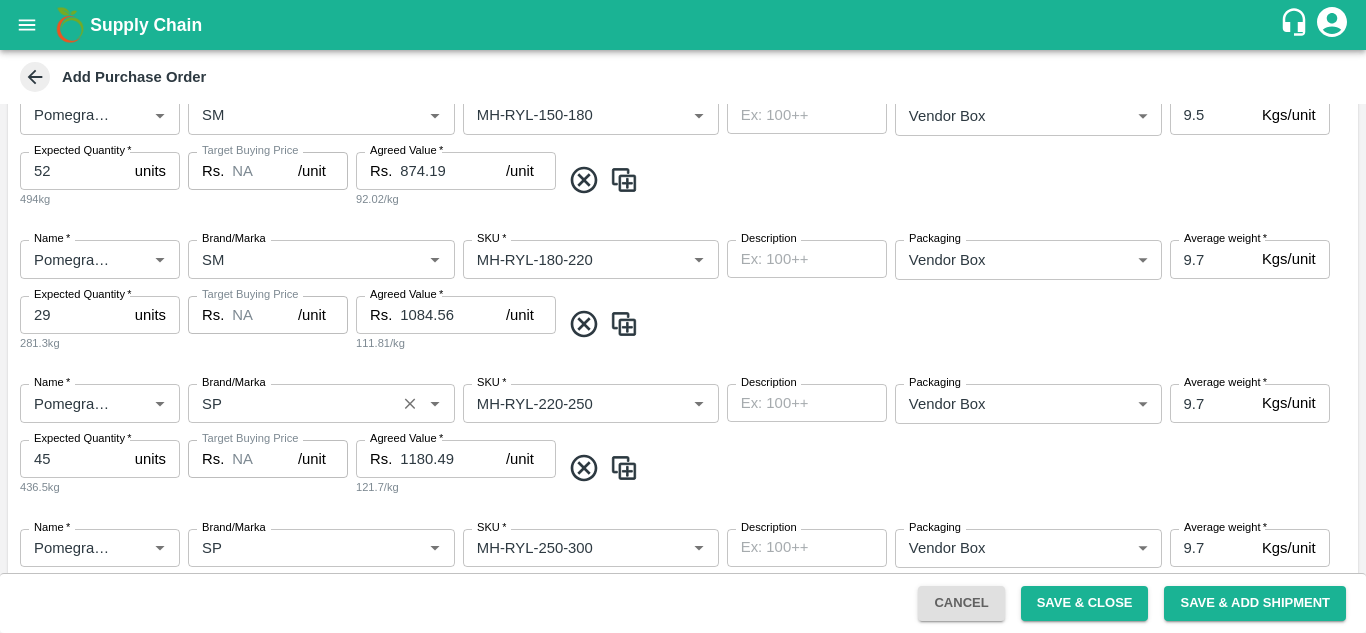 scroll, scrollTop: 627, scrollLeft: 0, axis: vertical 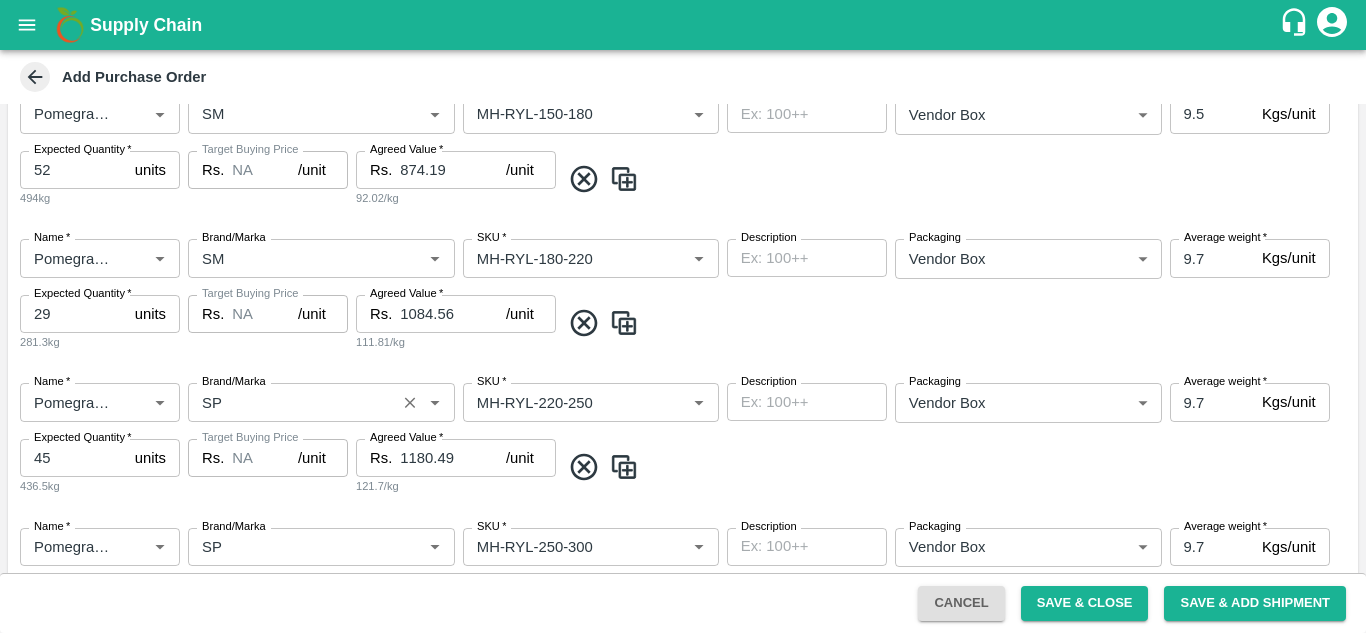 click on "Brand/Marka" at bounding box center (292, 402) 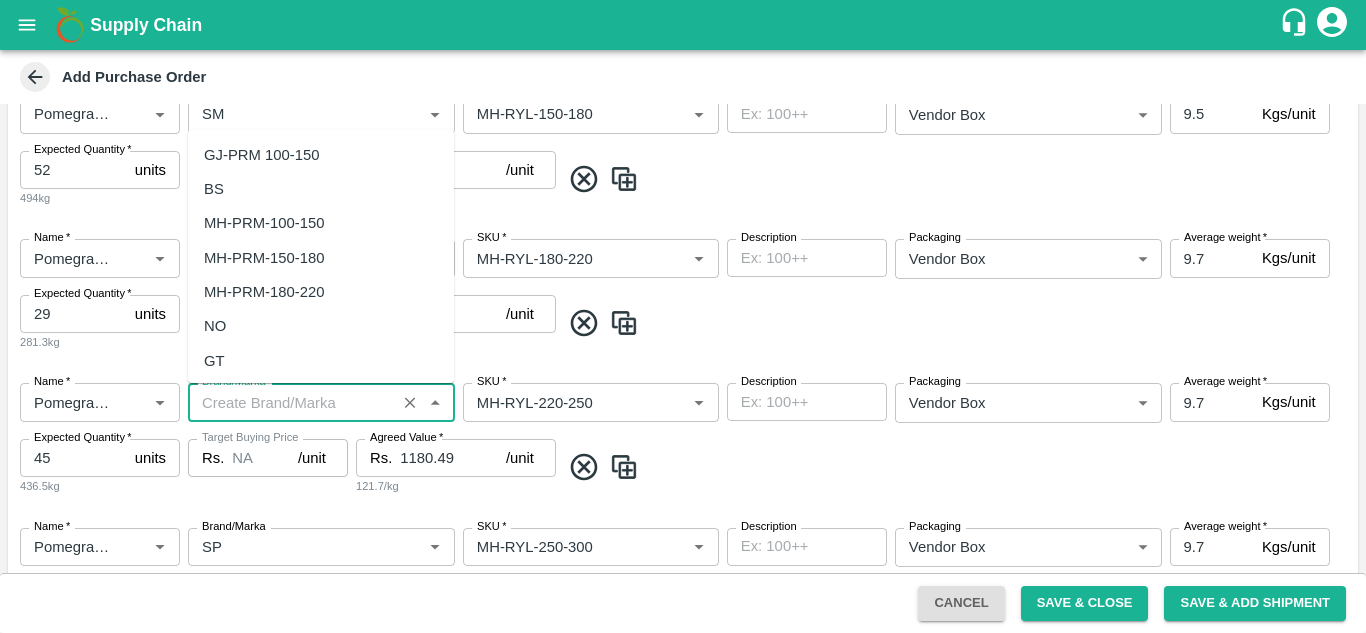 scroll, scrollTop: 0, scrollLeft: 0, axis: both 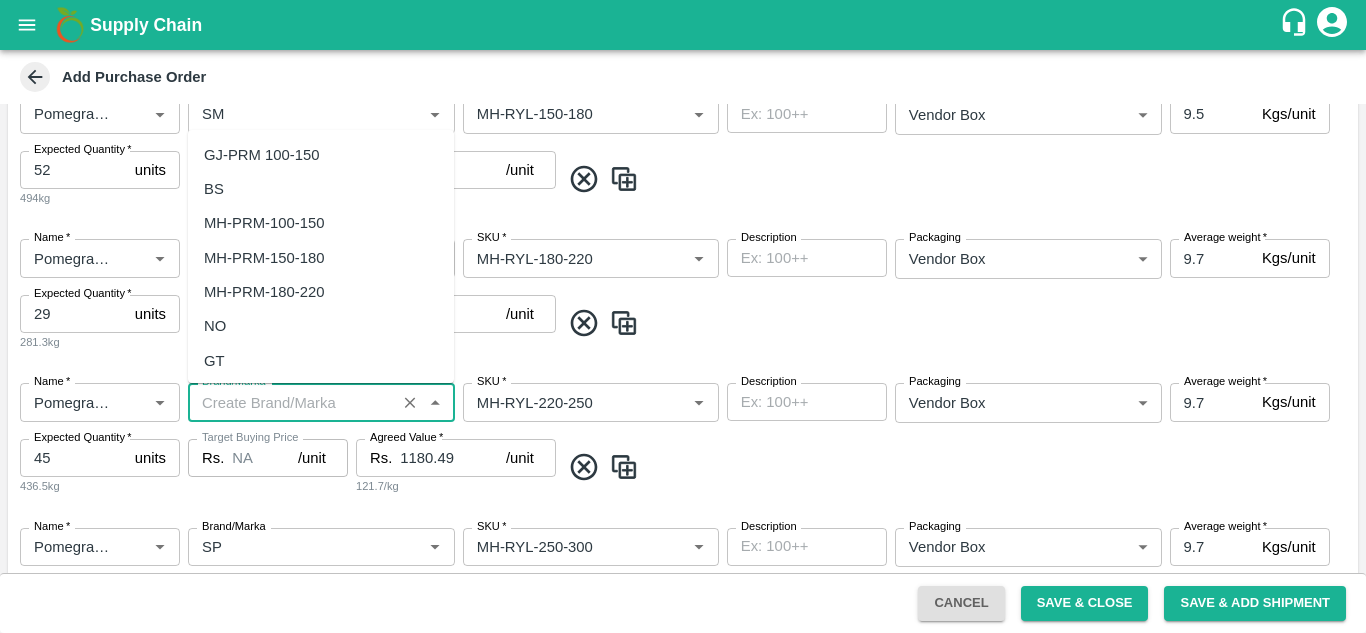 paste on "SM" 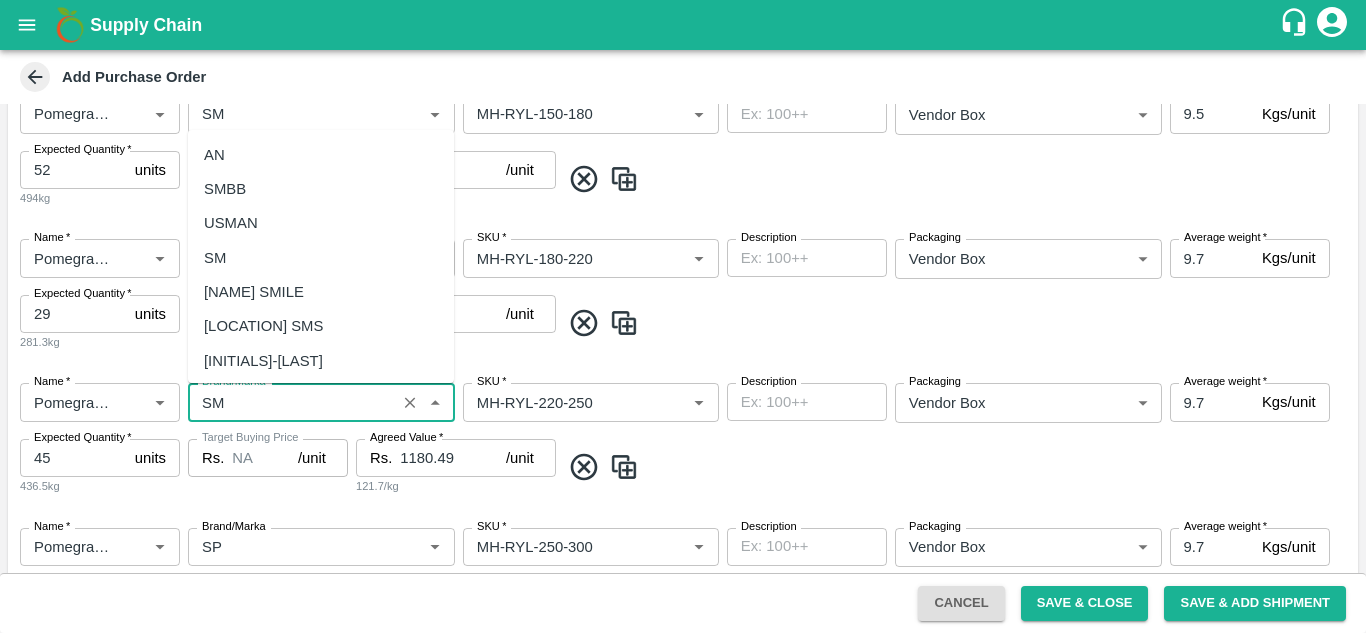 click on "SM" at bounding box center [321, 258] 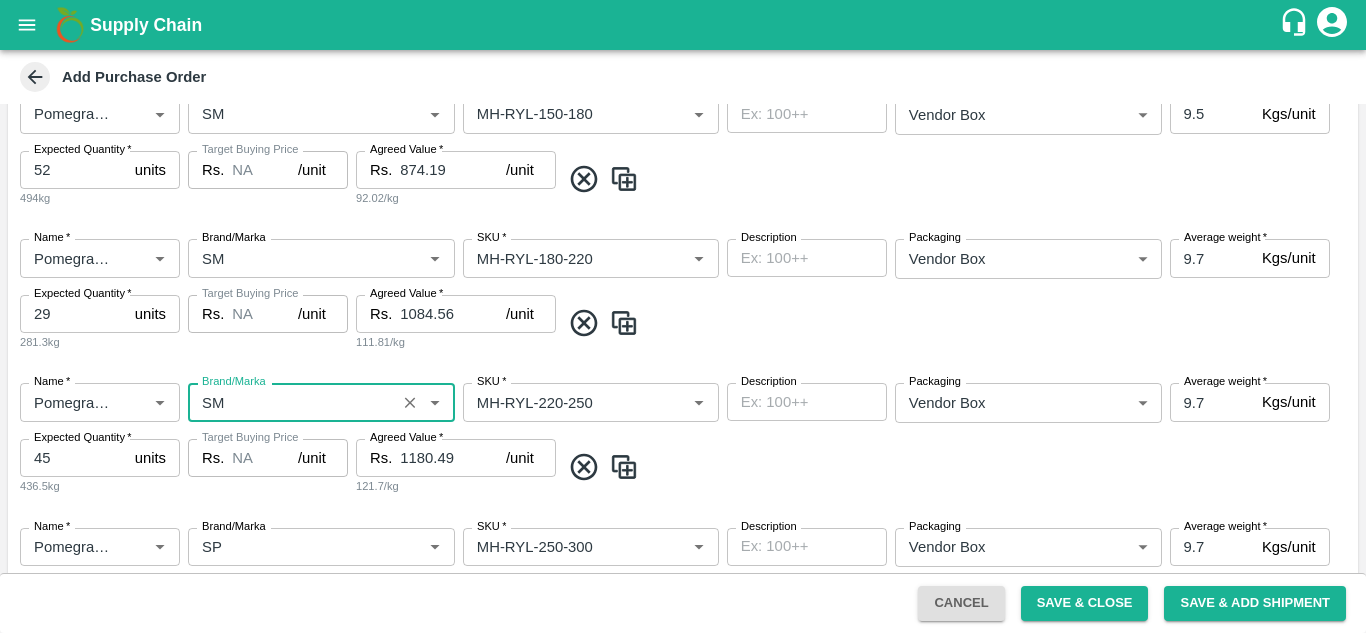 type on "SM" 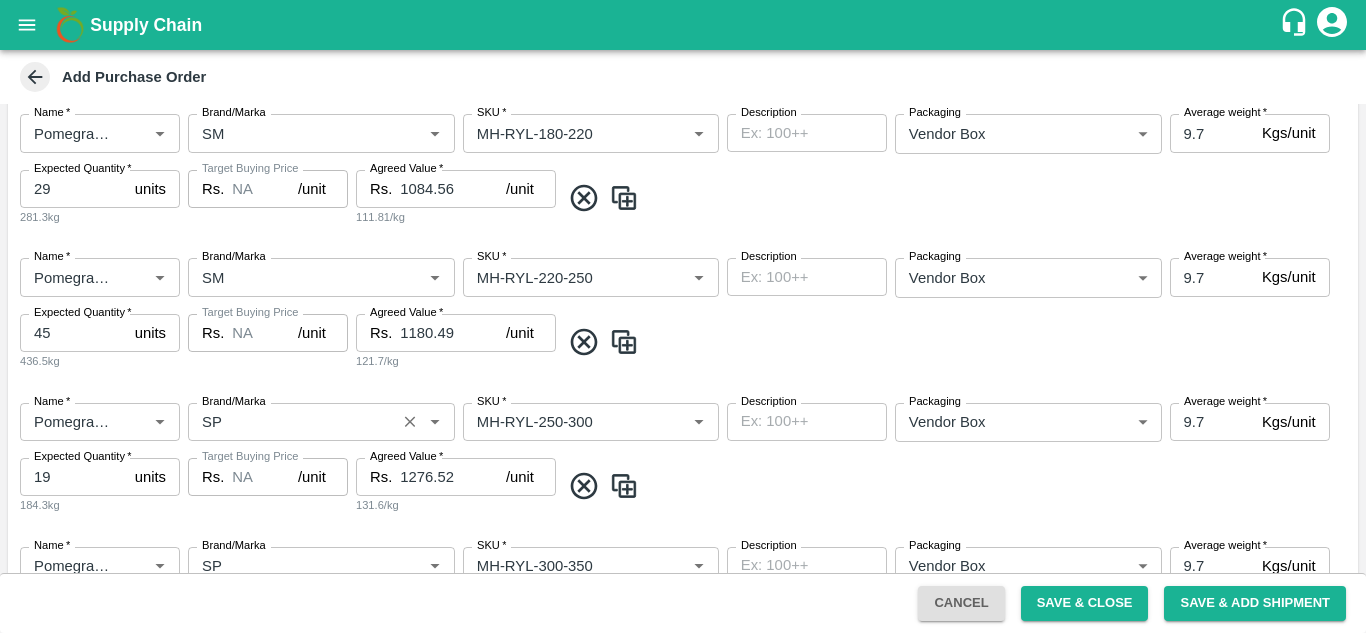 scroll, scrollTop: 777, scrollLeft: 0, axis: vertical 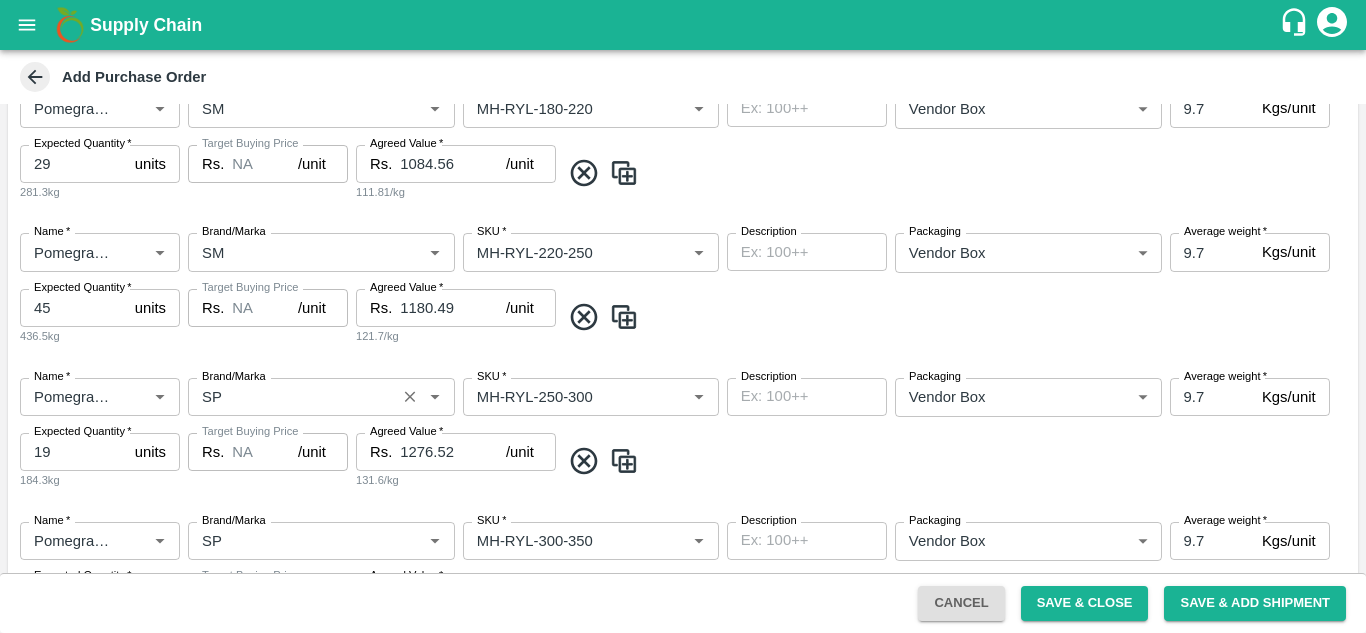 click on "Brand/Marka" at bounding box center [292, 397] 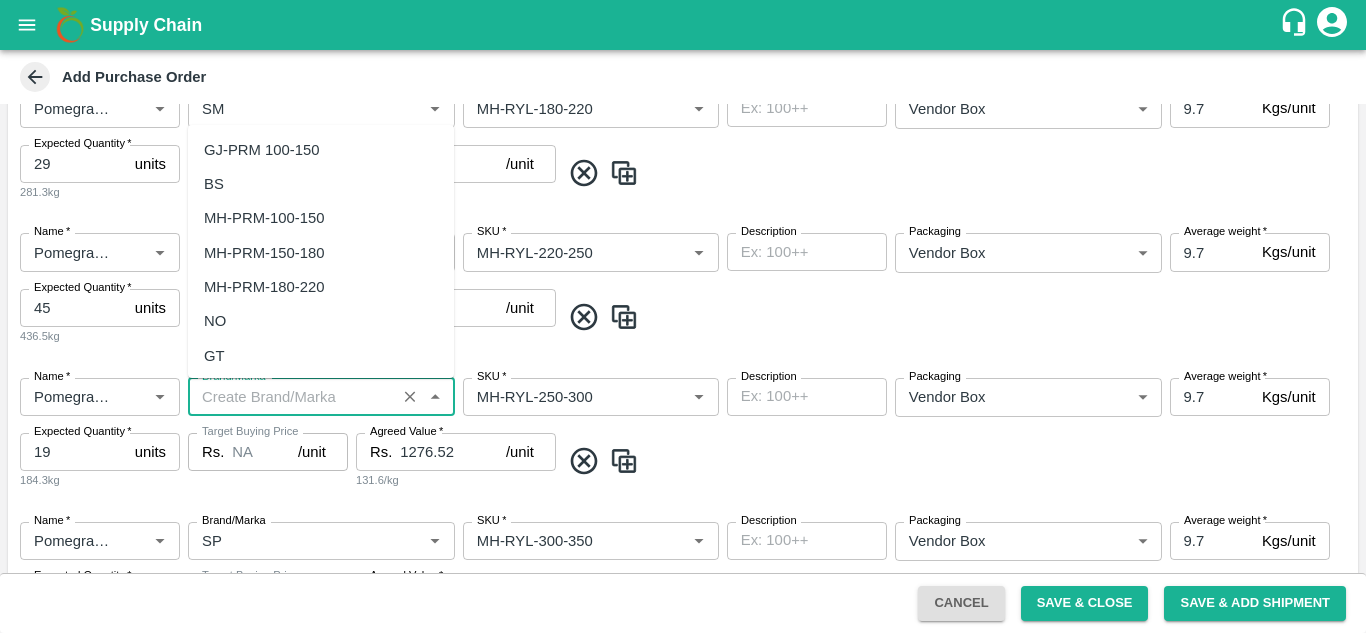 scroll, scrollTop: 0, scrollLeft: 0, axis: both 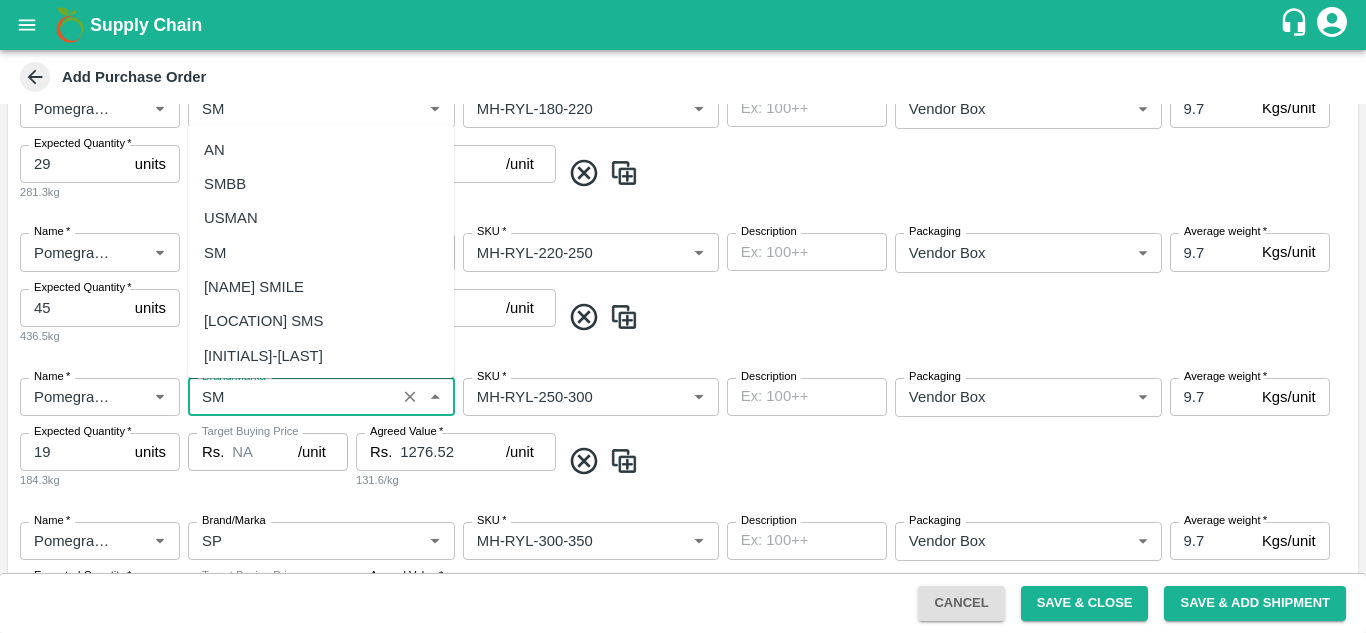 click on "SM" at bounding box center (215, 253) 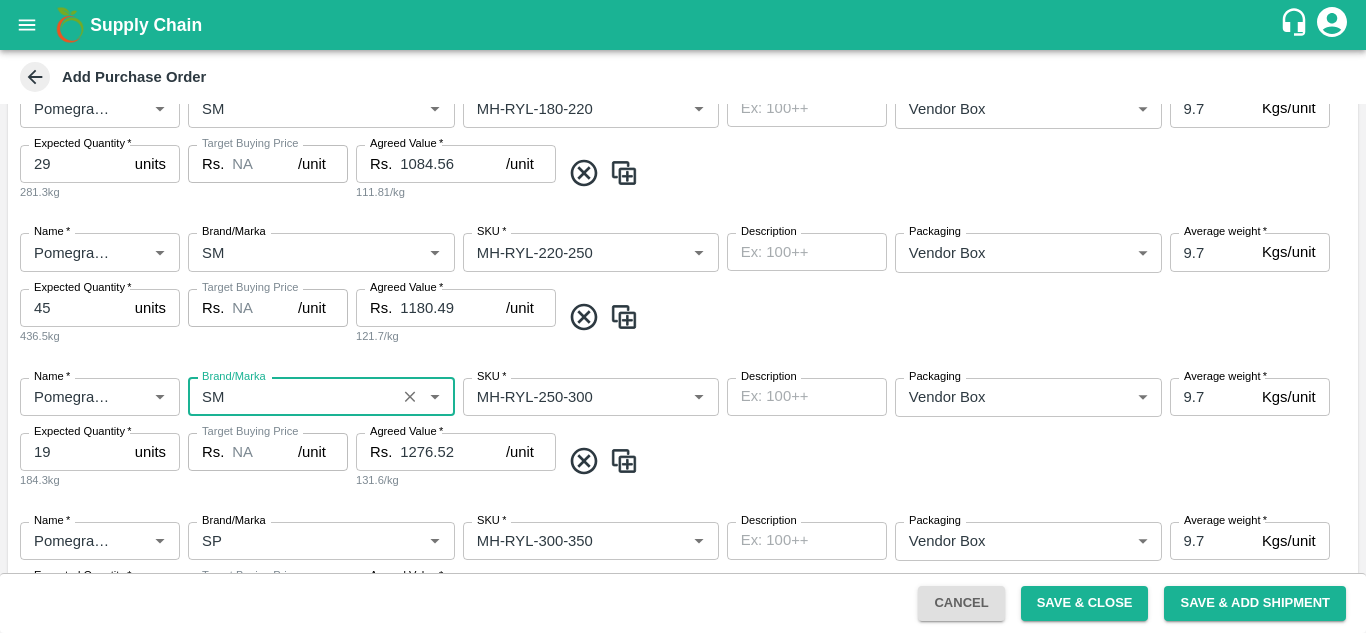 type on "SM" 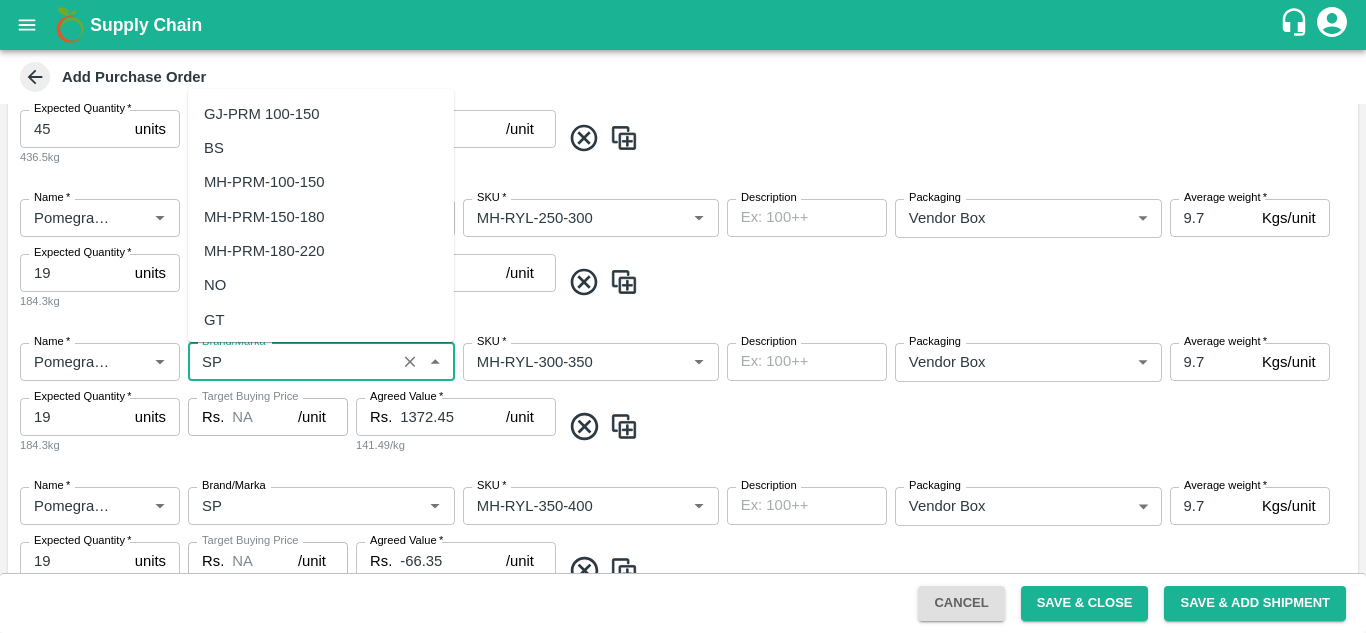 scroll, scrollTop: 957, scrollLeft: 0, axis: vertical 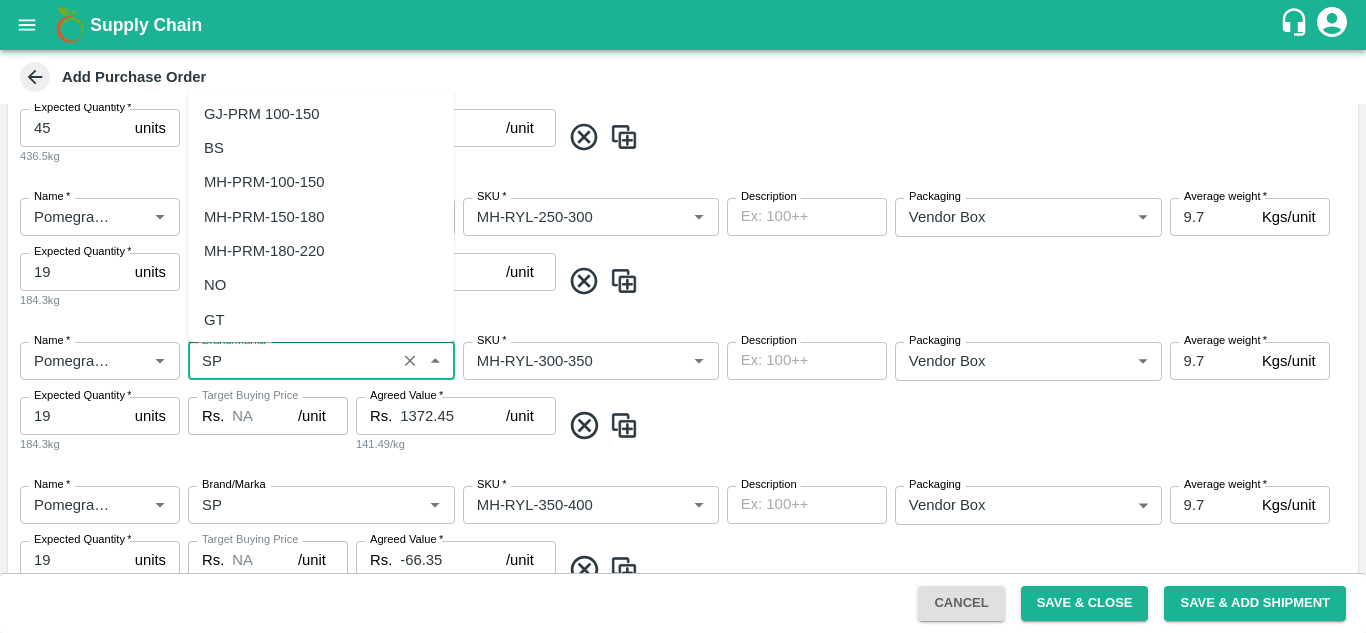 click on "Brand/Marka" at bounding box center (292, 361) 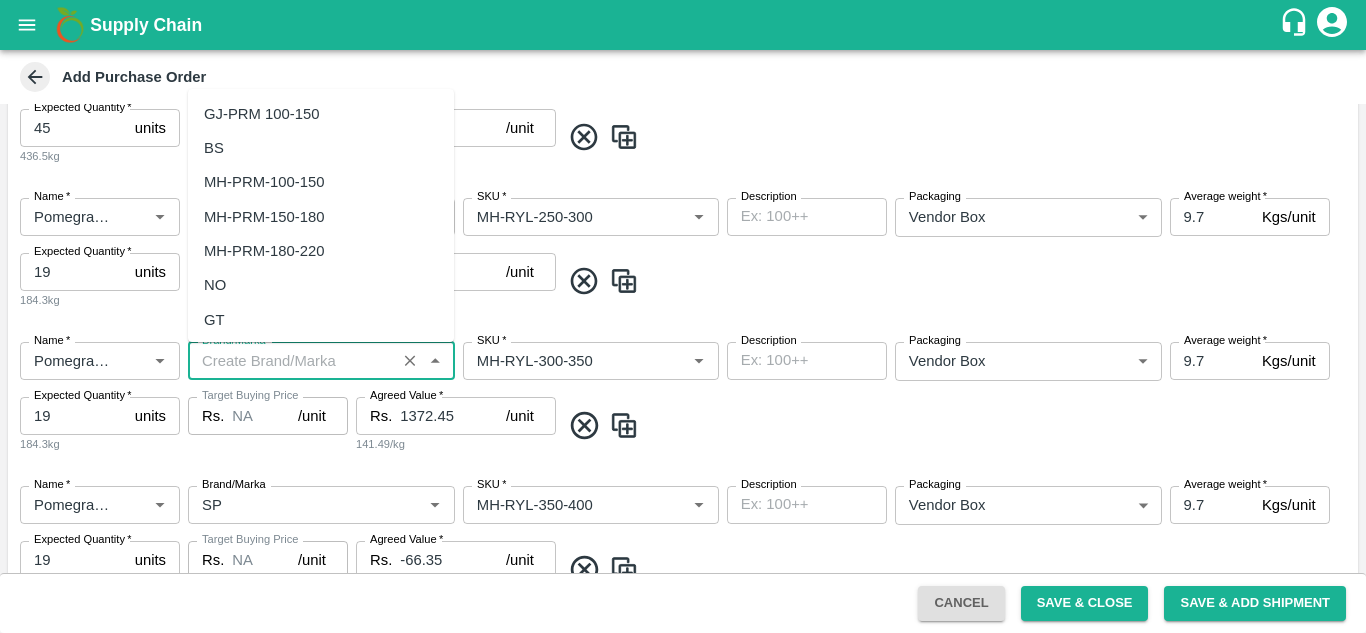 scroll, scrollTop: 0, scrollLeft: 0, axis: both 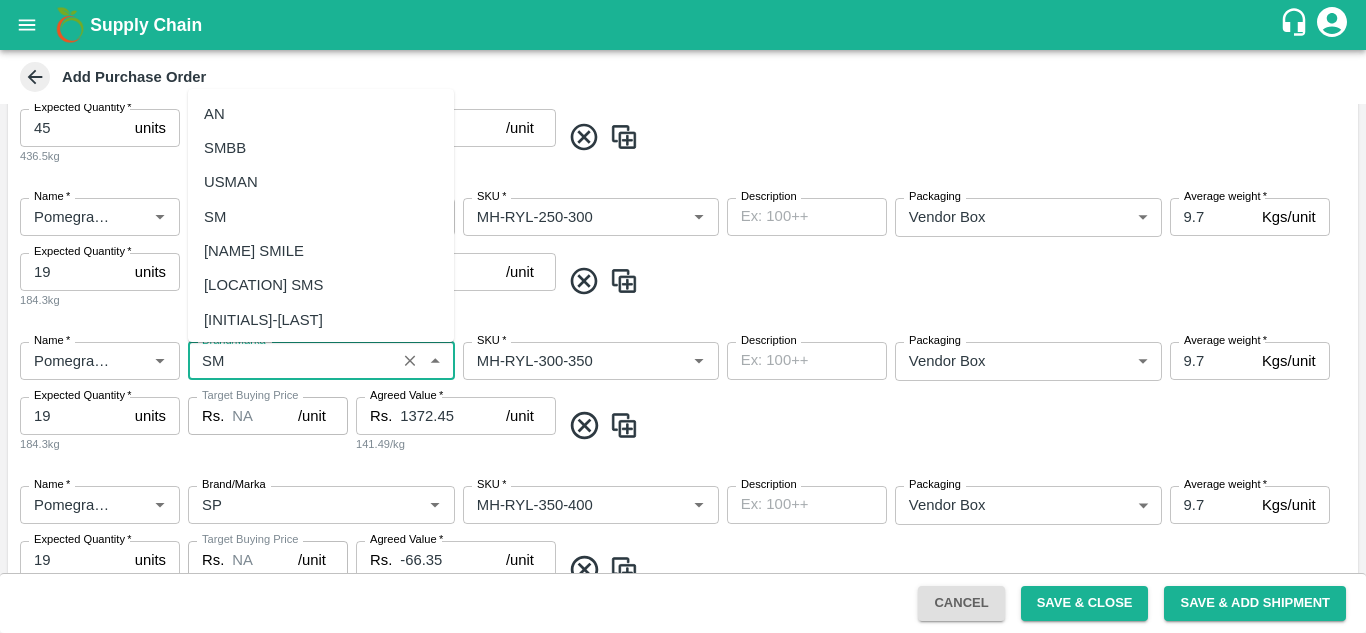 click on "SM" at bounding box center [215, 217] 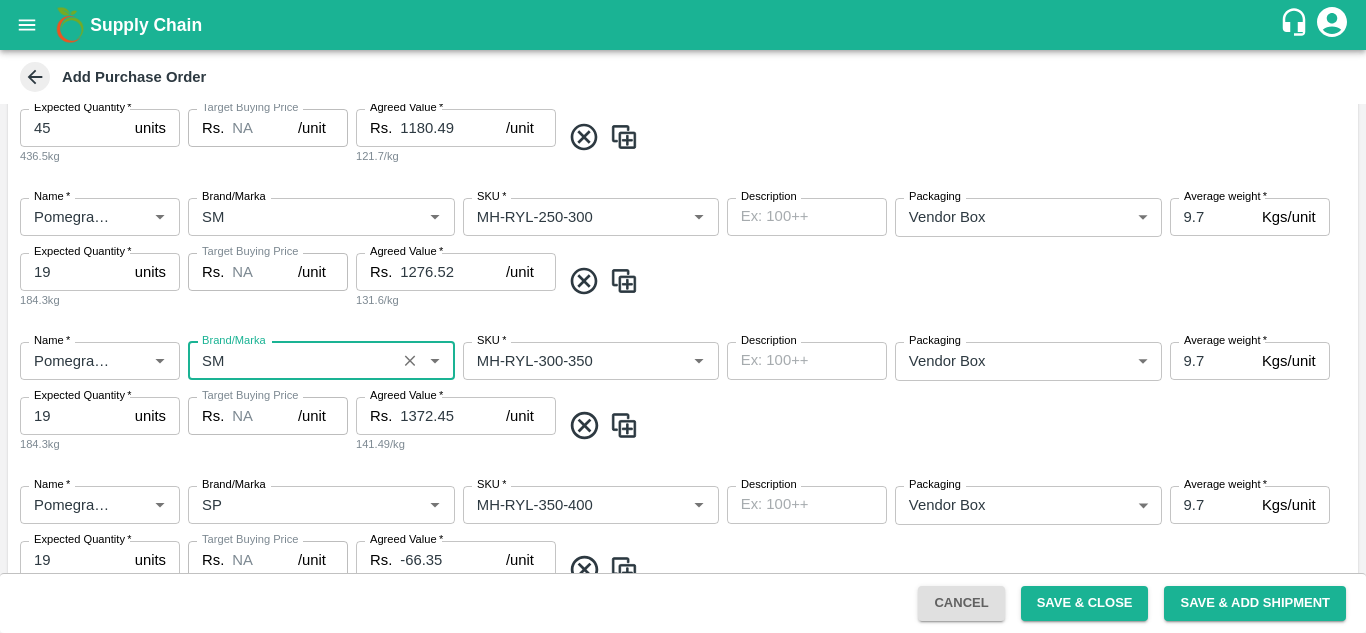 type on "SM" 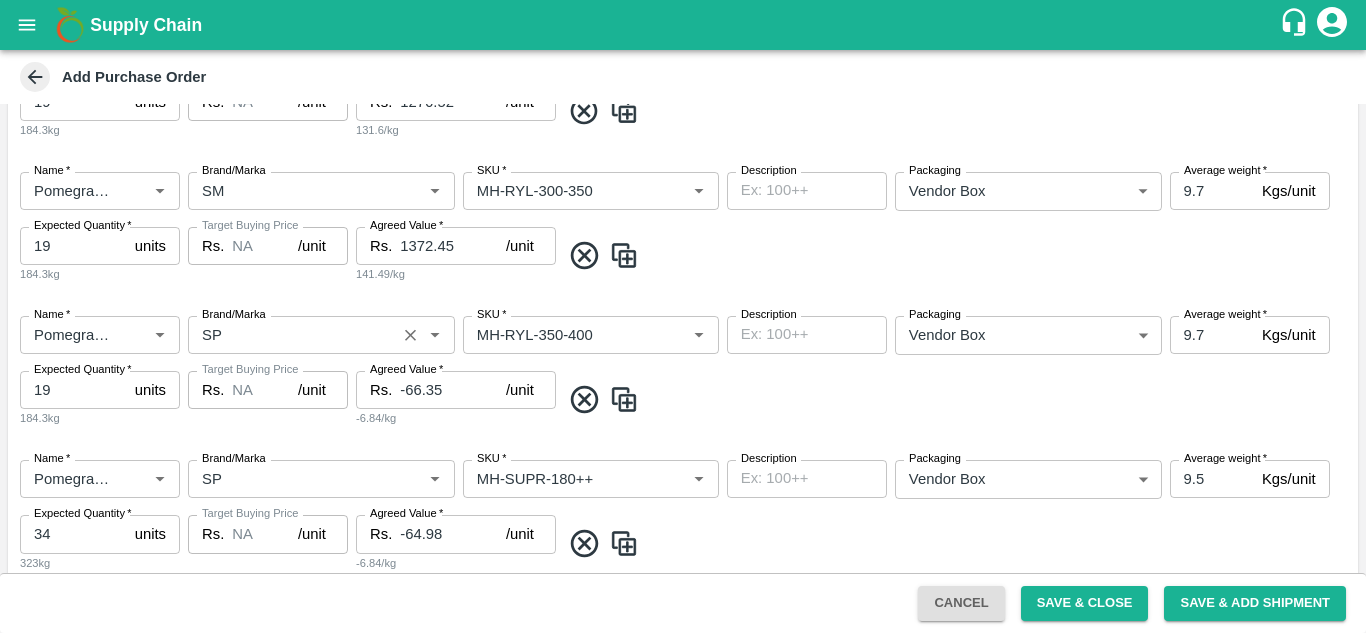 scroll, scrollTop: 1131, scrollLeft: 0, axis: vertical 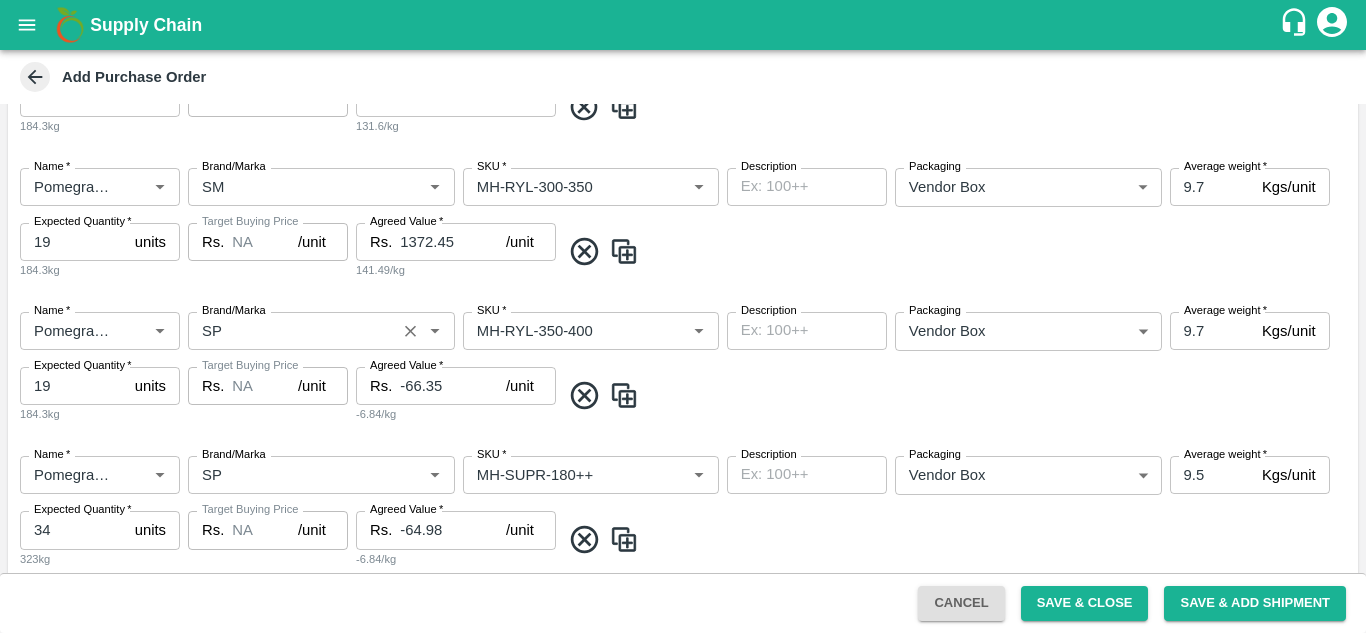 click on "Brand/Marka" at bounding box center (292, 331) 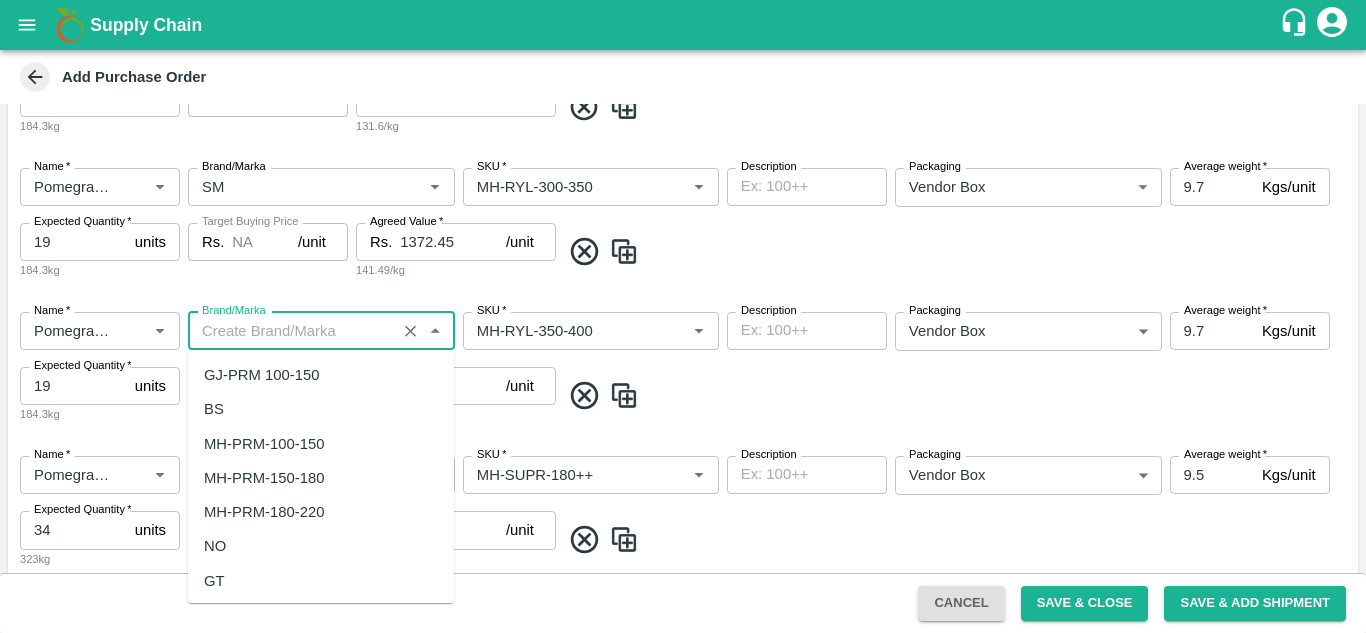 scroll, scrollTop: 0, scrollLeft: 0, axis: both 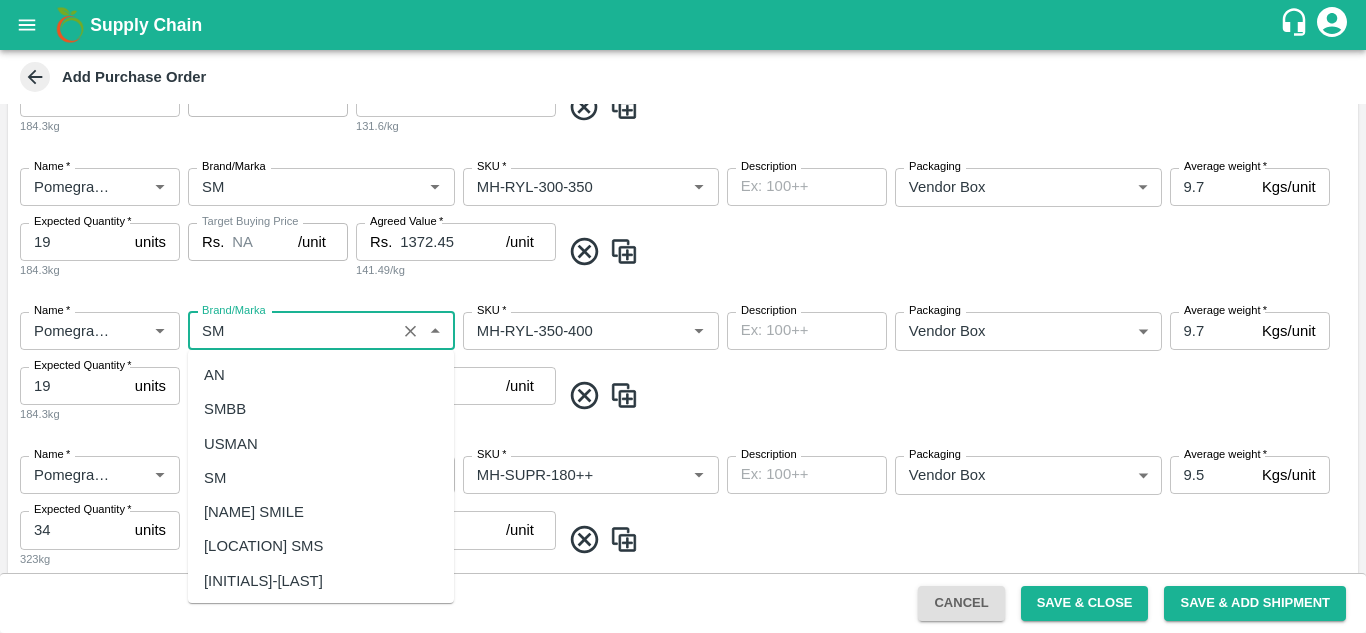 click on "SM" at bounding box center [215, 478] 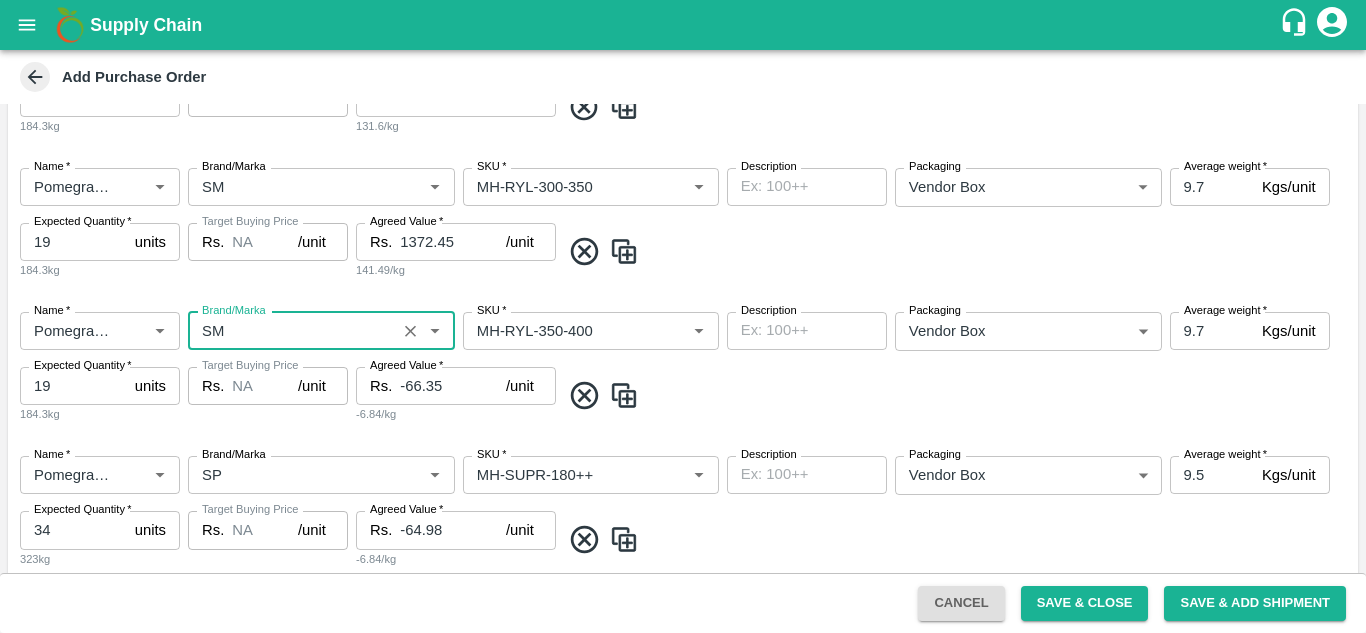 type on "SM" 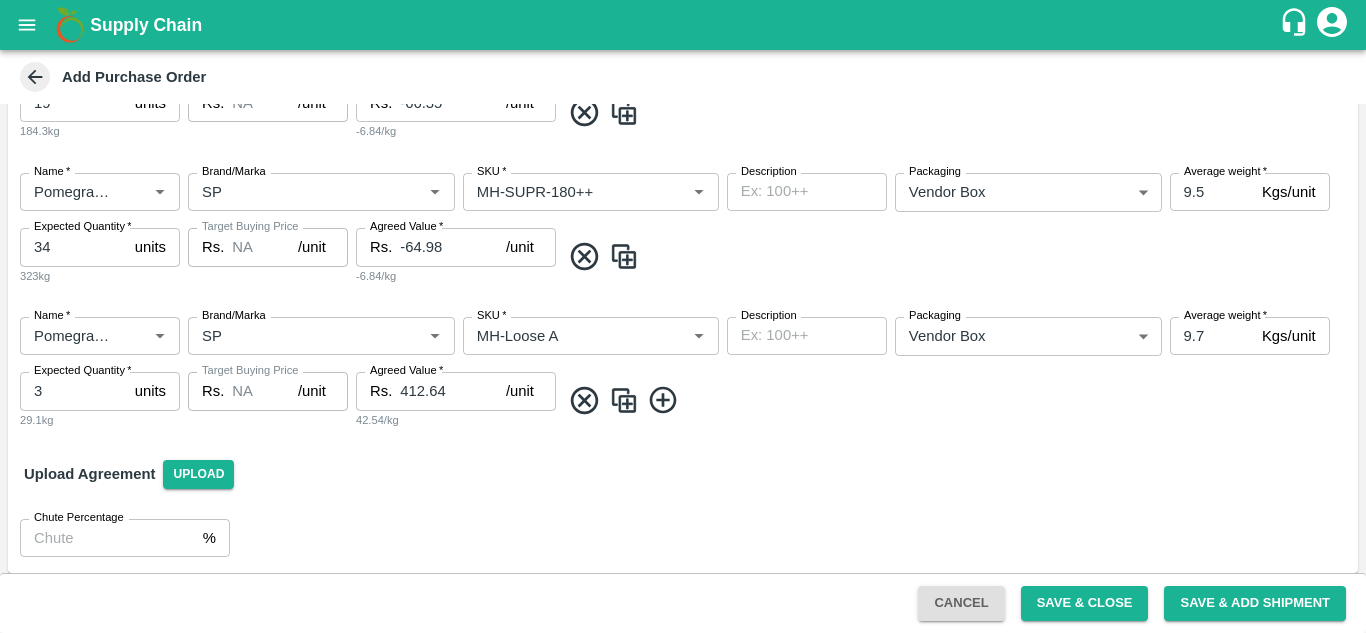 scroll, scrollTop: 1422, scrollLeft: 0, axis: vertical 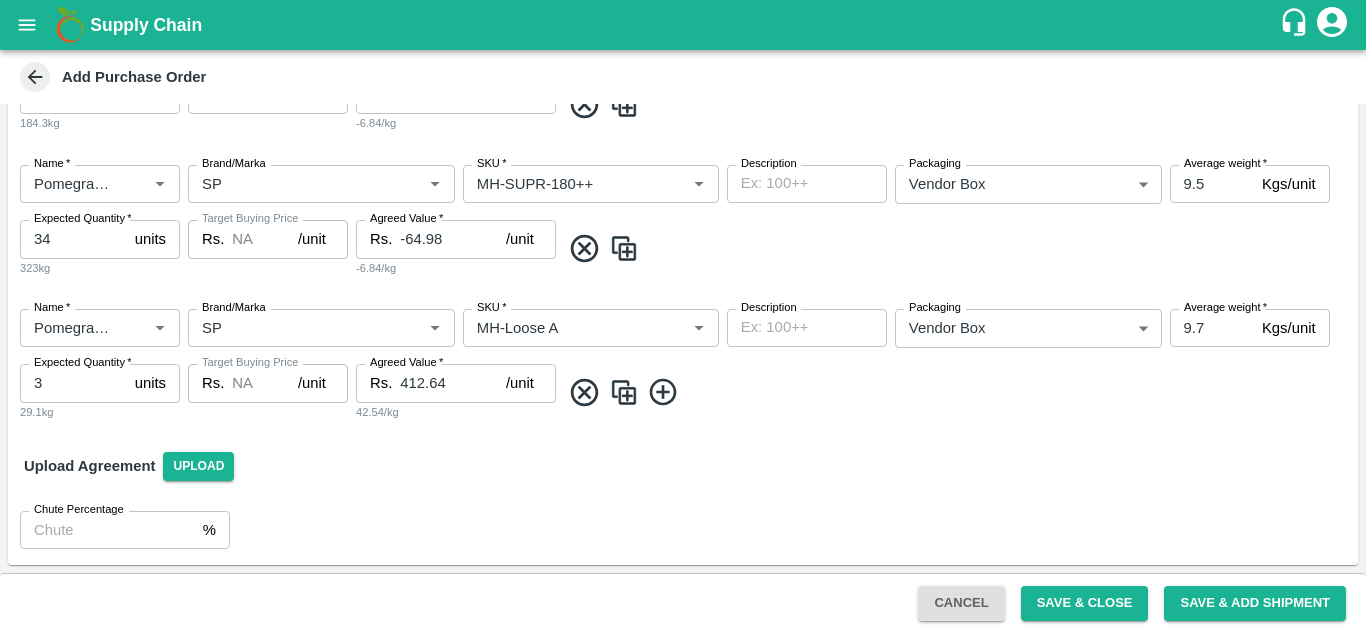 click 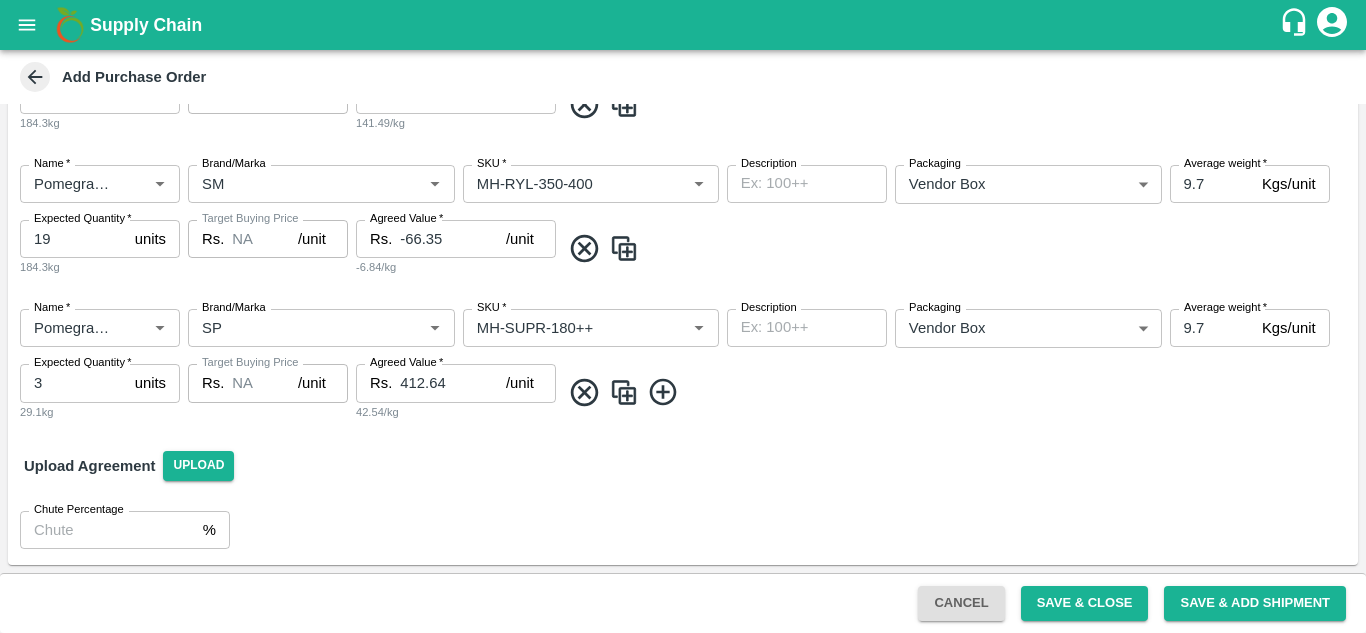 type on "9.7" 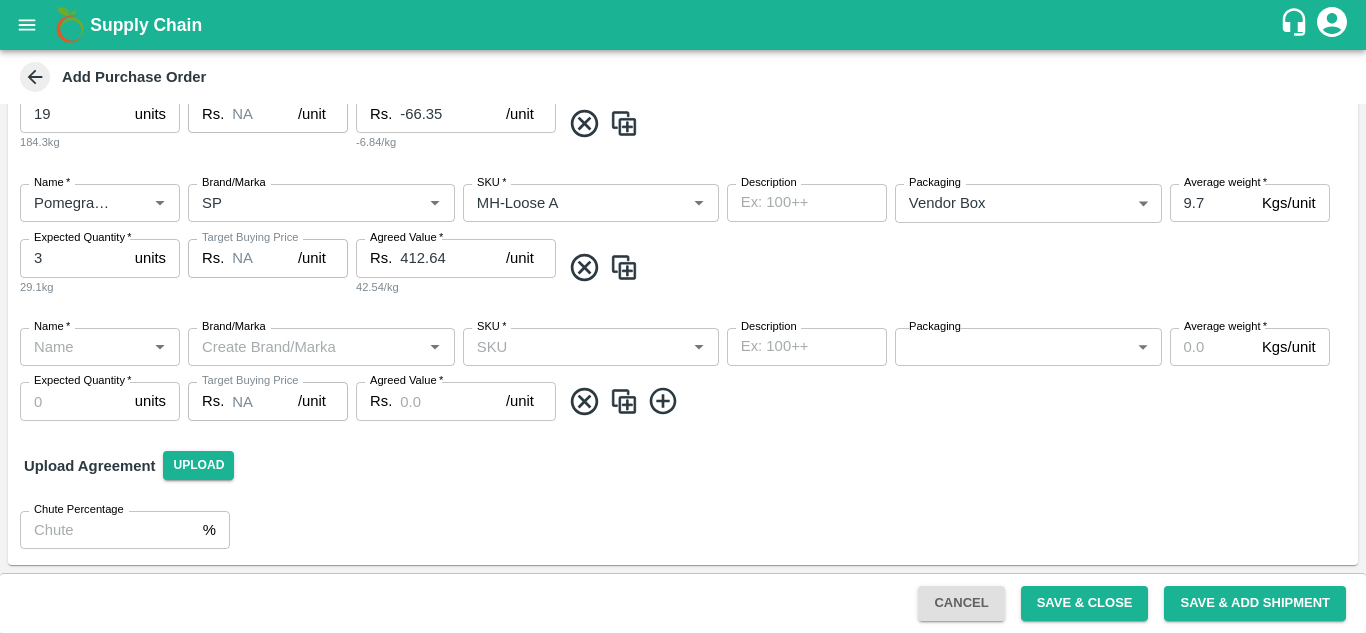 scroll, scrollTop: 1403, scrollLeft: 0, axis: vertical 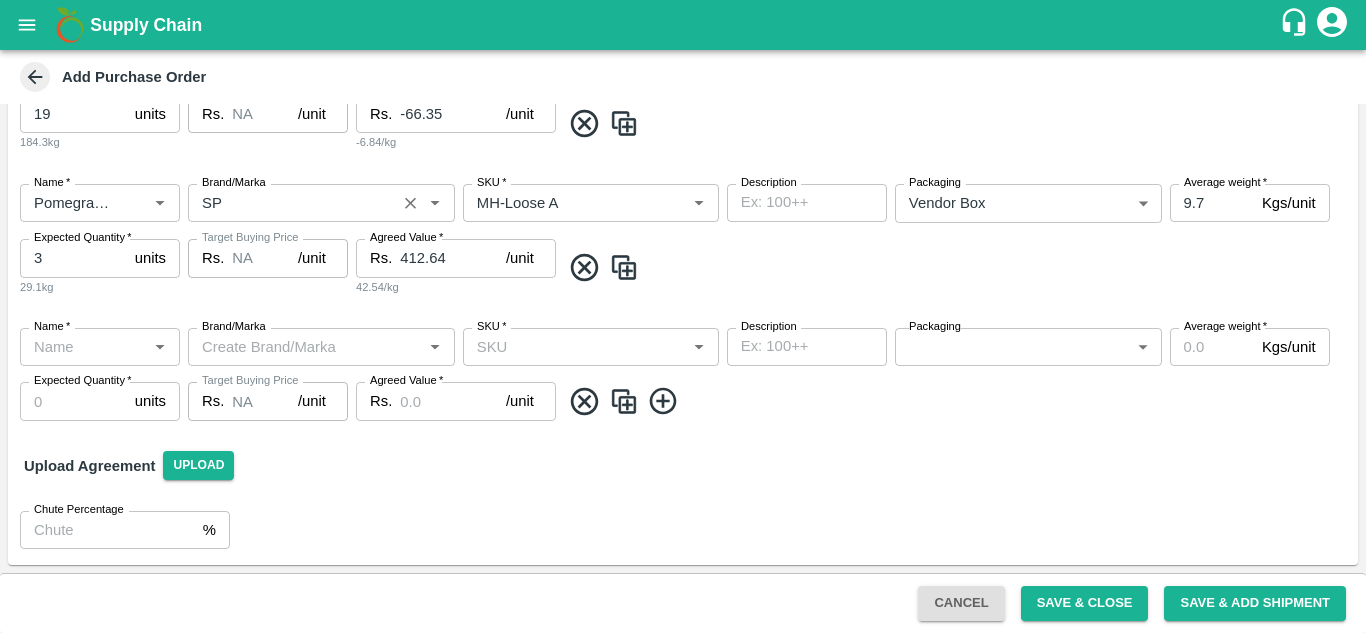 click on "Brand/Marka" at bounding box center (234, 183) 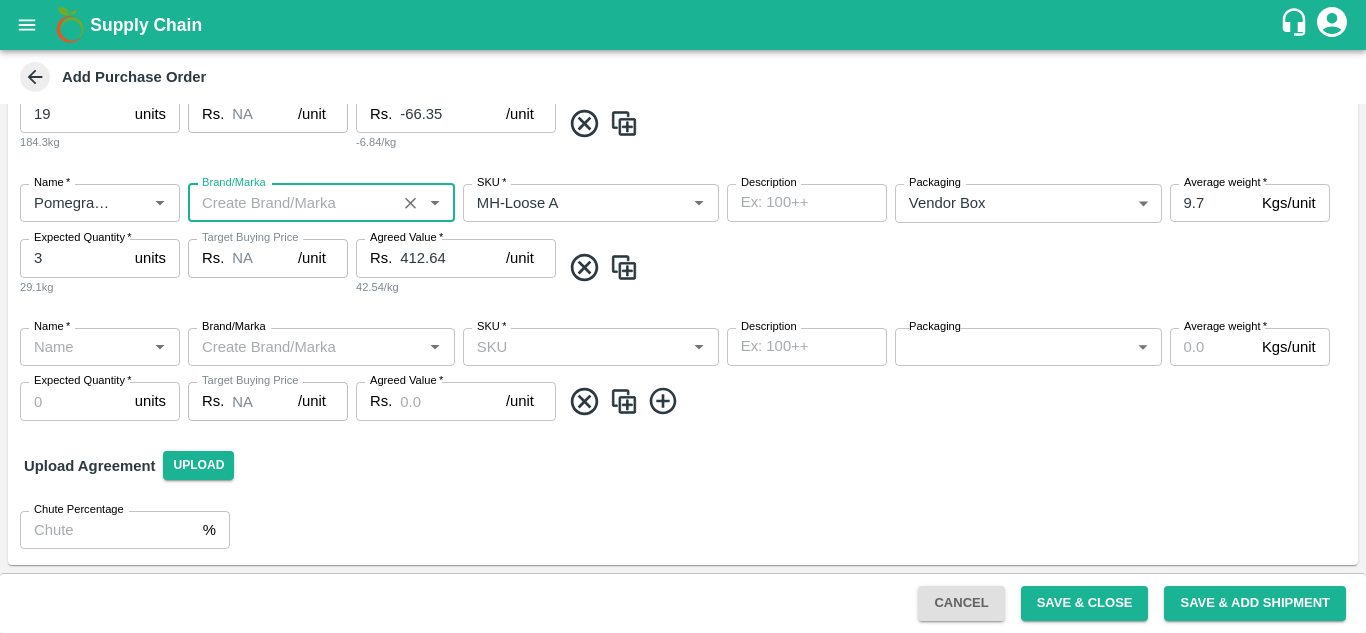 paste on "SM" 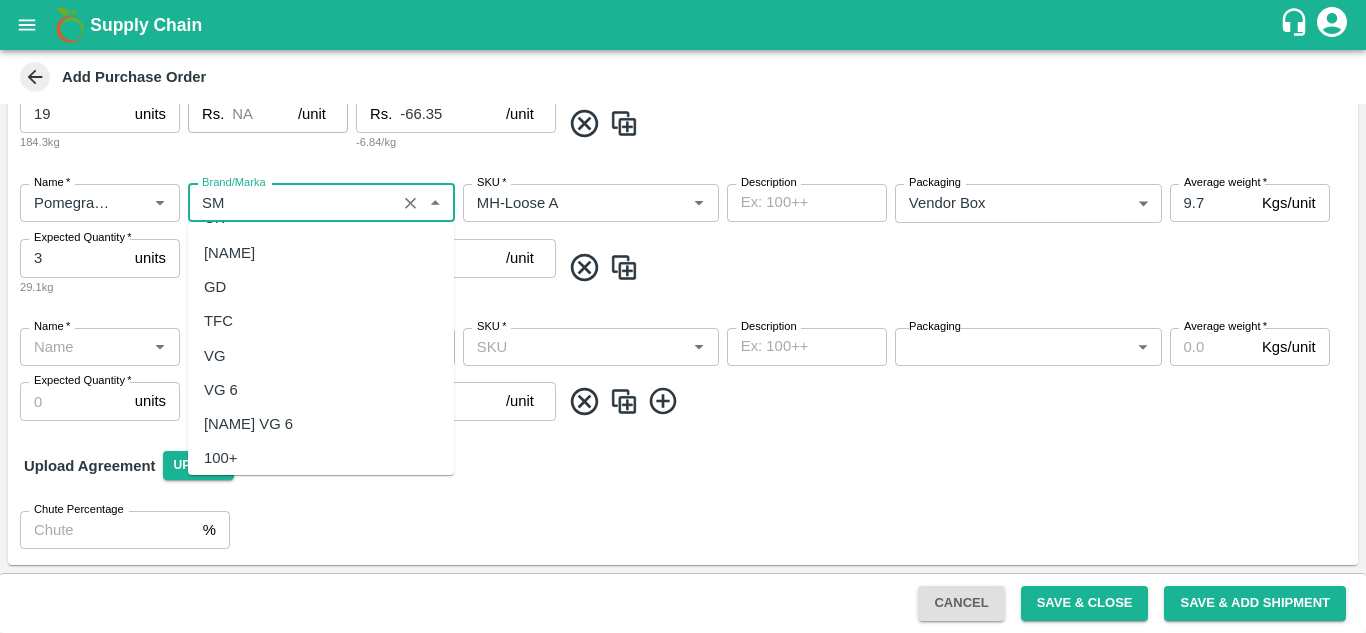 scroll, scrollTop: 589, scrollLeft: 0, axis: vertical 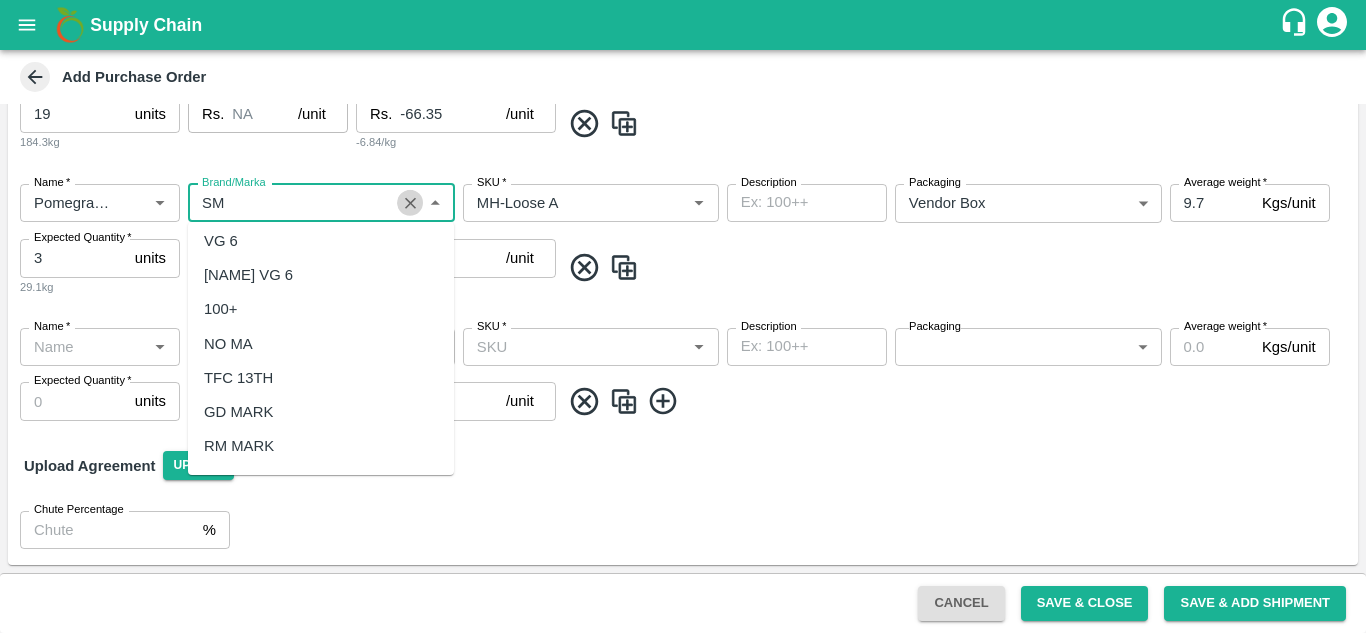 click 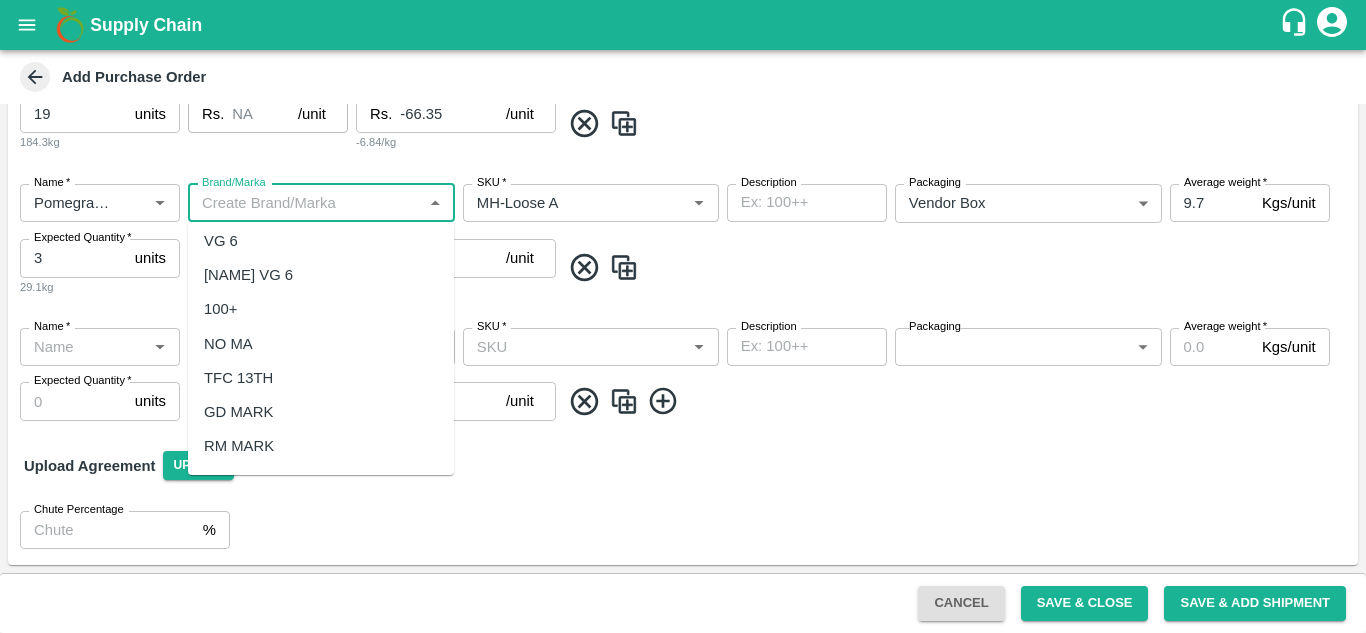 scroll, scrollTop: 0, scrollLeft: 0, axis: both 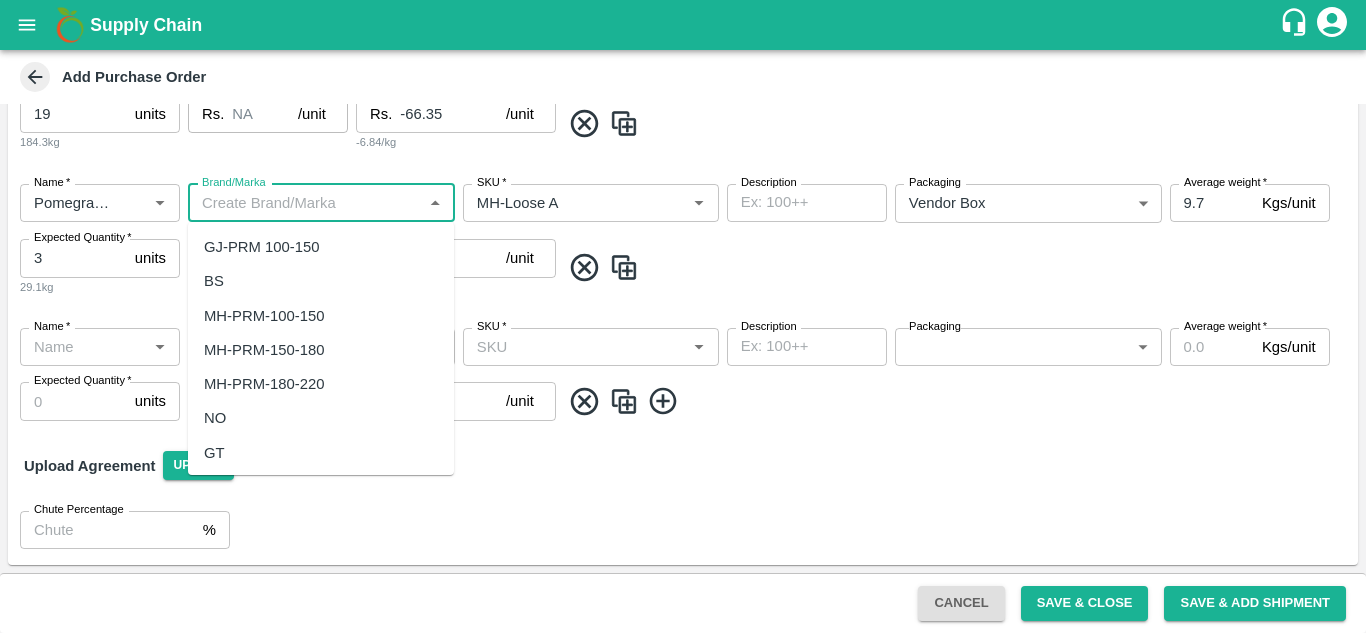 paste on "SM" 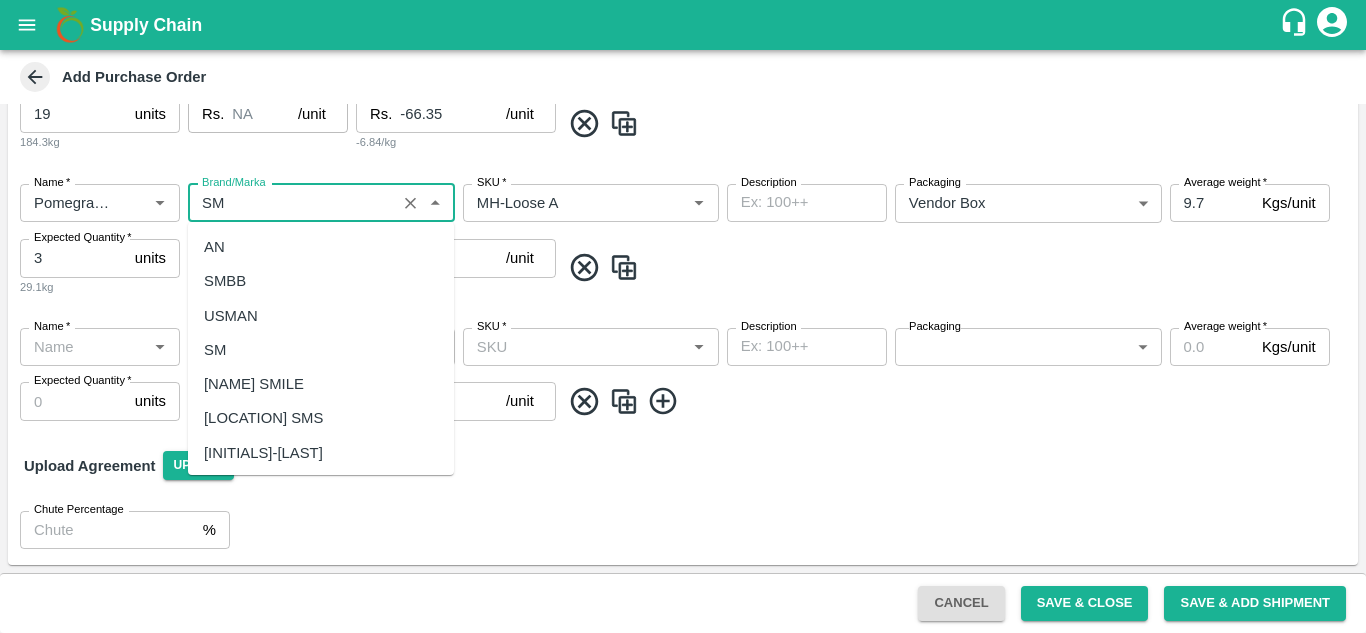 click on "SM" at bounding box center (321, 350) 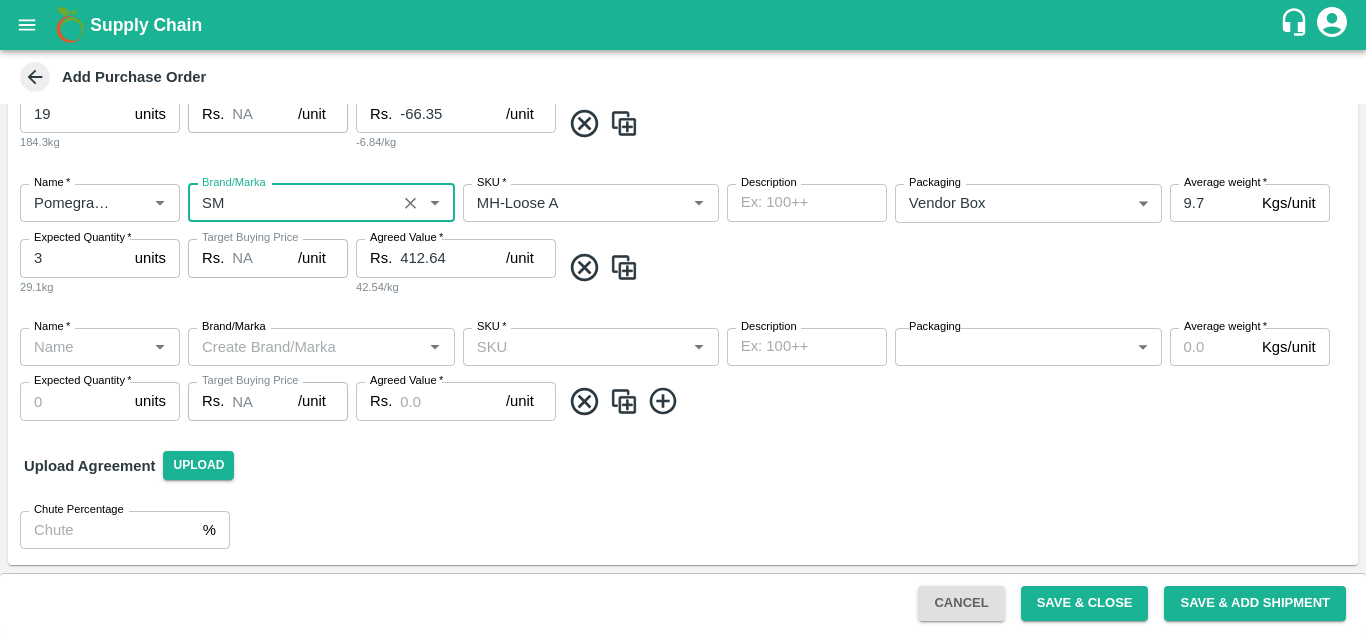 type on "SM" 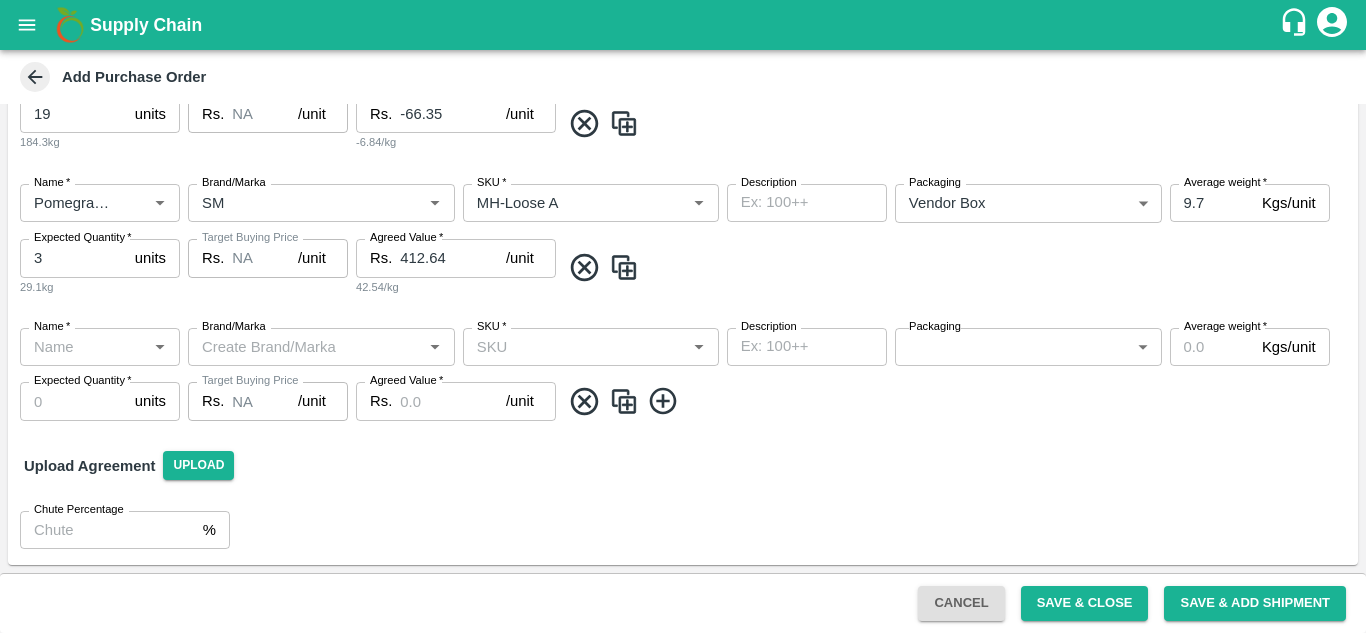 click 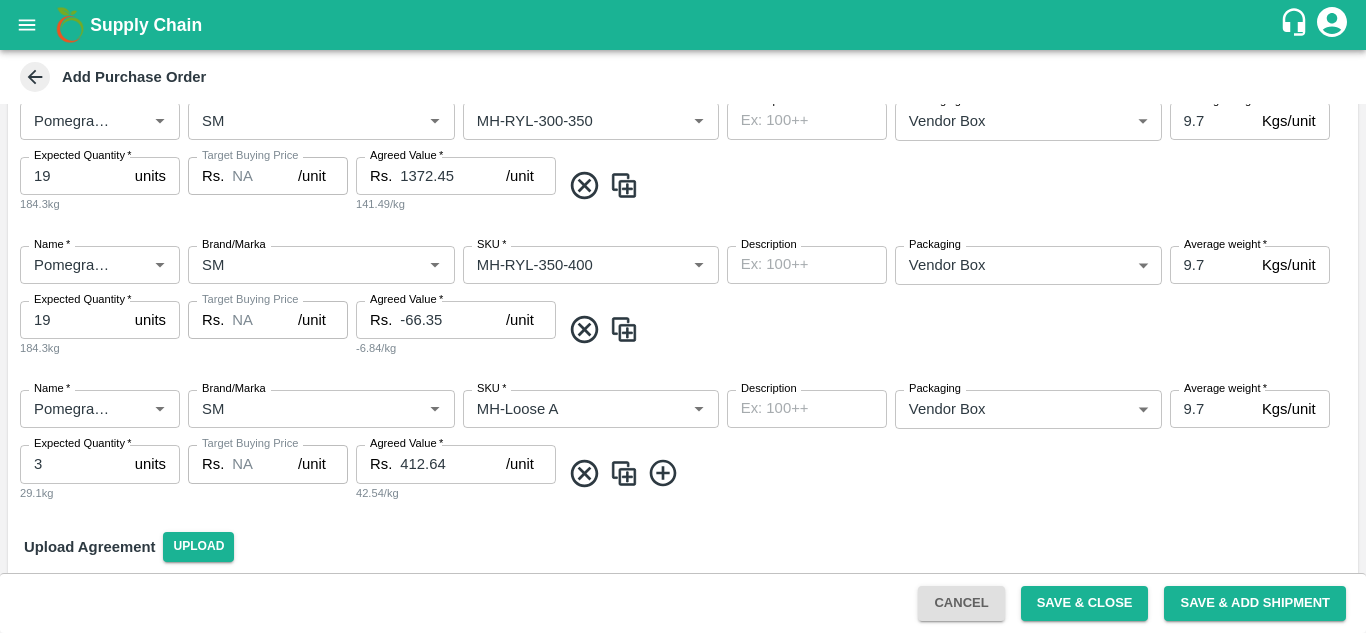 scroll, scrollTop: 1278, scrollLeft: 0, axis: vertical 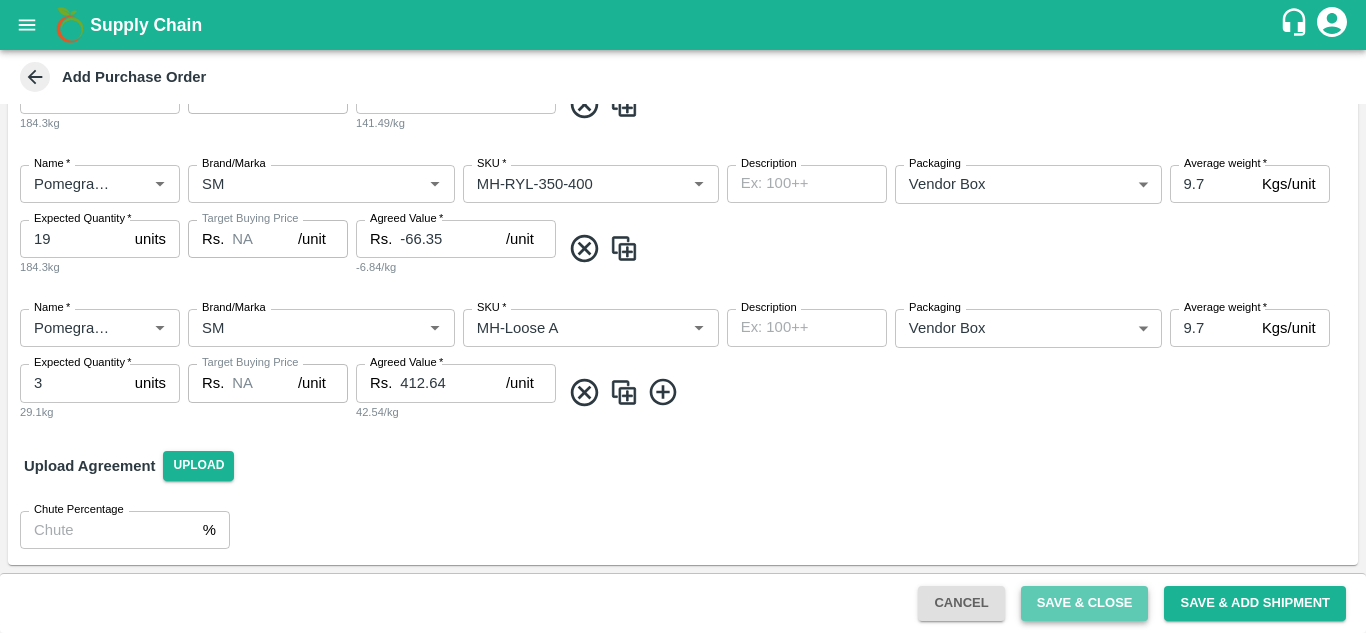 click on "Save & Close" at bounding box center [1085, 603] 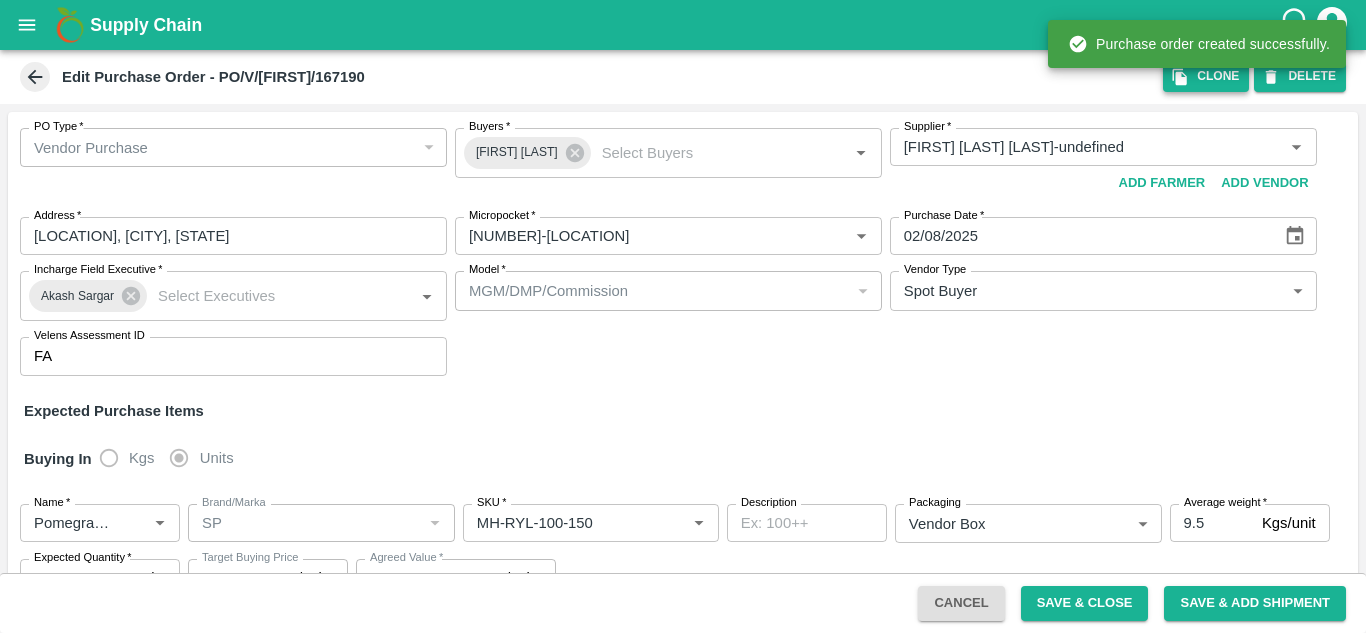 click on "Clone" at bounding box center (1206, 76) 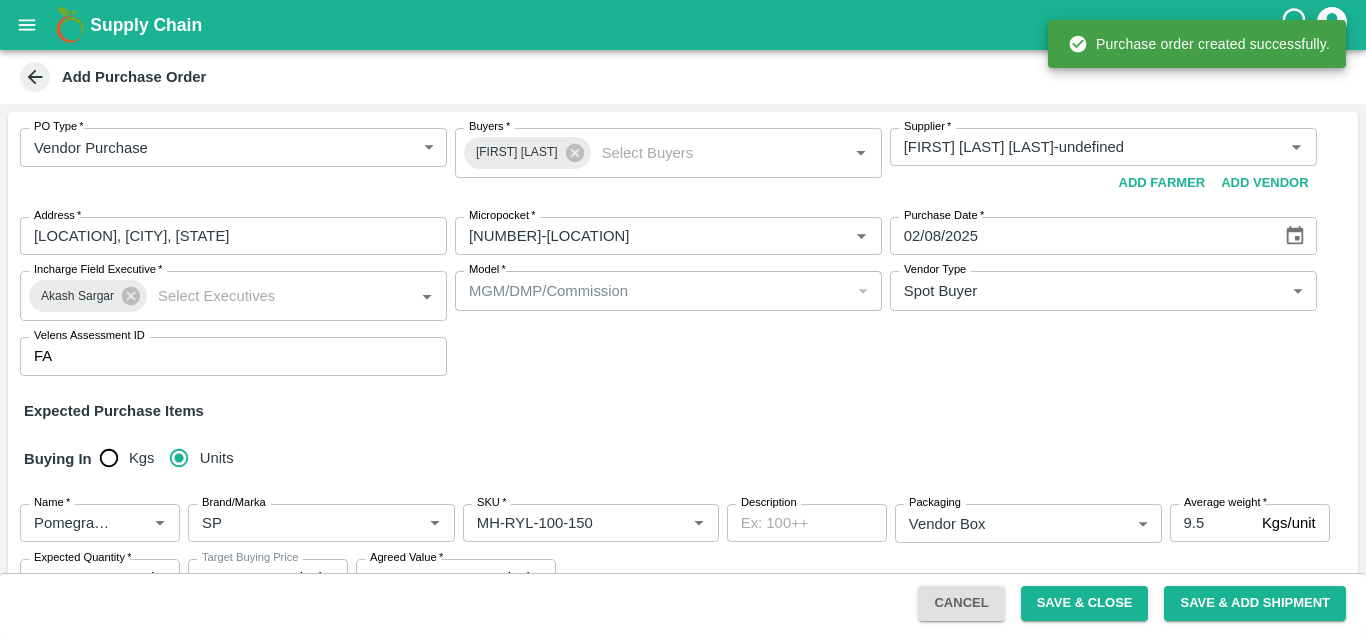 type 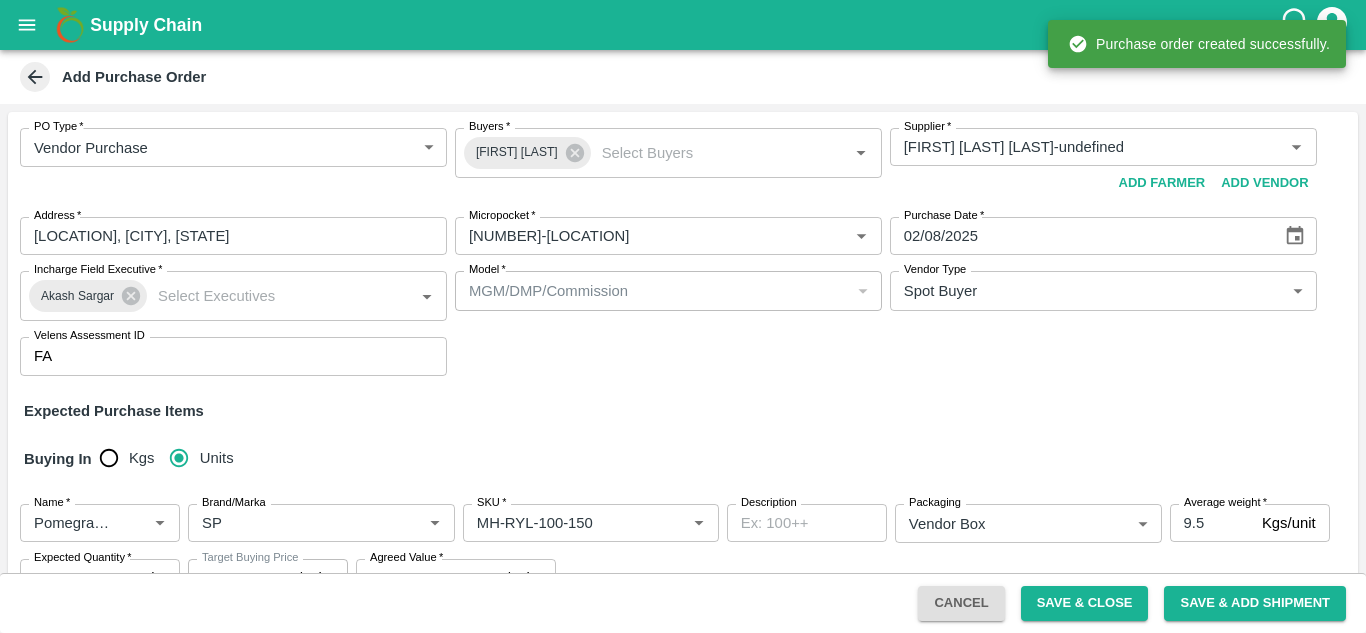 type 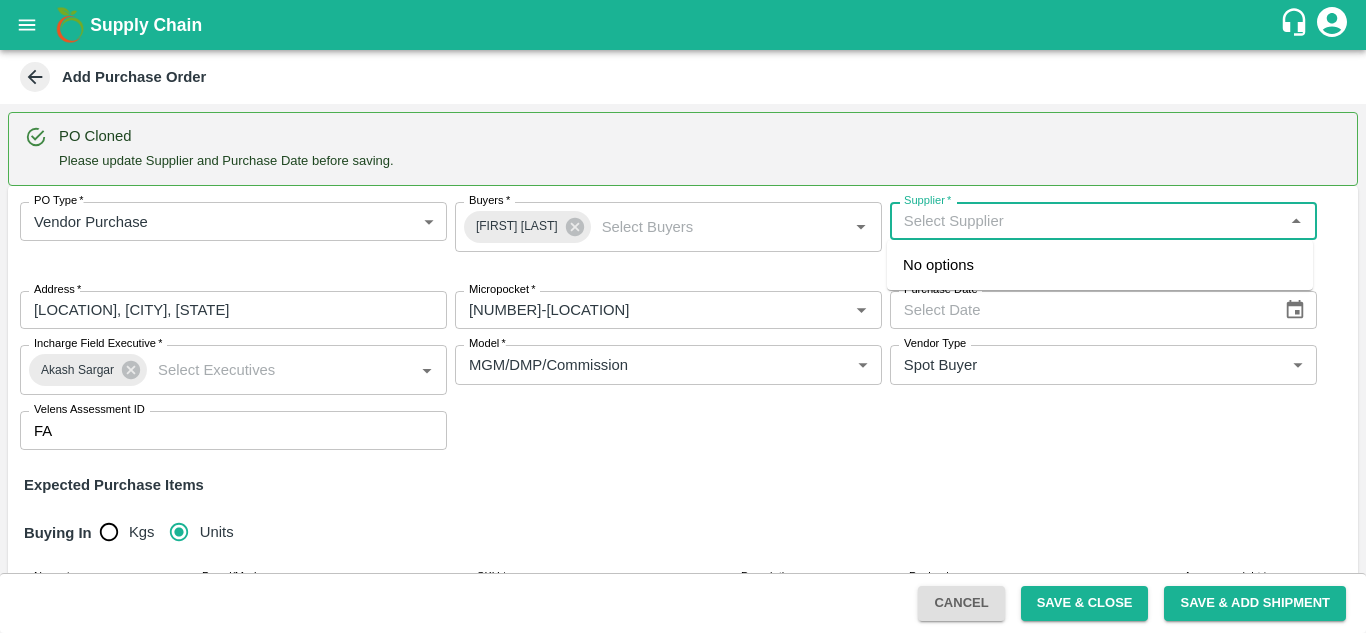click on "Supplier   *" at bounding box center [1087, 221] 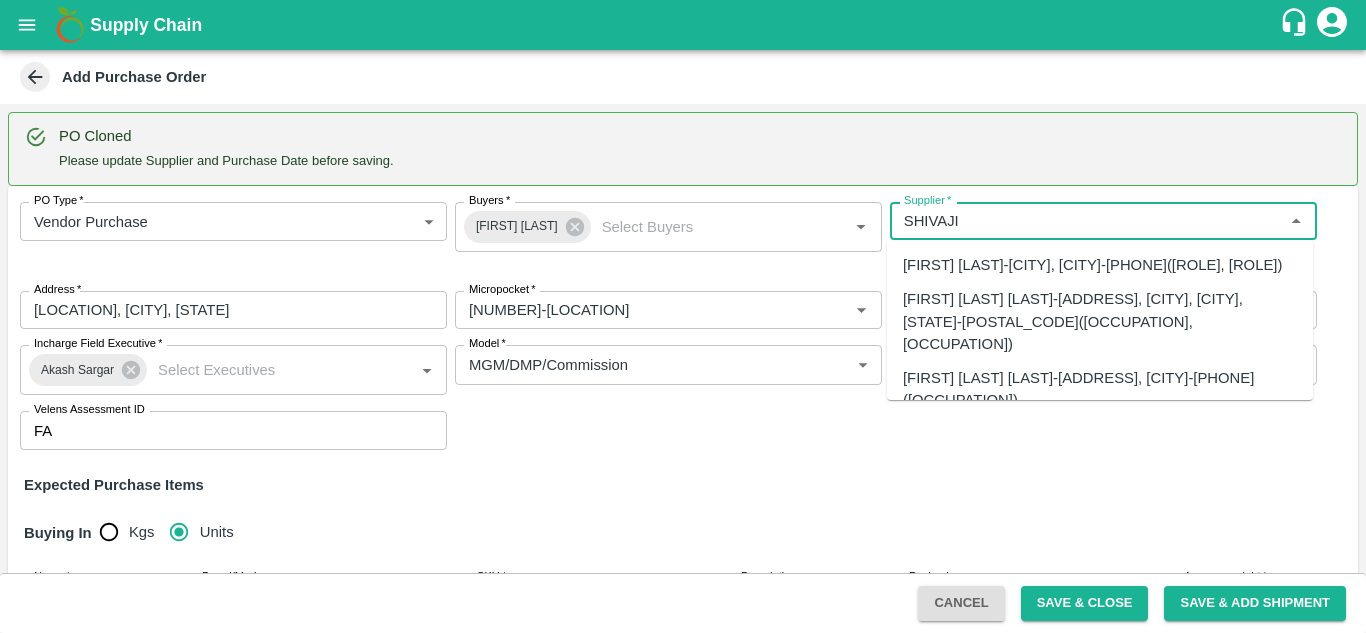 click on "[FIRST] [LAST] [LAST]-[ADDRESS], [CITY]-[PHONE]([OCCUPATION])" at bounding box center [1100, 389] 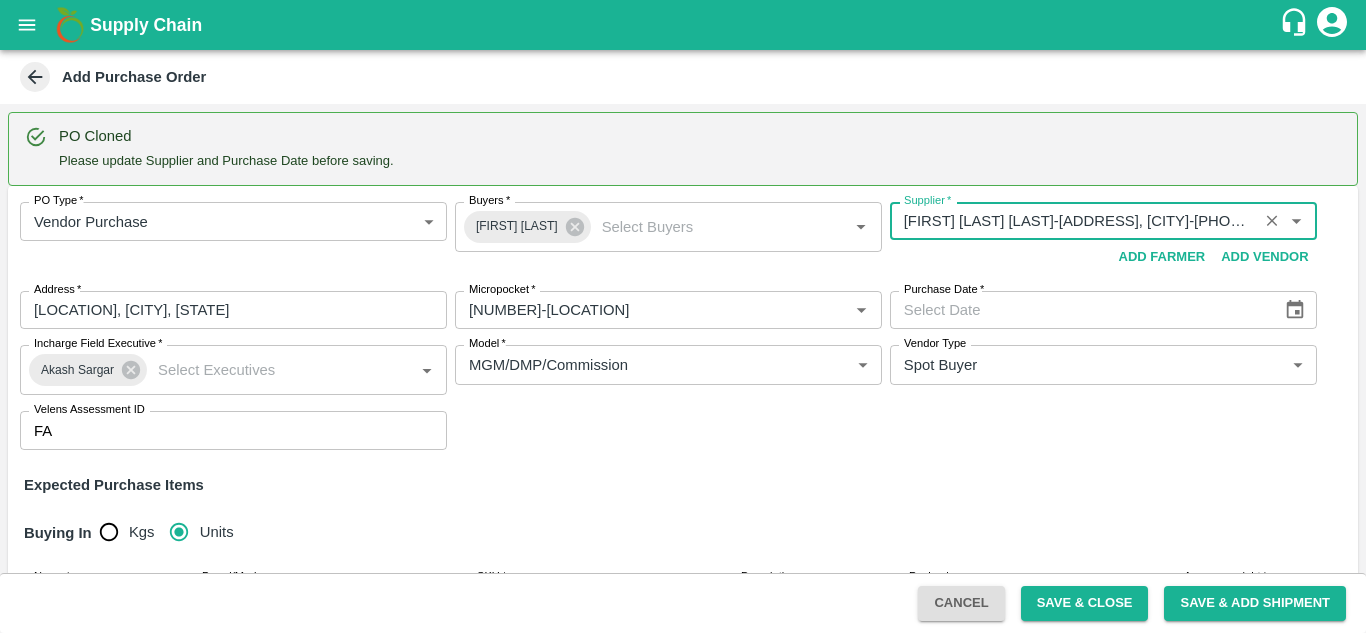 type on "[FIRST] [LAST] [LAST]-[ADDRESS], [CITY]-[PHONE]([OCCUPATION])" 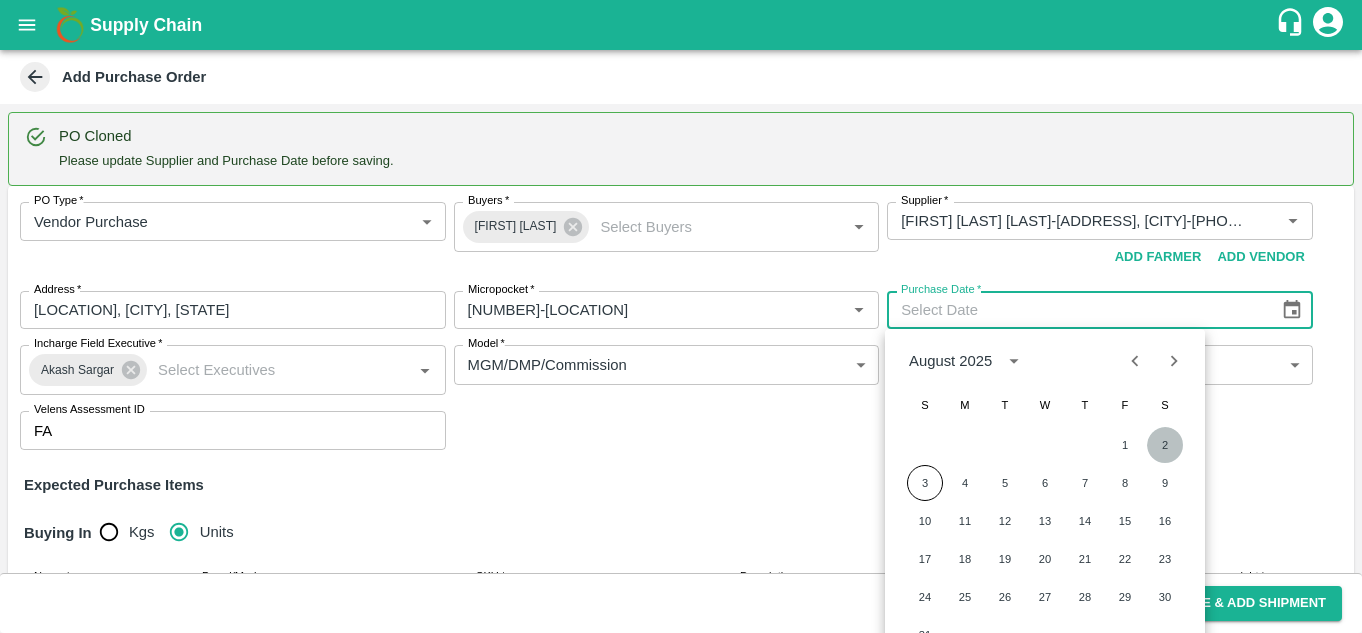 click on "2" at bounding box center (1165, 445) 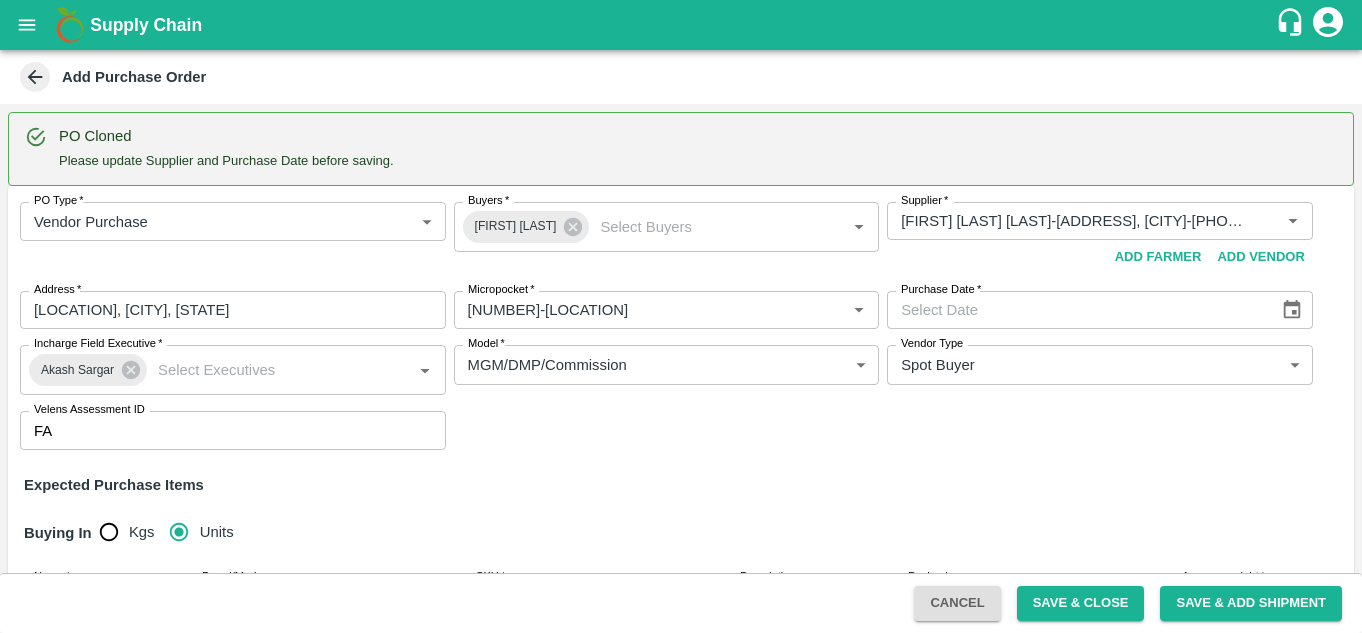 type on "02/08/2025" 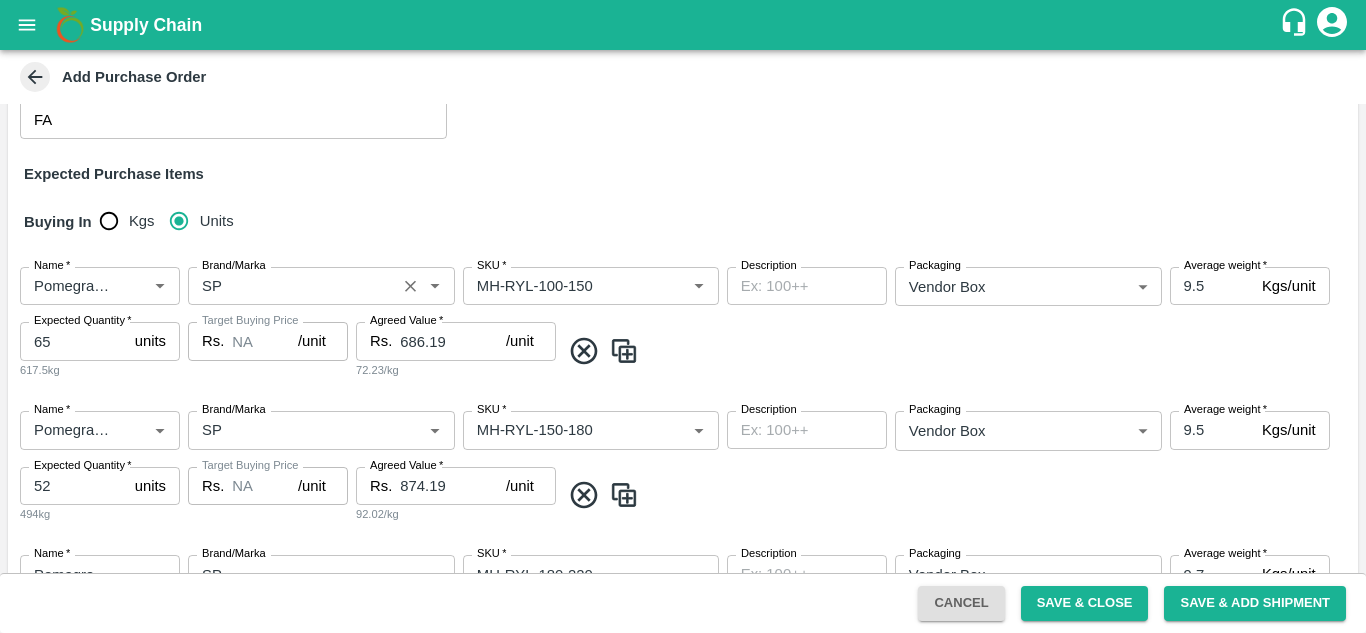 scroll, scrollTop: 312, scrollLeft: 0, axis: vertical 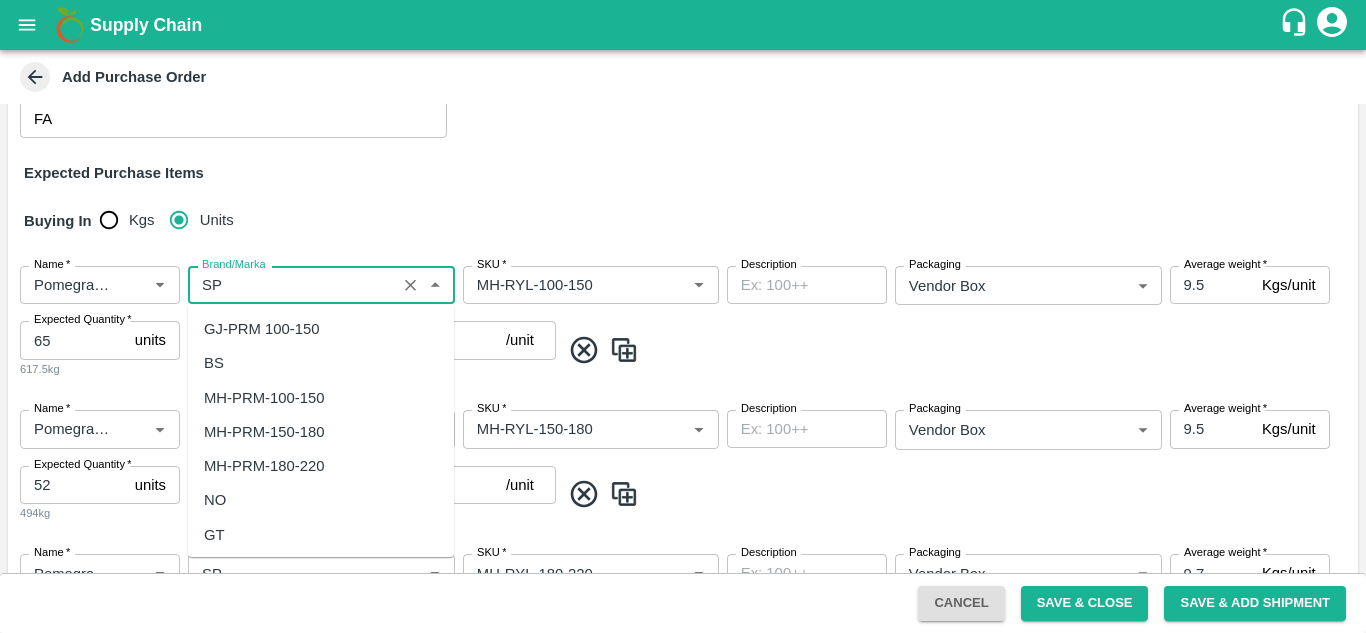 click on "Brand/Marka" at bounding box center (292, 285) 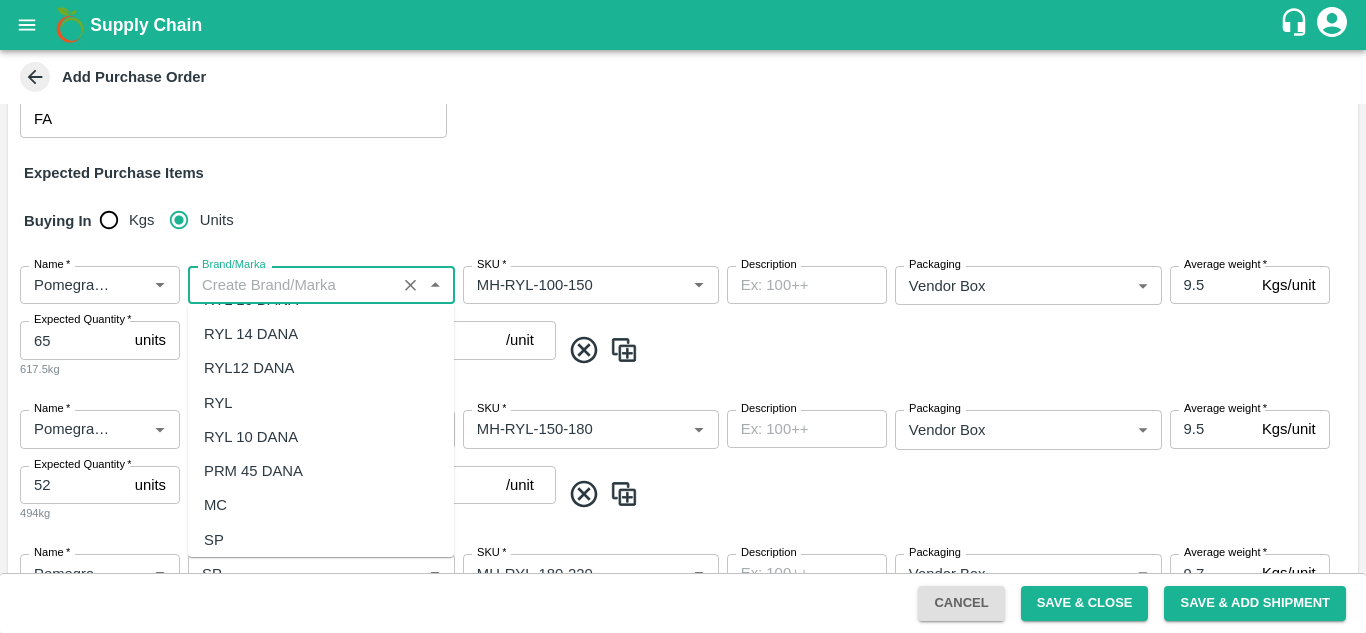 scroll, scrollTop: 0, scrollLeft: 0, axis: both 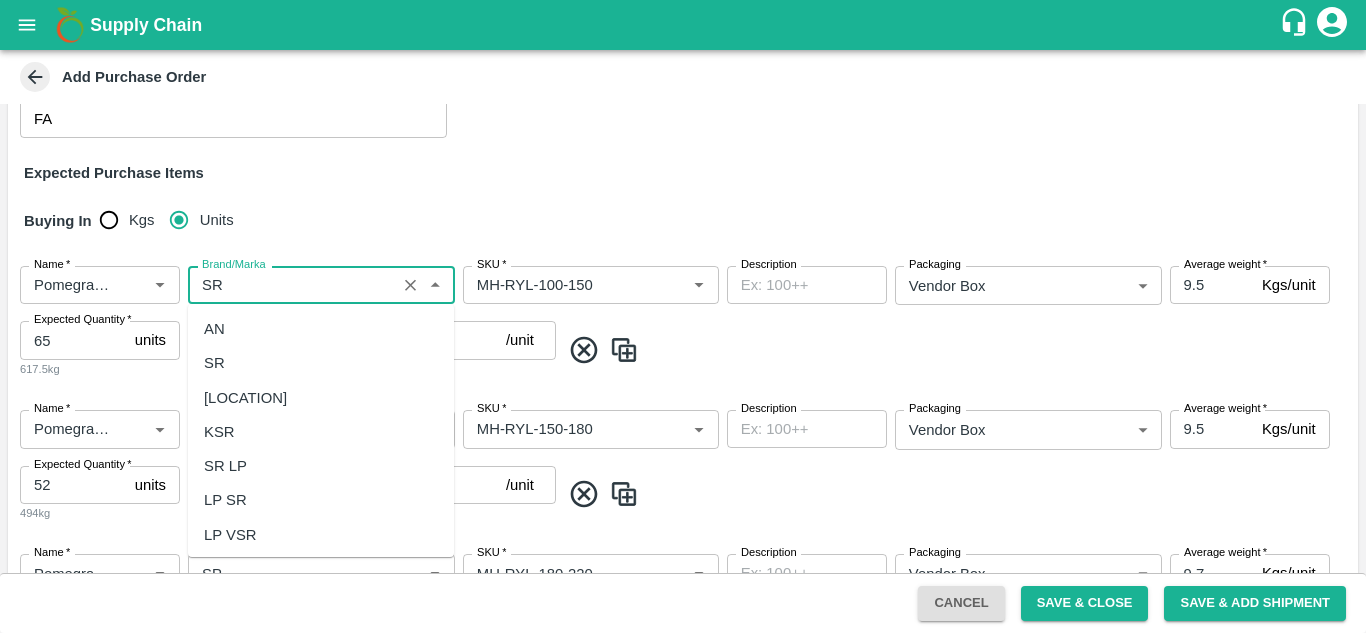 click on "SR" at bounding box center [214, 363] 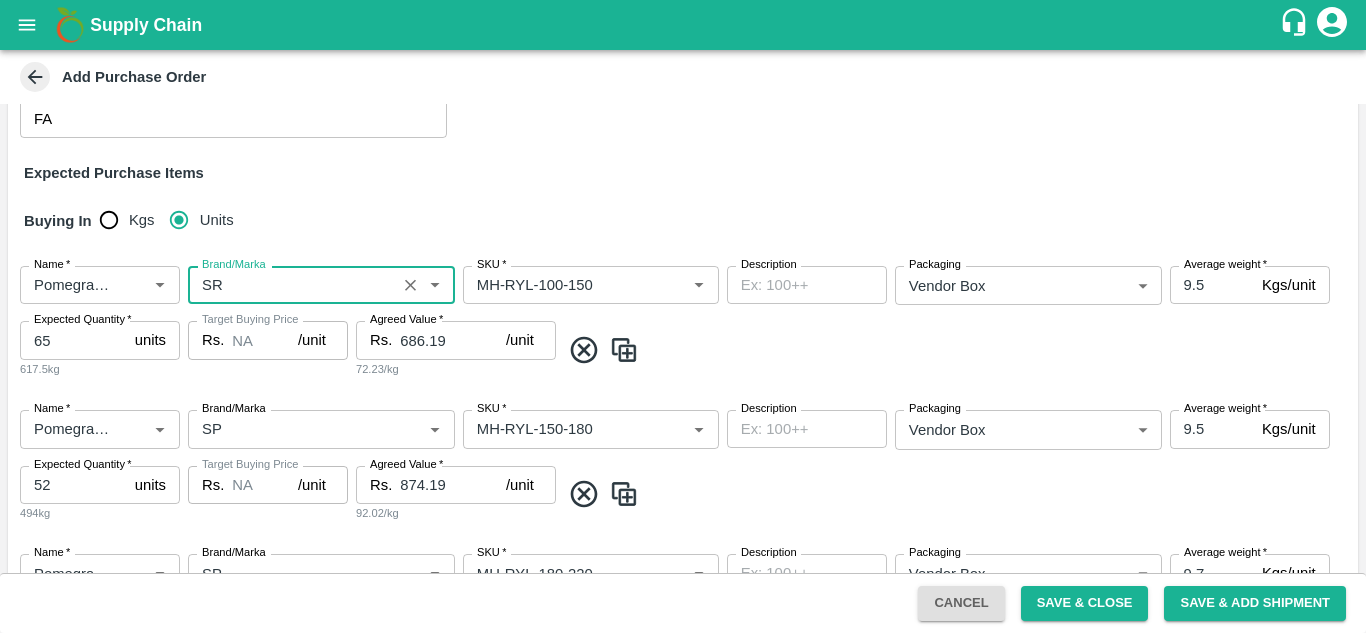 click on "Brand/Marka" at bounding box center [292, 285] 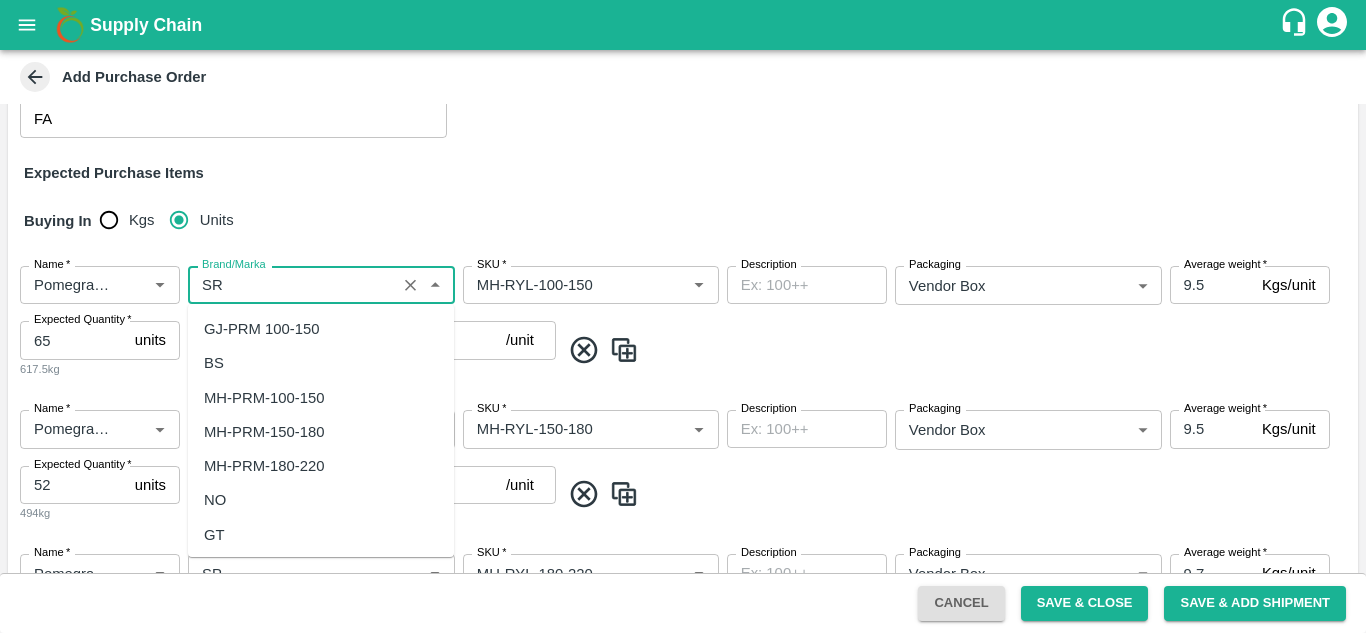 click on "Brand/Marka" at bounding box center (292, 285) 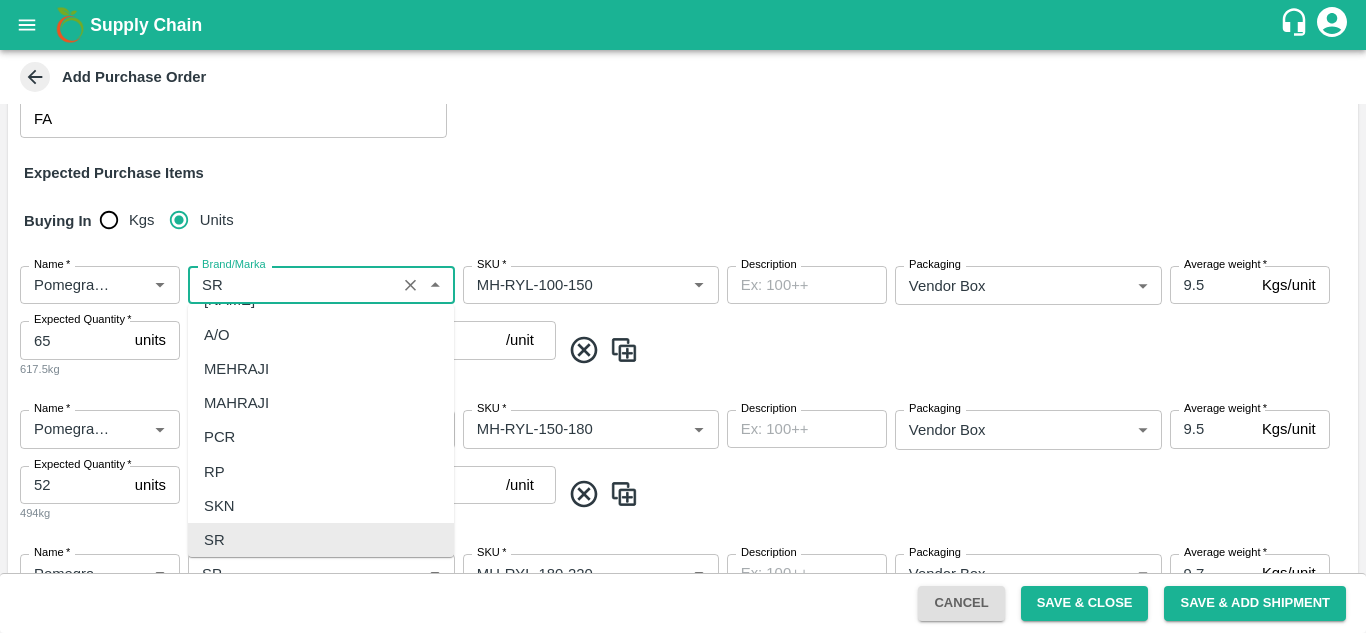 type on "SR" 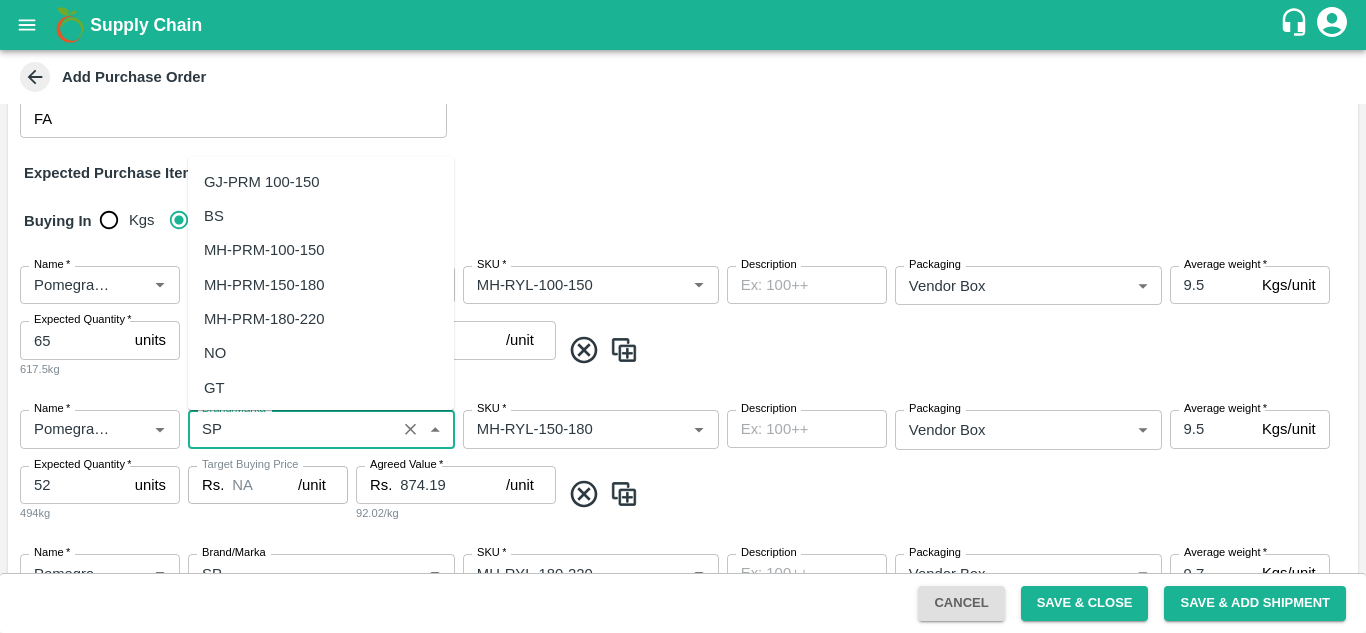 click on "Brand/Marka" at bounding box center [292, 429] 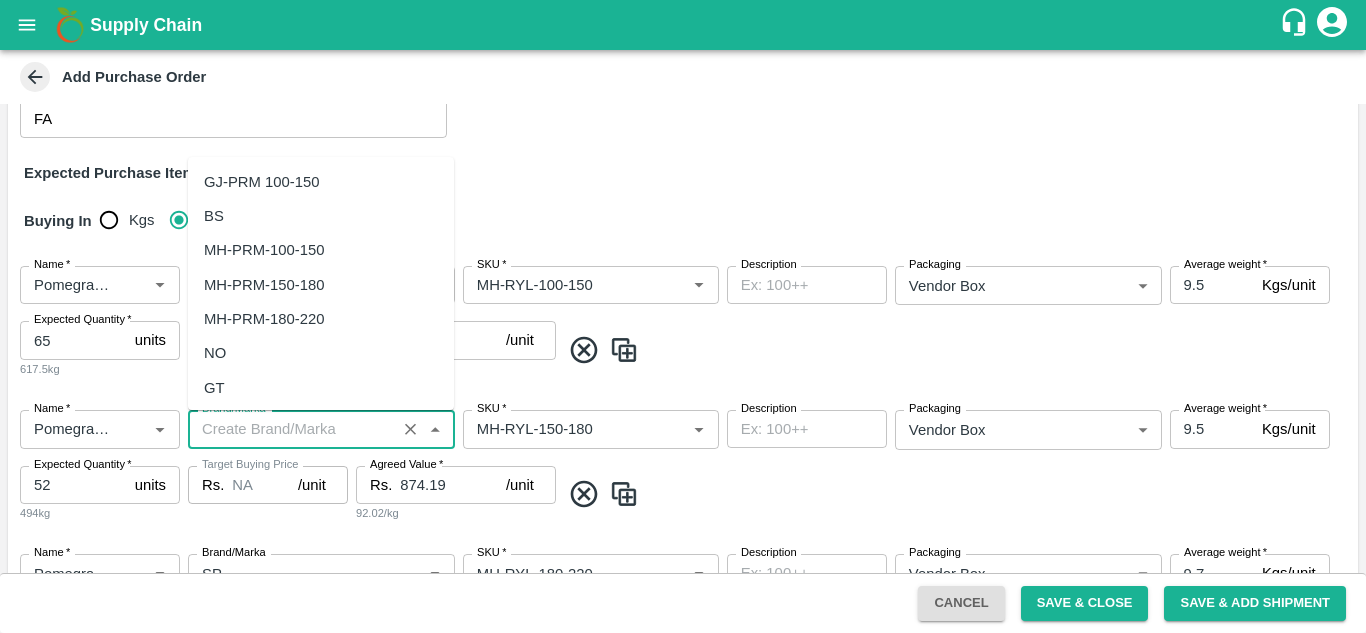 scroll, scrollTop: 0, scrollLeft: 0, axis: both 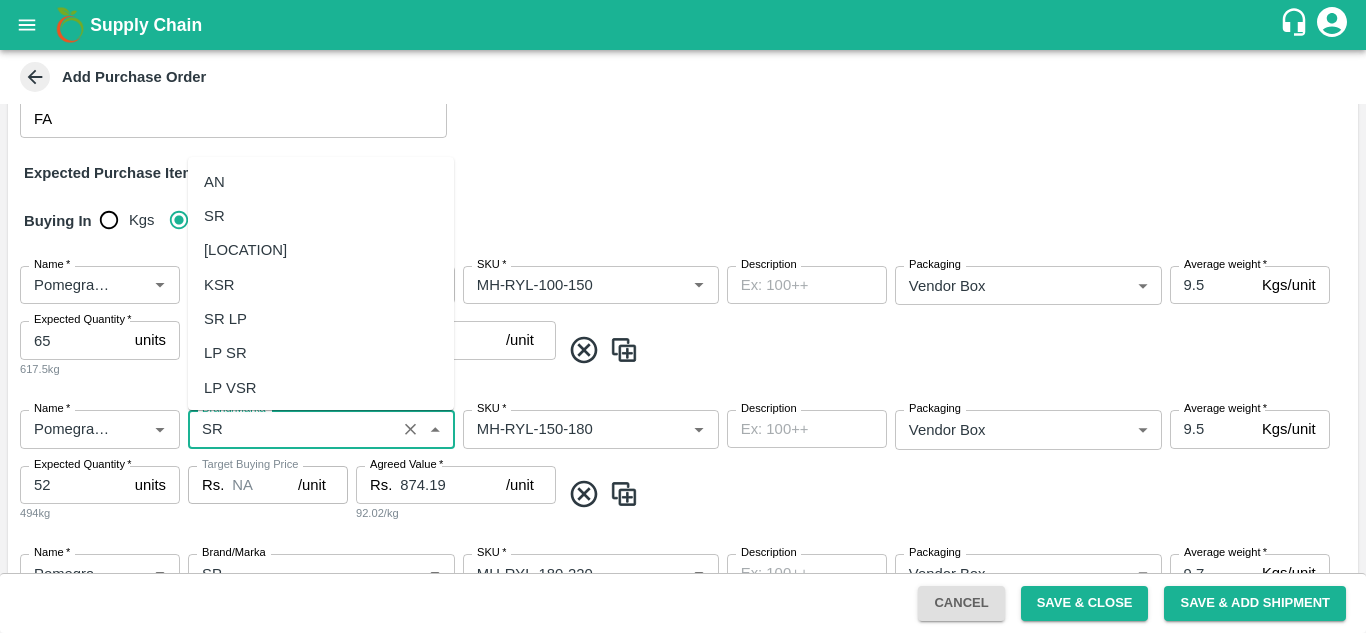 click on "SR" at bounding box center [321, 216] 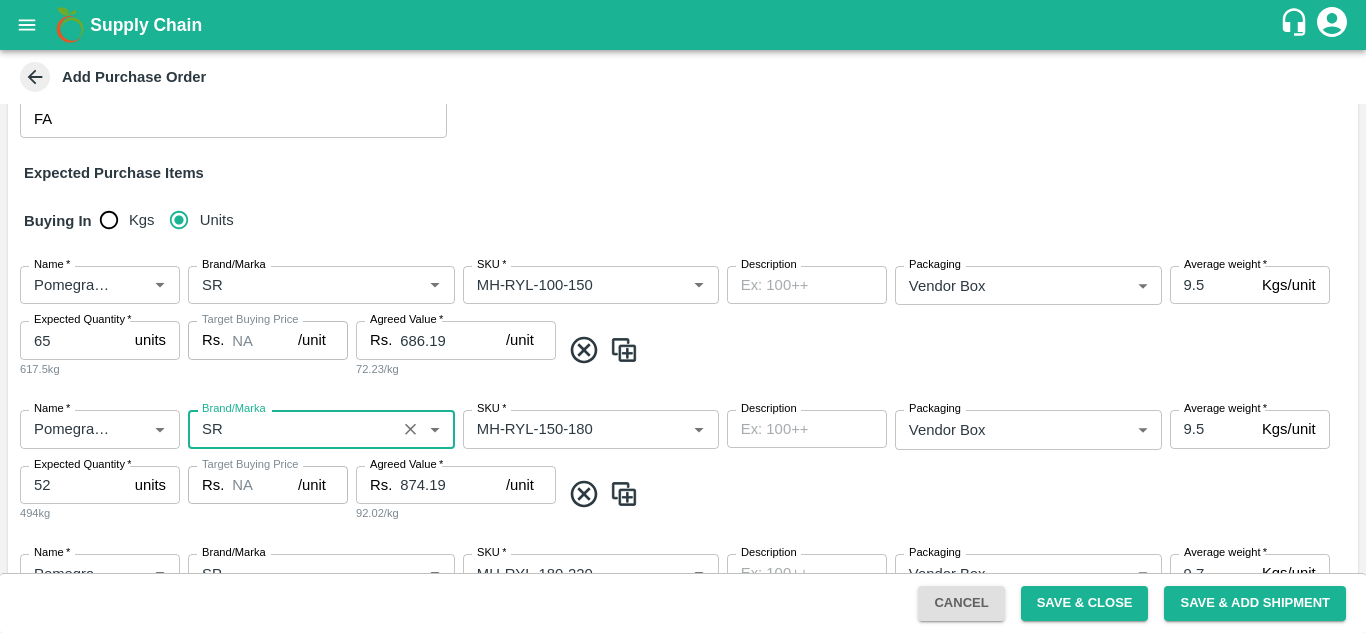 type on "SR" 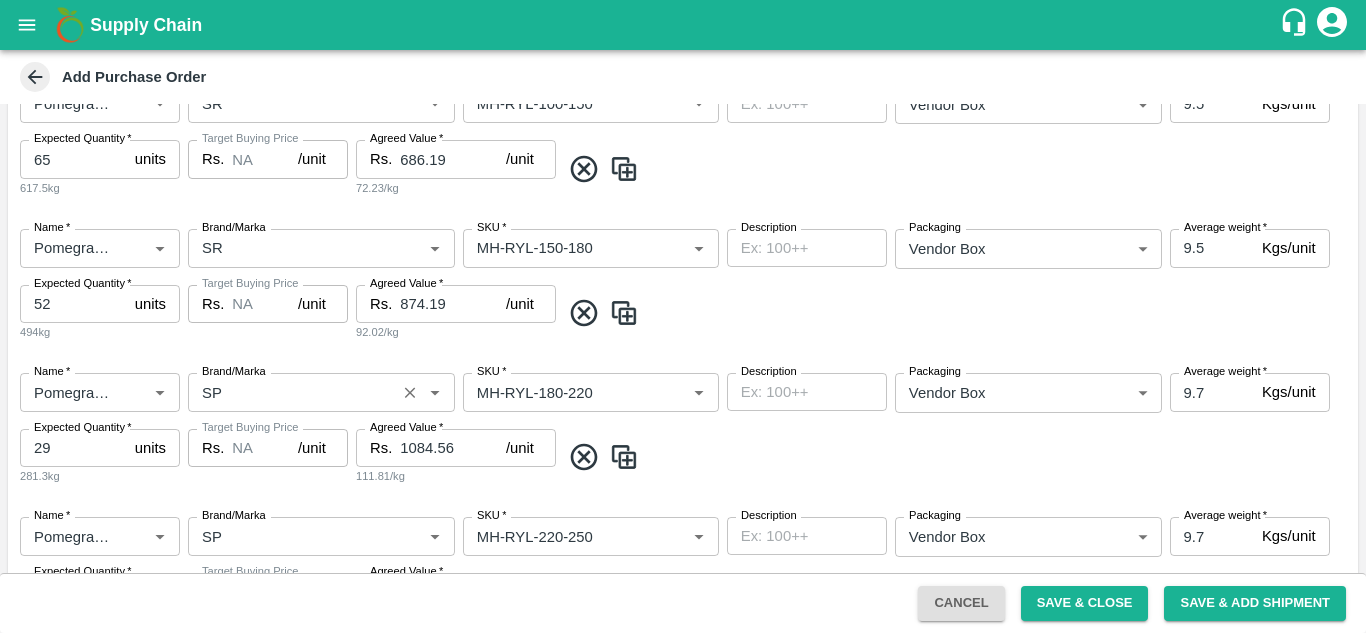 scroll, scrollTop: 533, scrollLeft: 0, axis: vertical 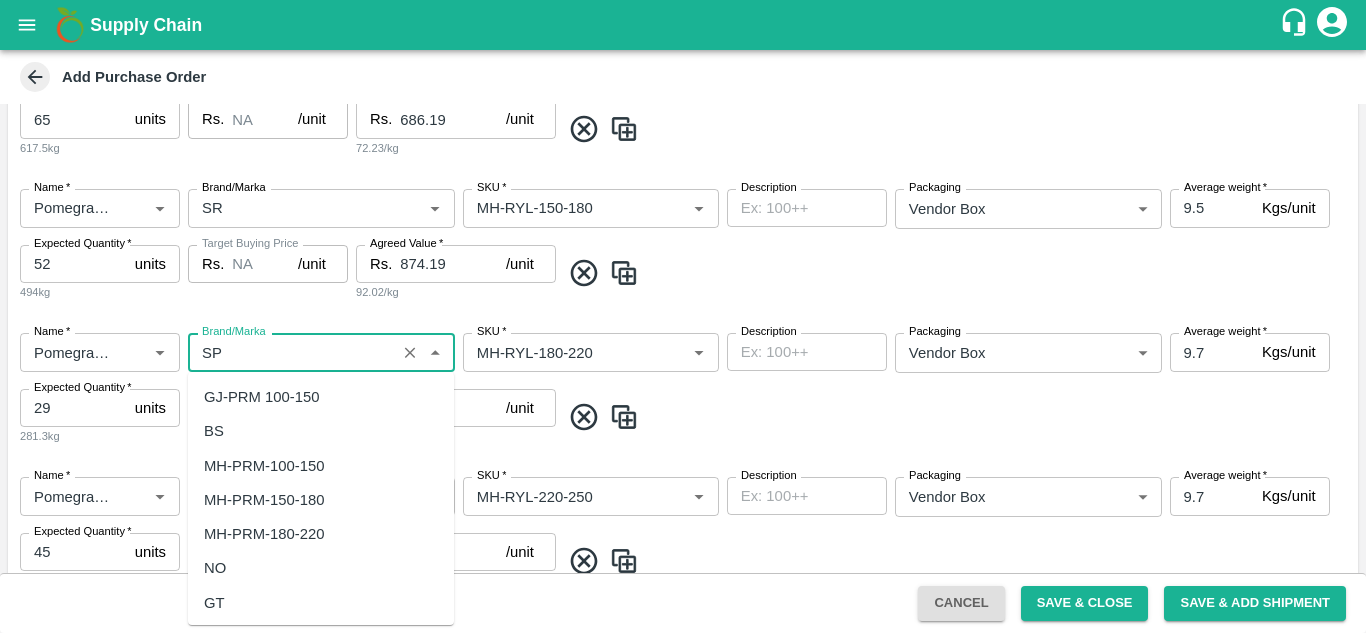 click on "Brand/Marka" at bounding box center [292, 352] 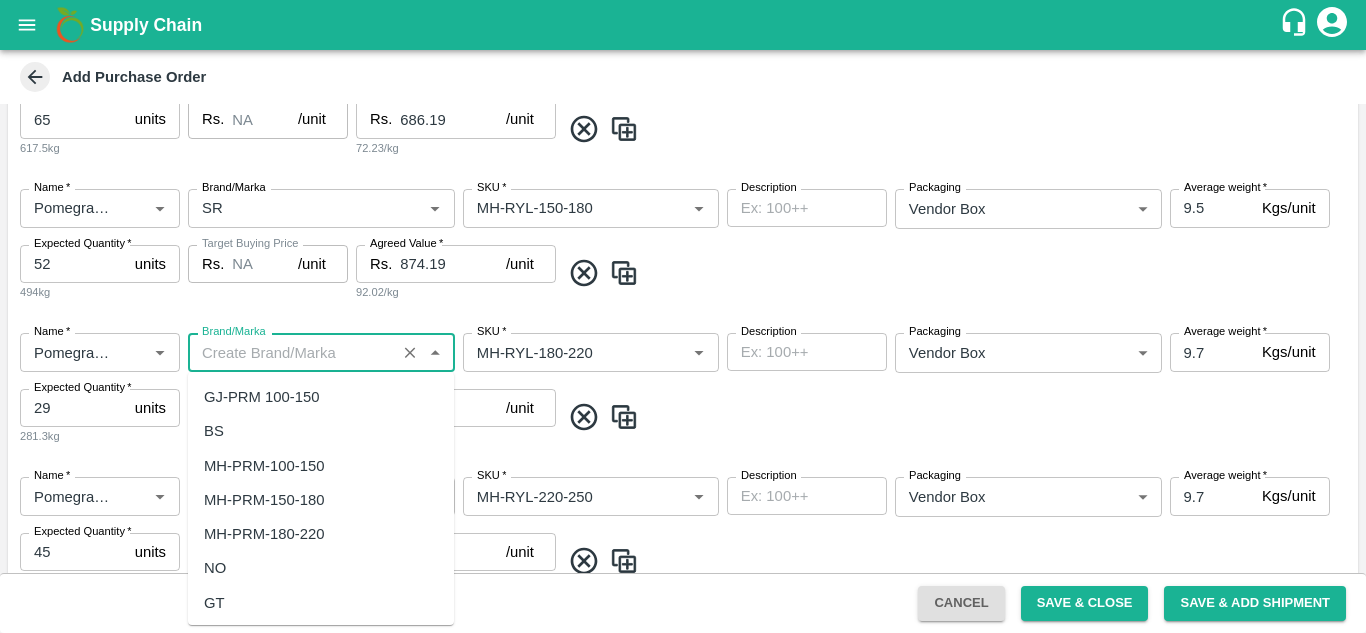 scroll, scrollTop: 0, scrollLeft: 0, axis: both 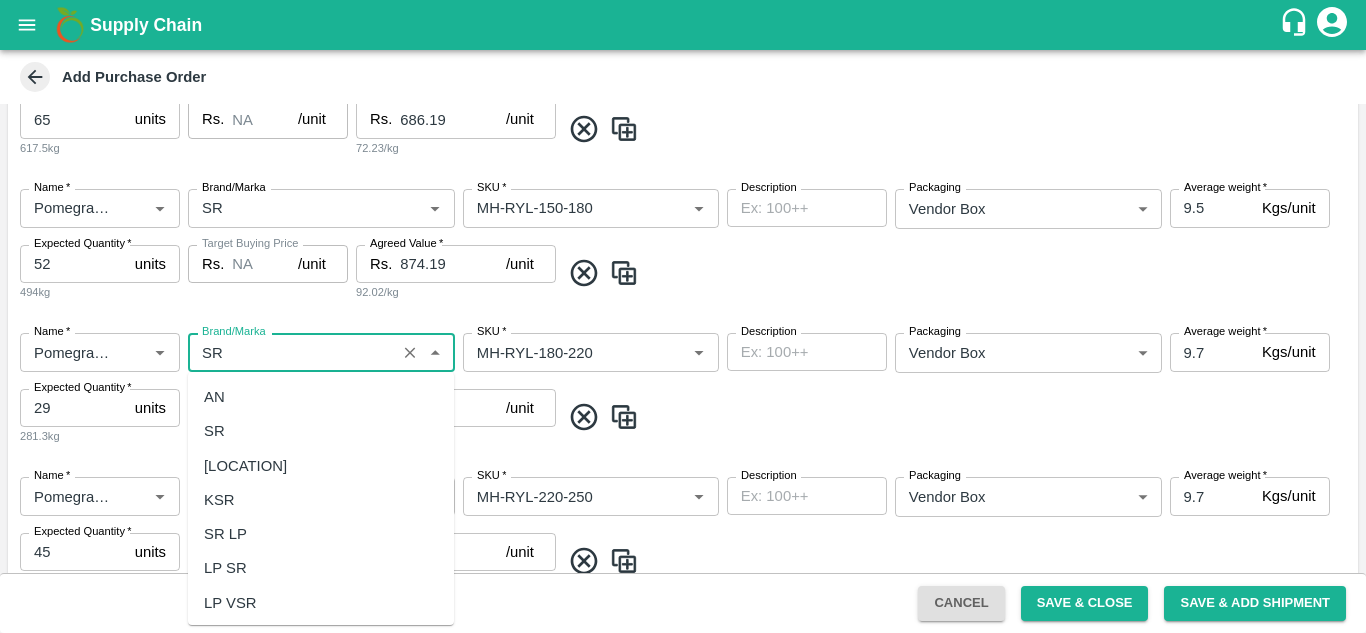 click on "SR" at bounding box center [214, 431] 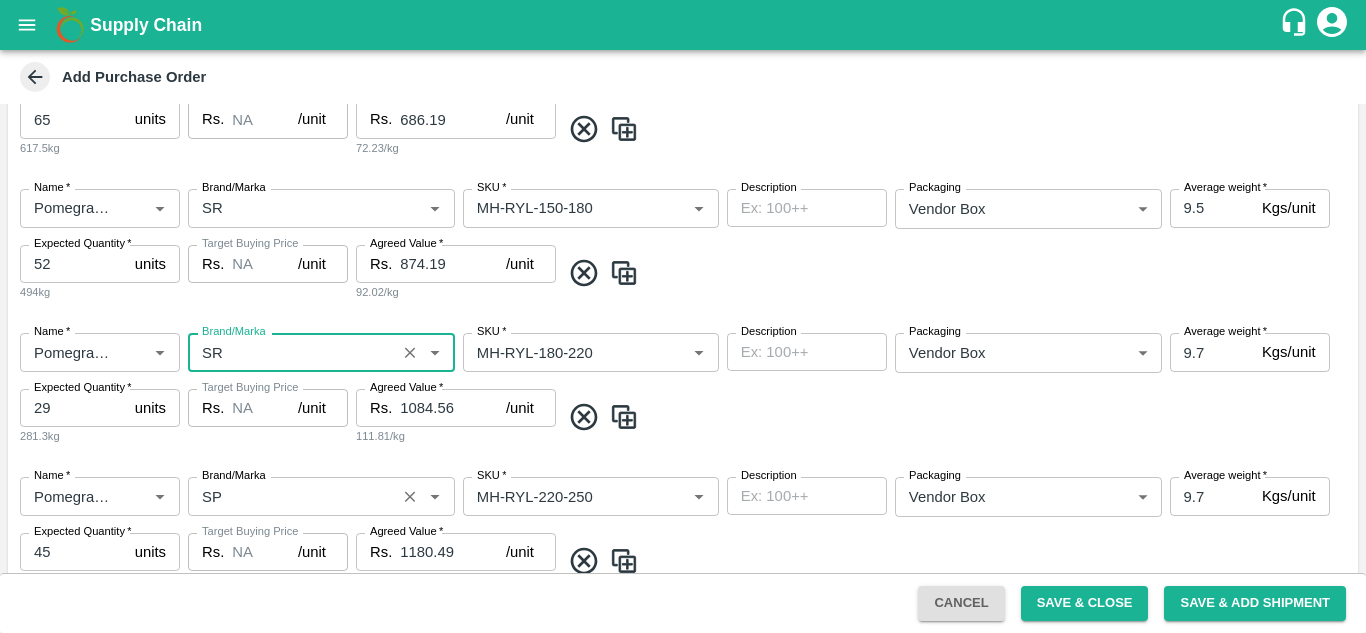 type on "SR" 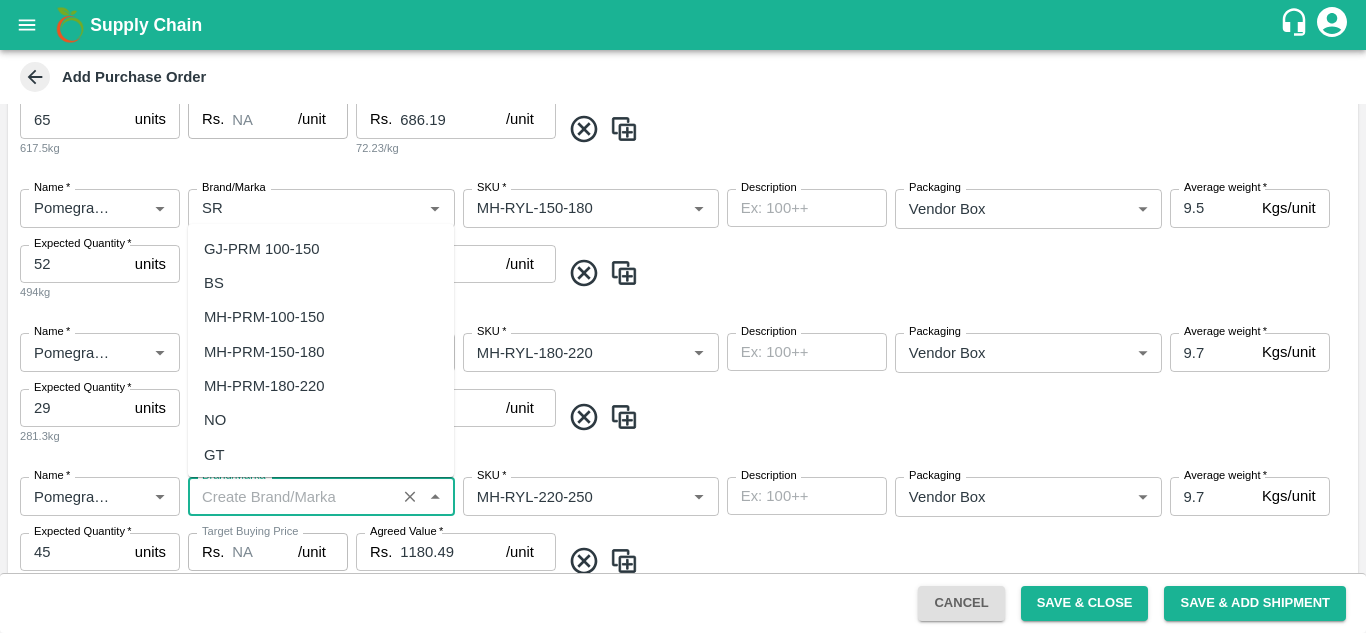 scroll, scrollTop: 0, scrollLeft: 0, axis: both 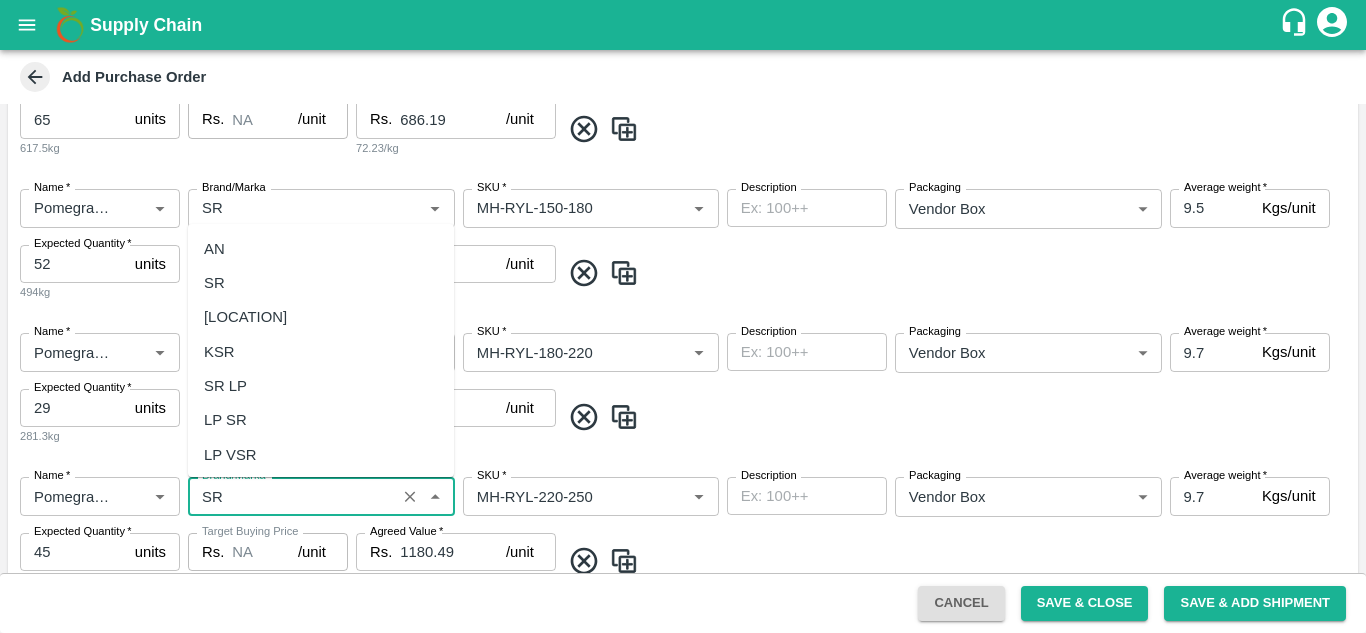 click on "SR" at bounding box center [321, 283] 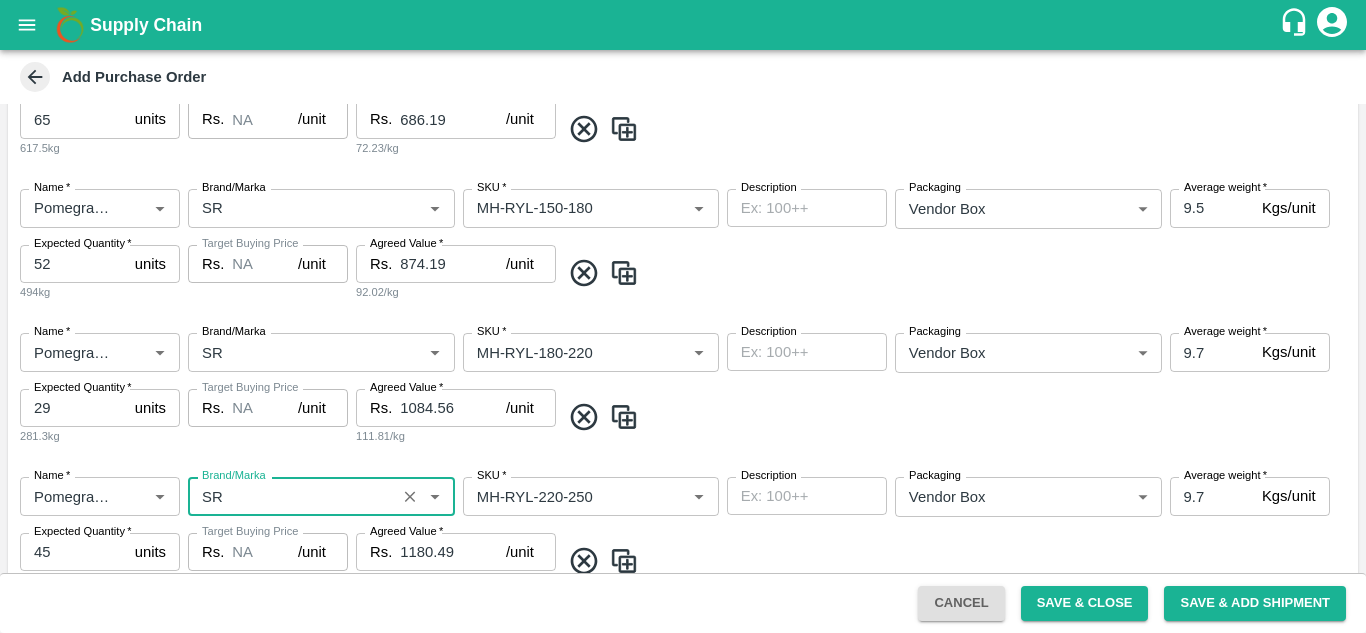 type on "SR" 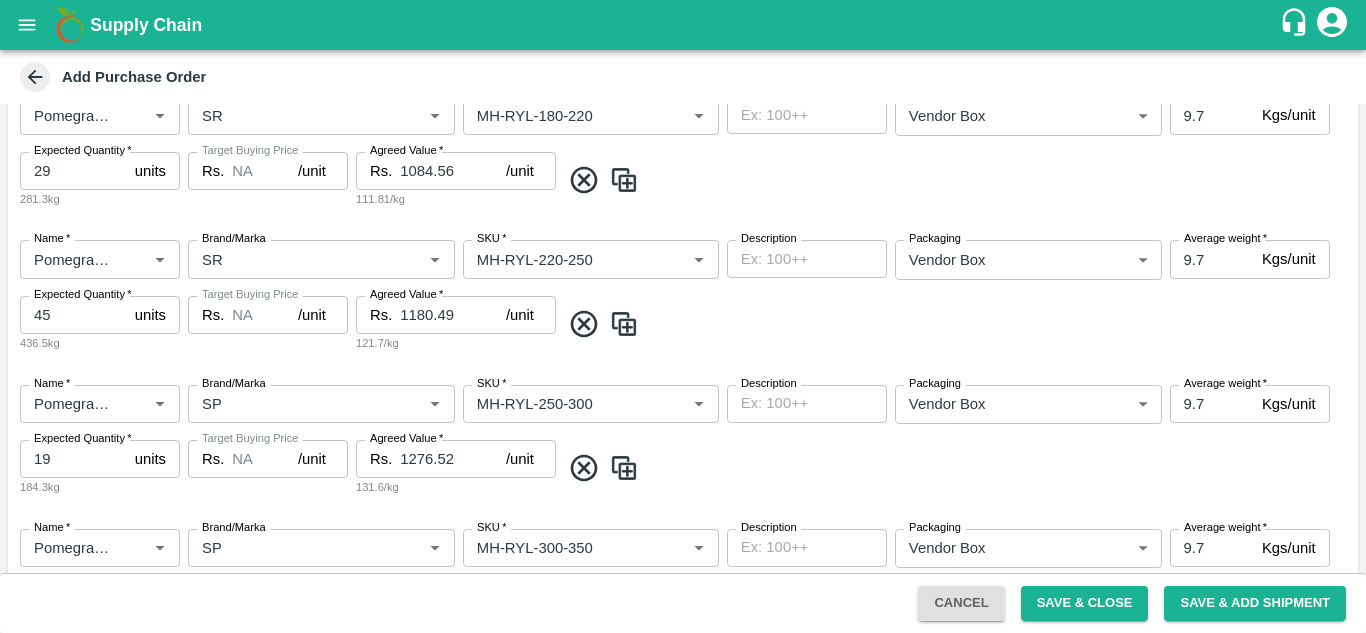scroll, scrollTop: 794, scrollLeft: 0, axis: vertical 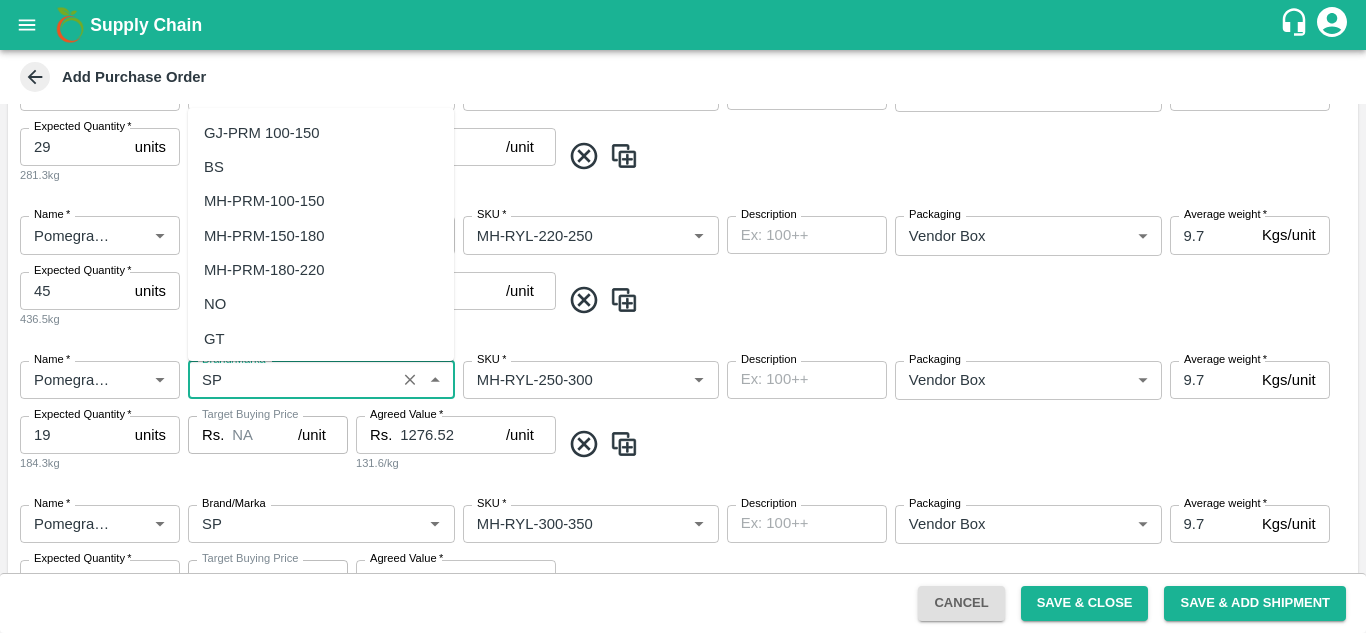 click on "Brand/Marka" at bounding box center [292, 380] 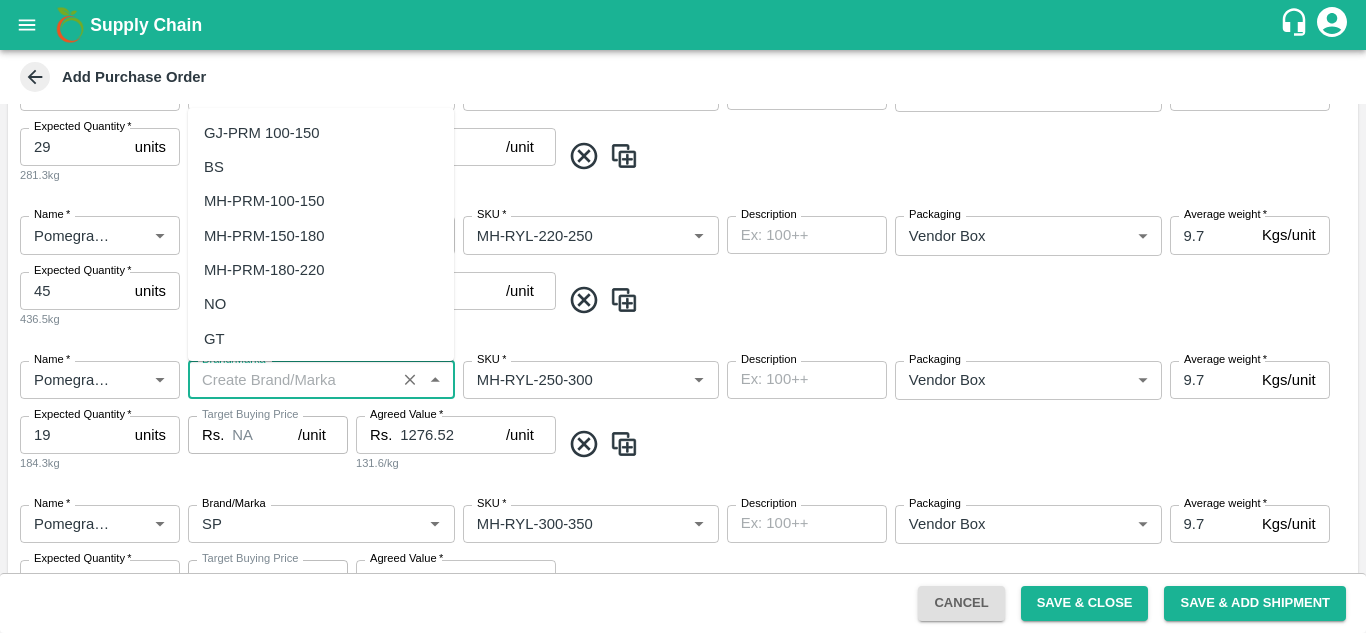 scroll, scrollTop: 0, scrollLeft: 0, axis: both 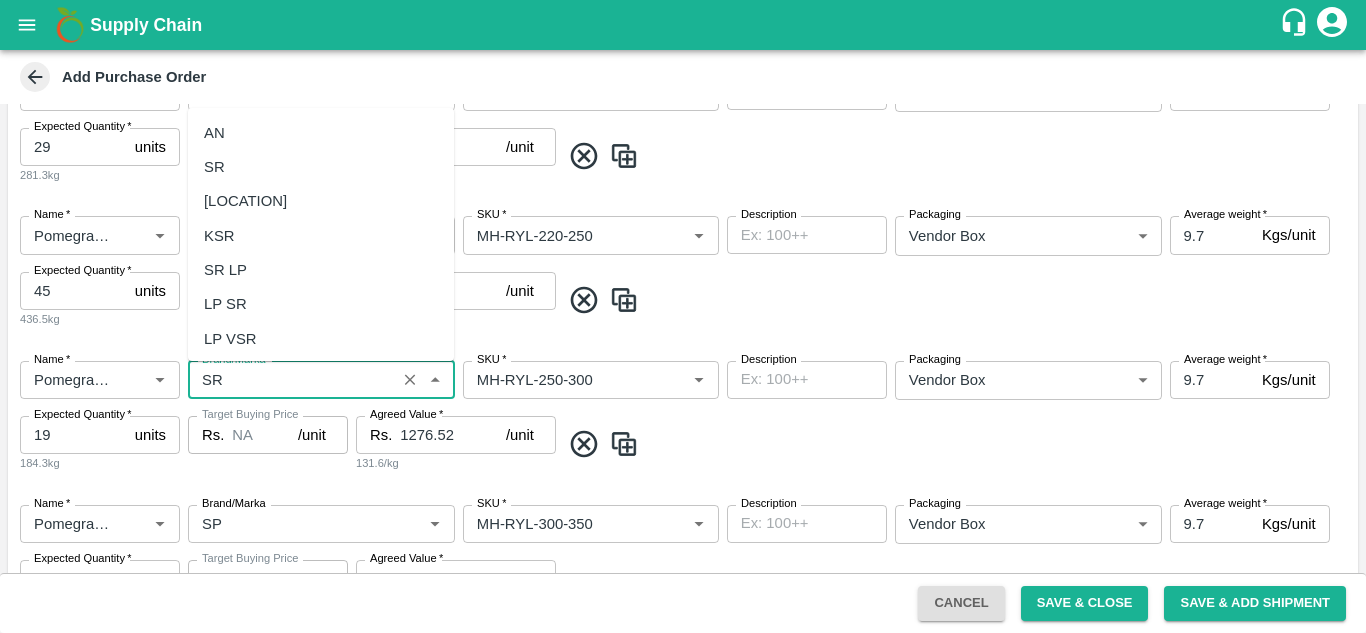 click on "SR" at bounding box center (321, 167) 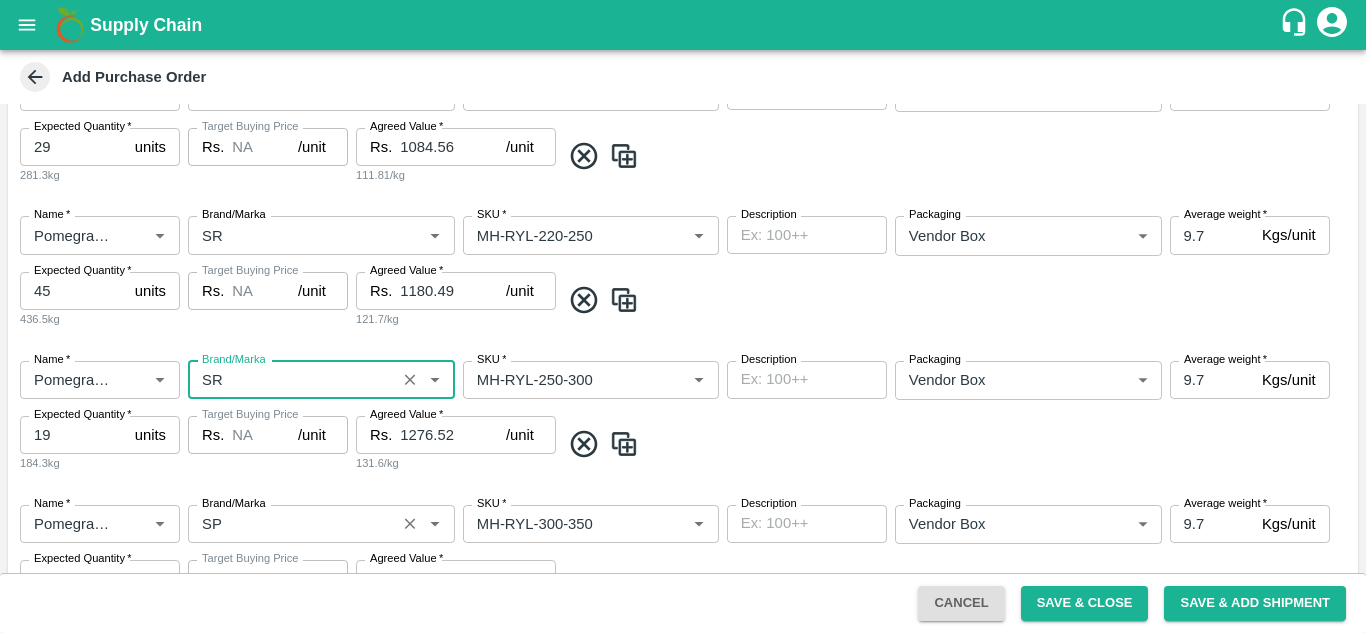 type on "SR" 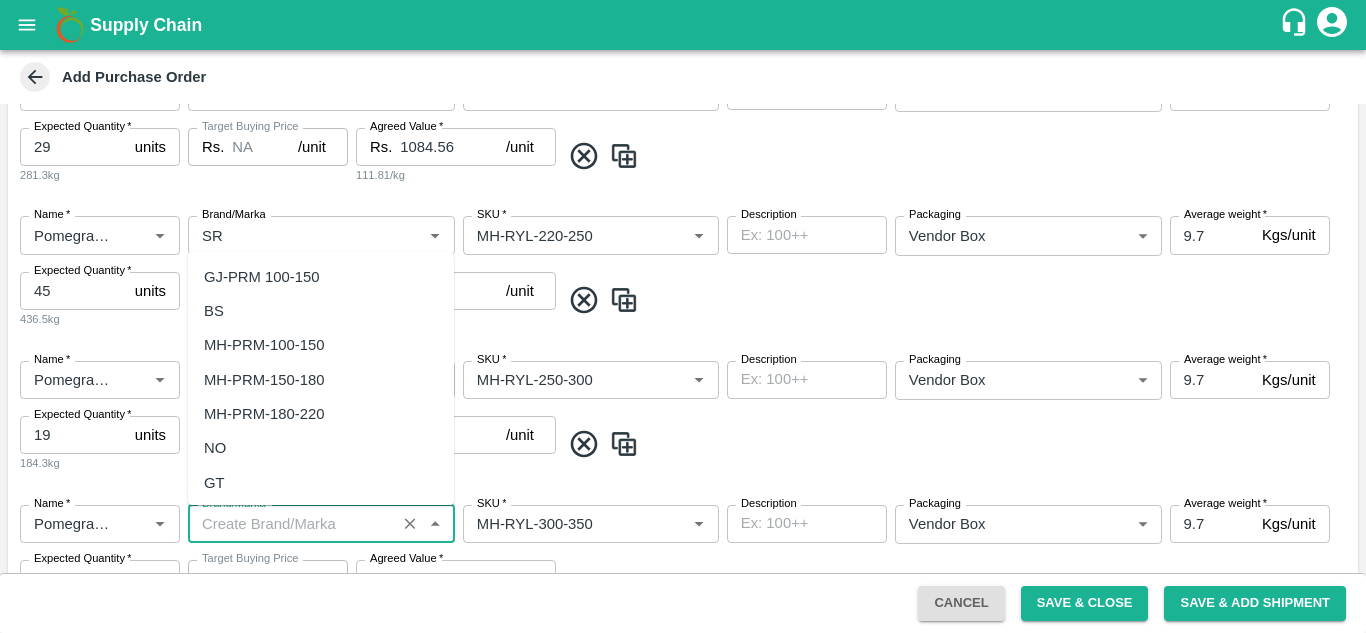 paste on "SR" 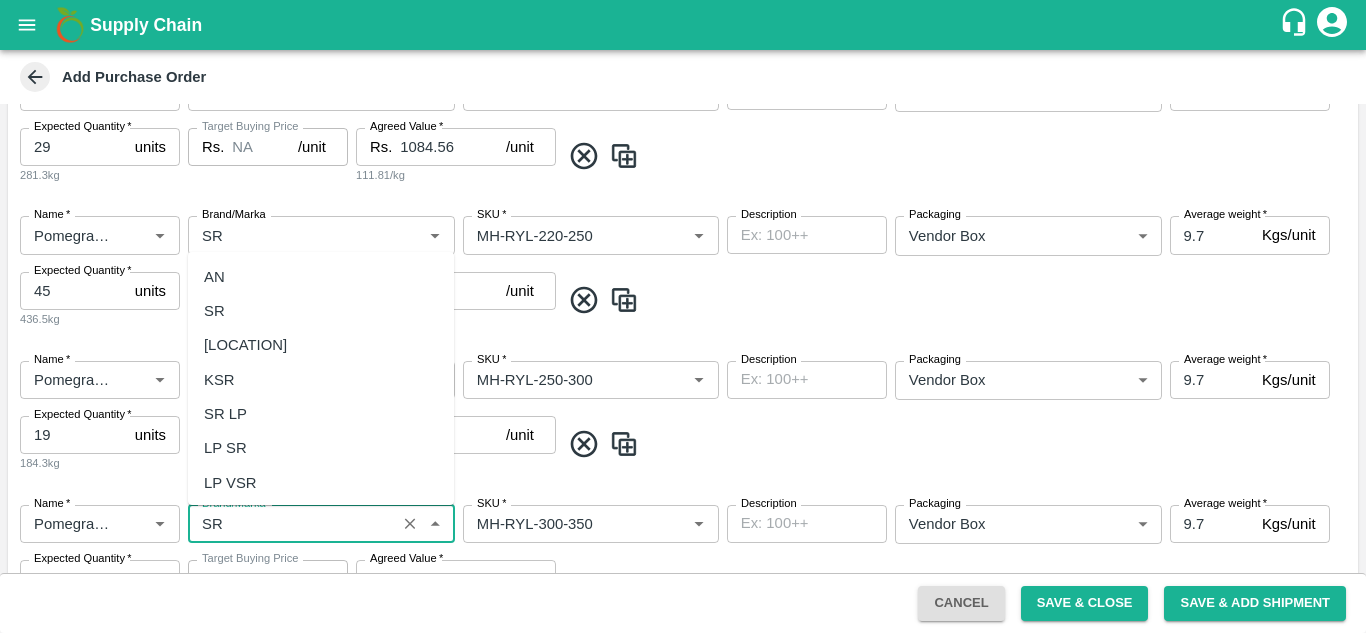 click on "SR" at bounding box center (321, 311) 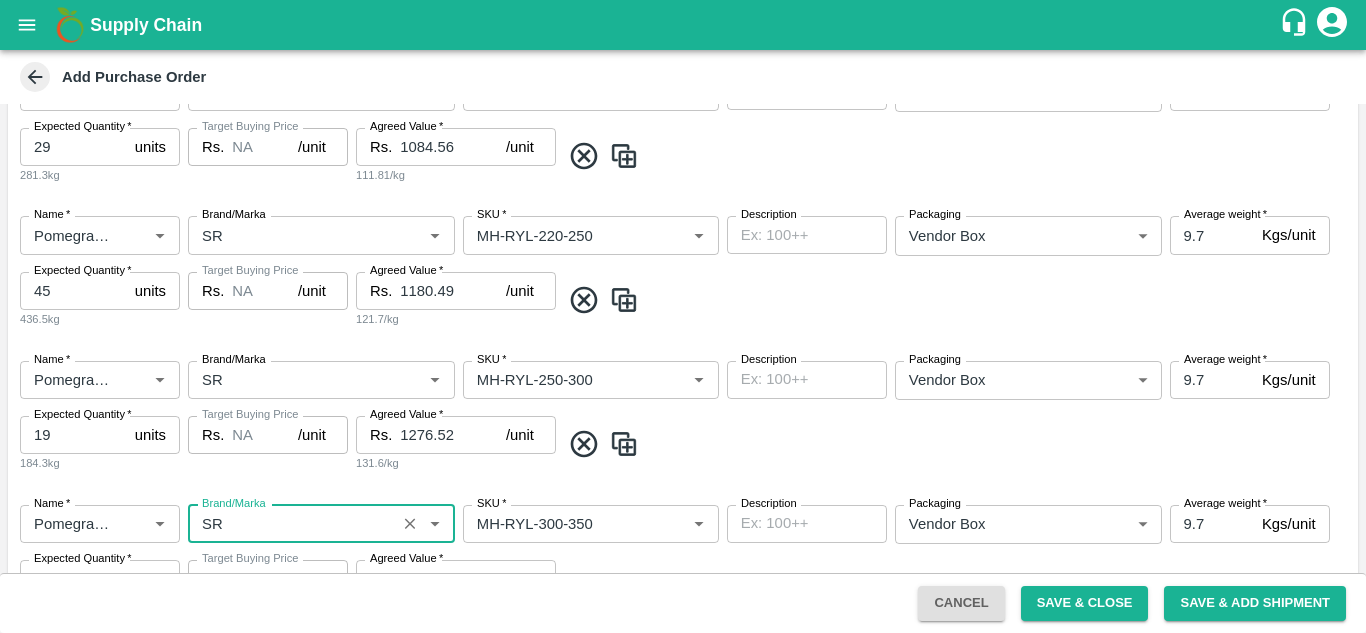 type on "SR" 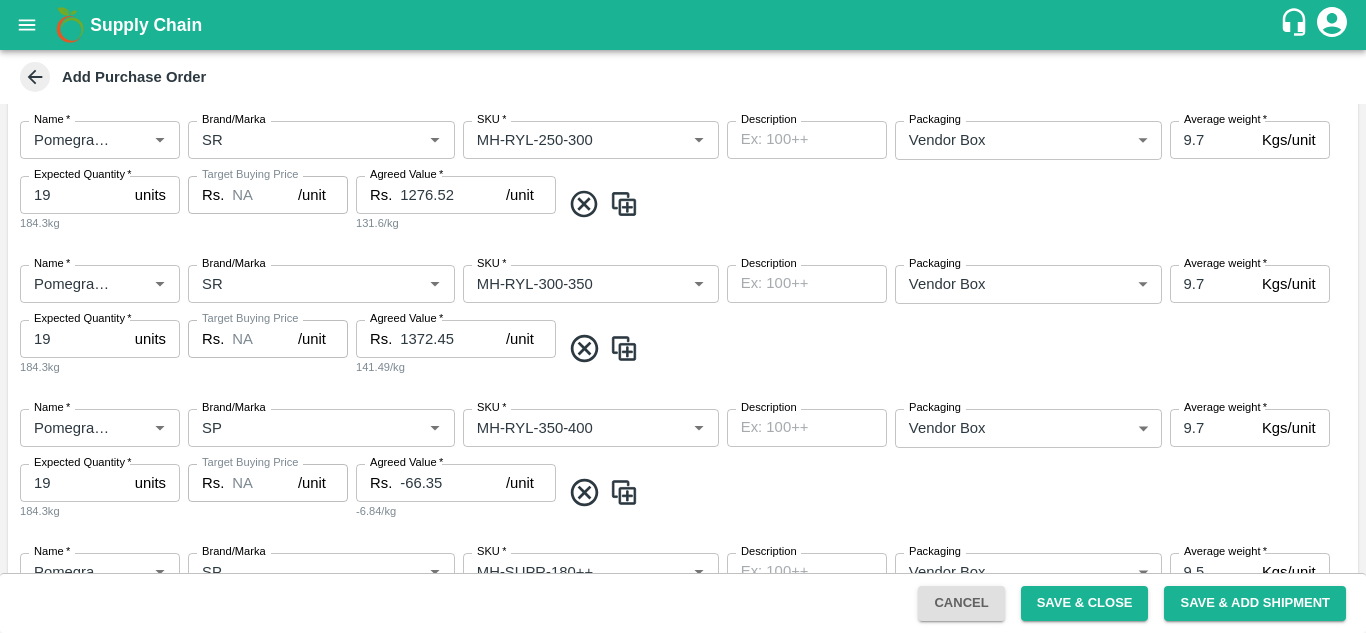 scroll, scrollTop: 1059, scrollLeft: 0, axis: vertical 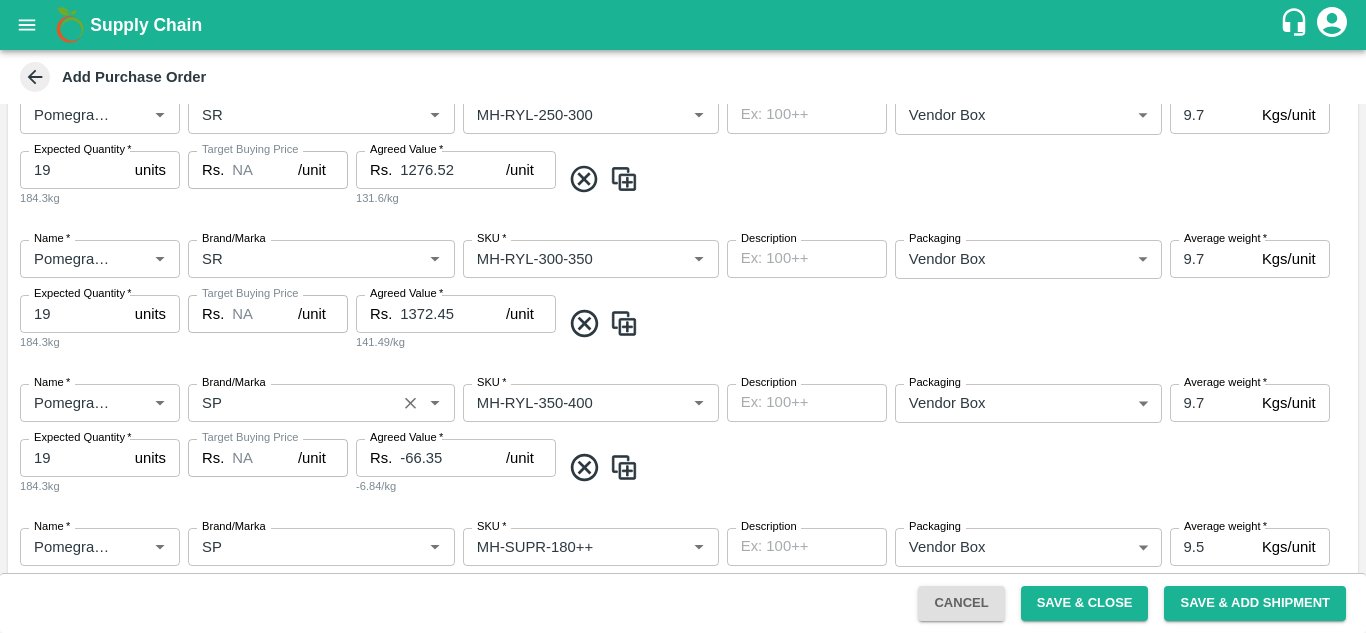 click on "Brand/Marka" at bounding box center (292, 403) 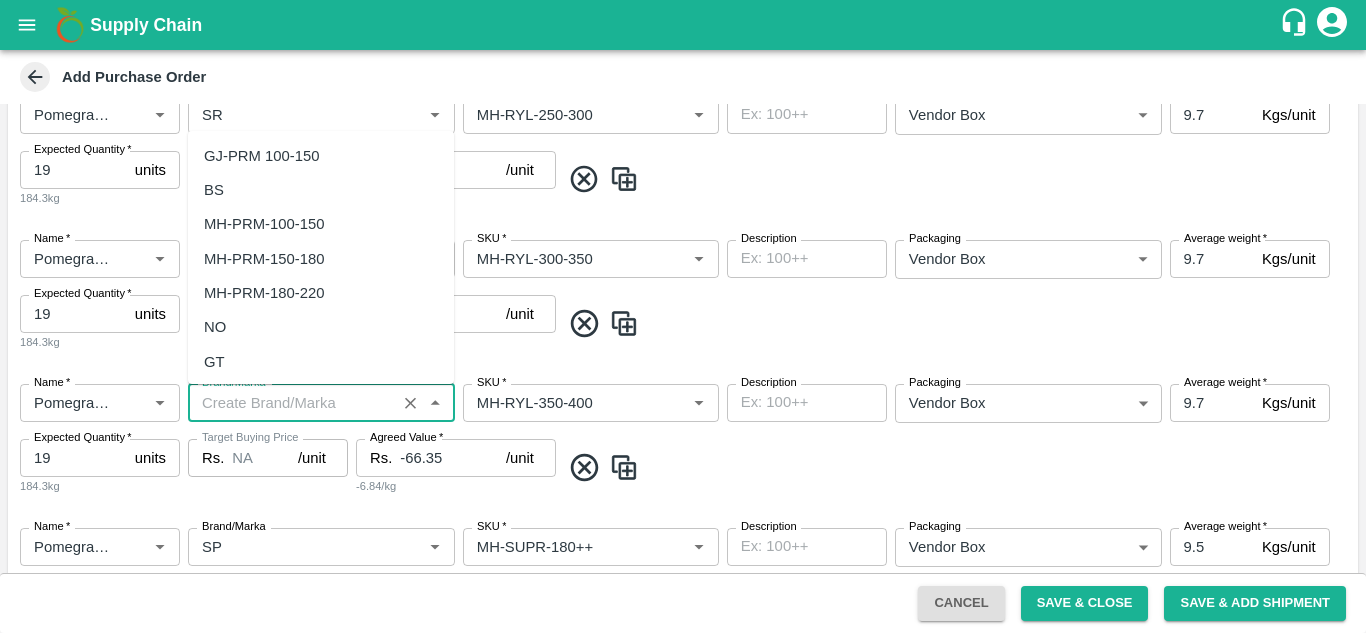 paste on "SR" 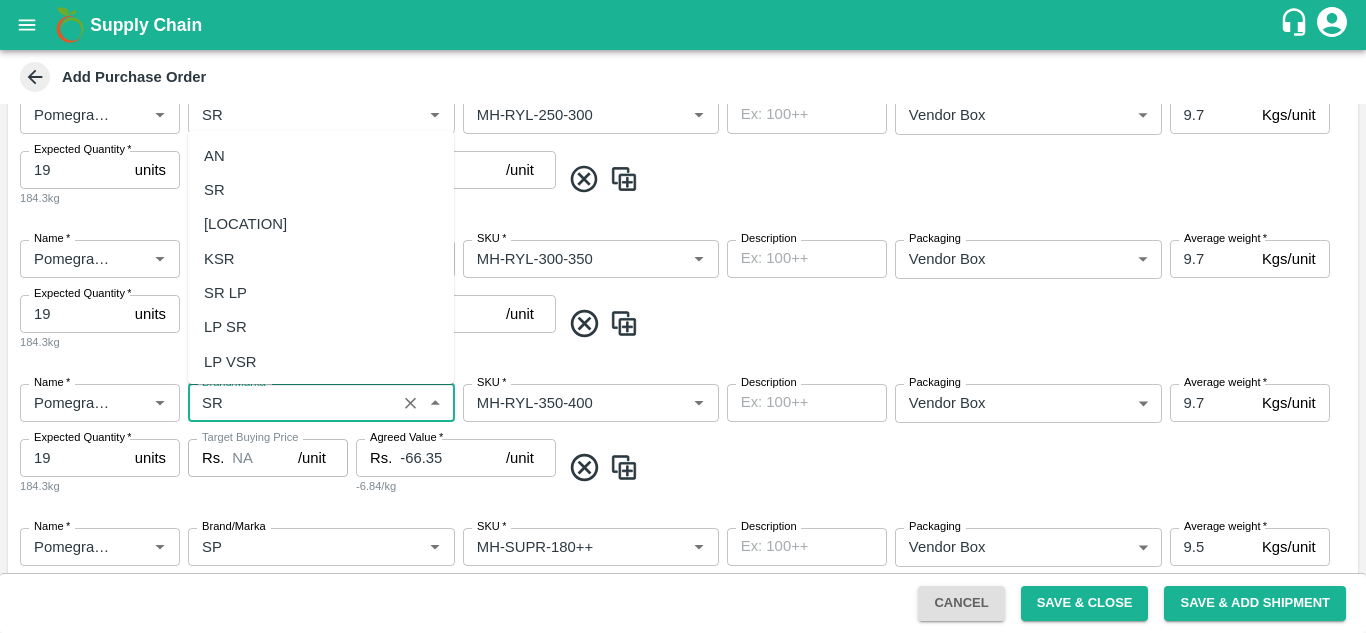 scroll, scrollTop: 0, scrollLeft: 0, axis: both 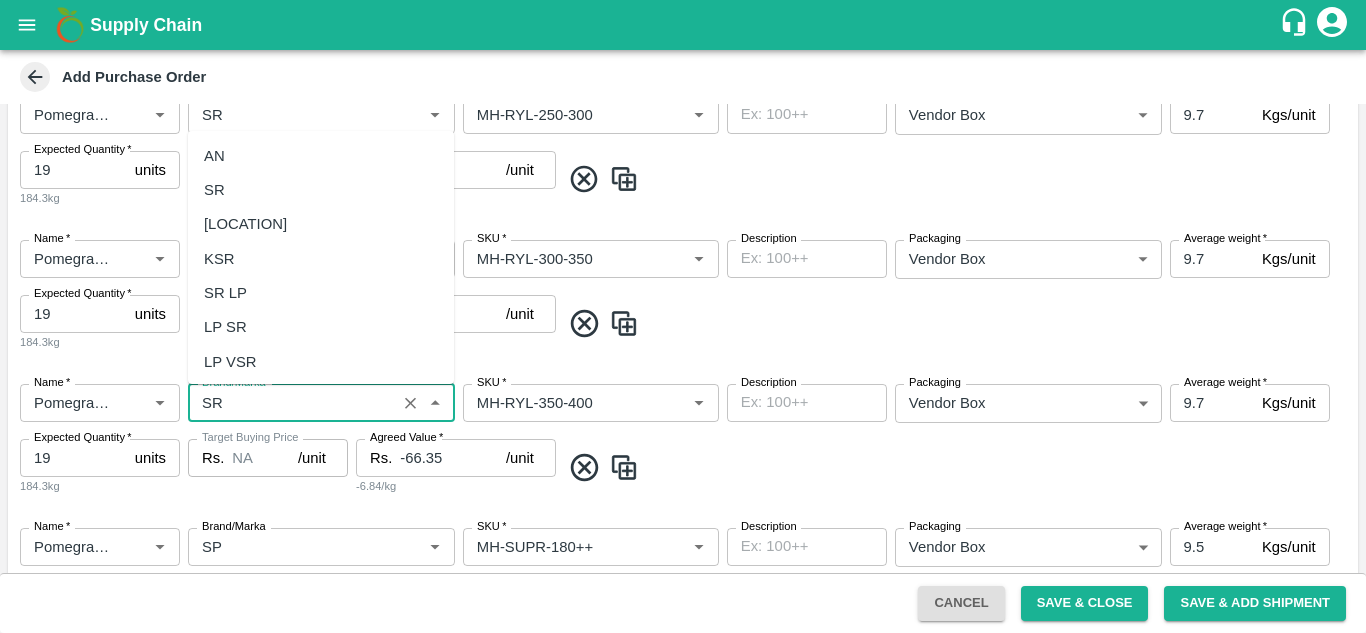 click on "SR" at bounding box center [321, 190] 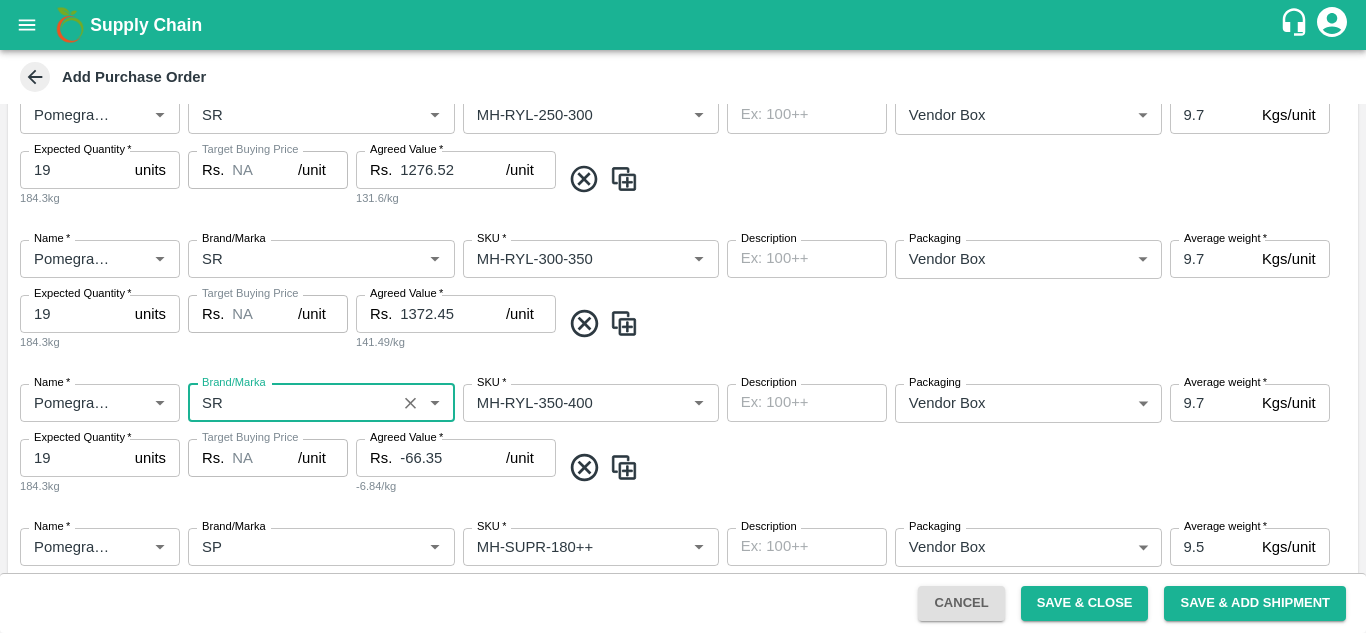 type on "SR" 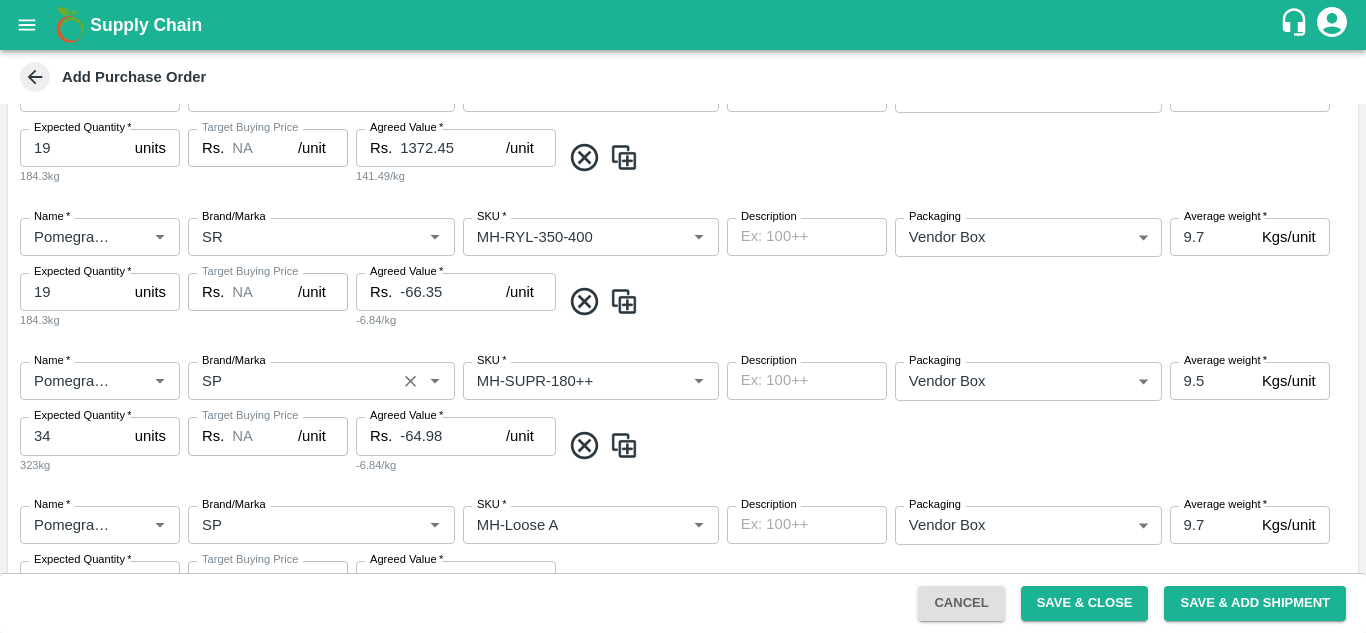 scroll, scrollTop: 1310, scrollLeft: 0, axis: vertical 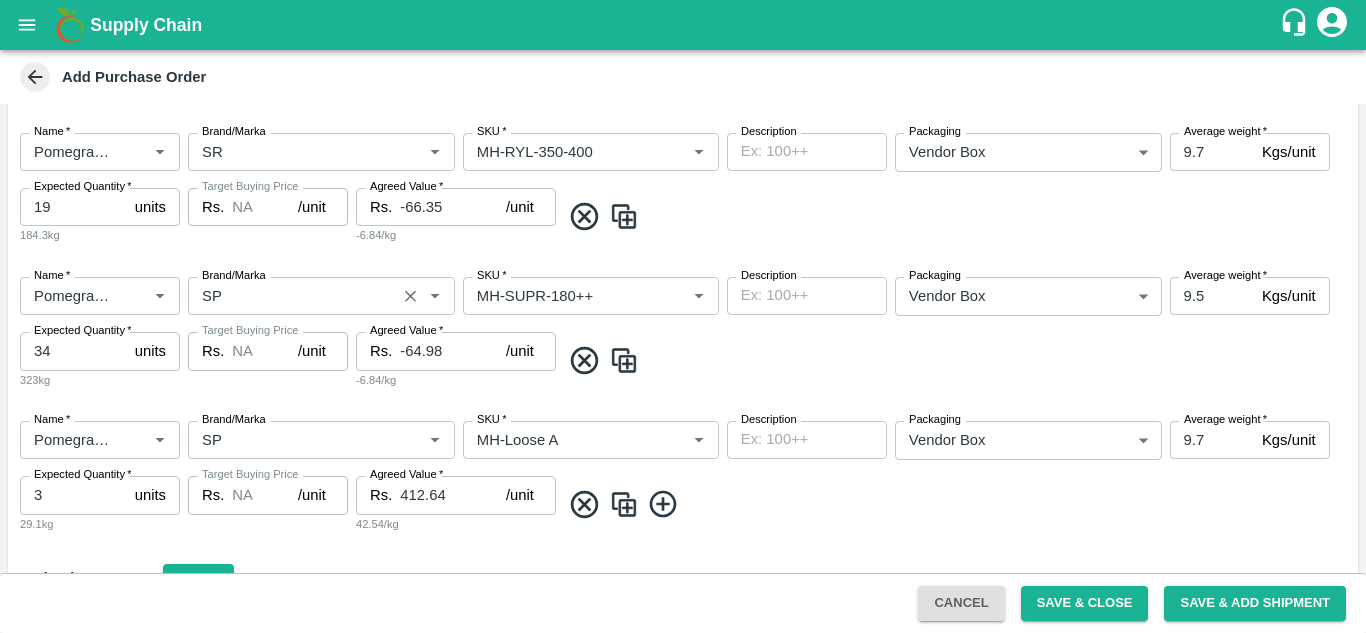 click on "Brand/Marka" at bounding box center (292, 296) 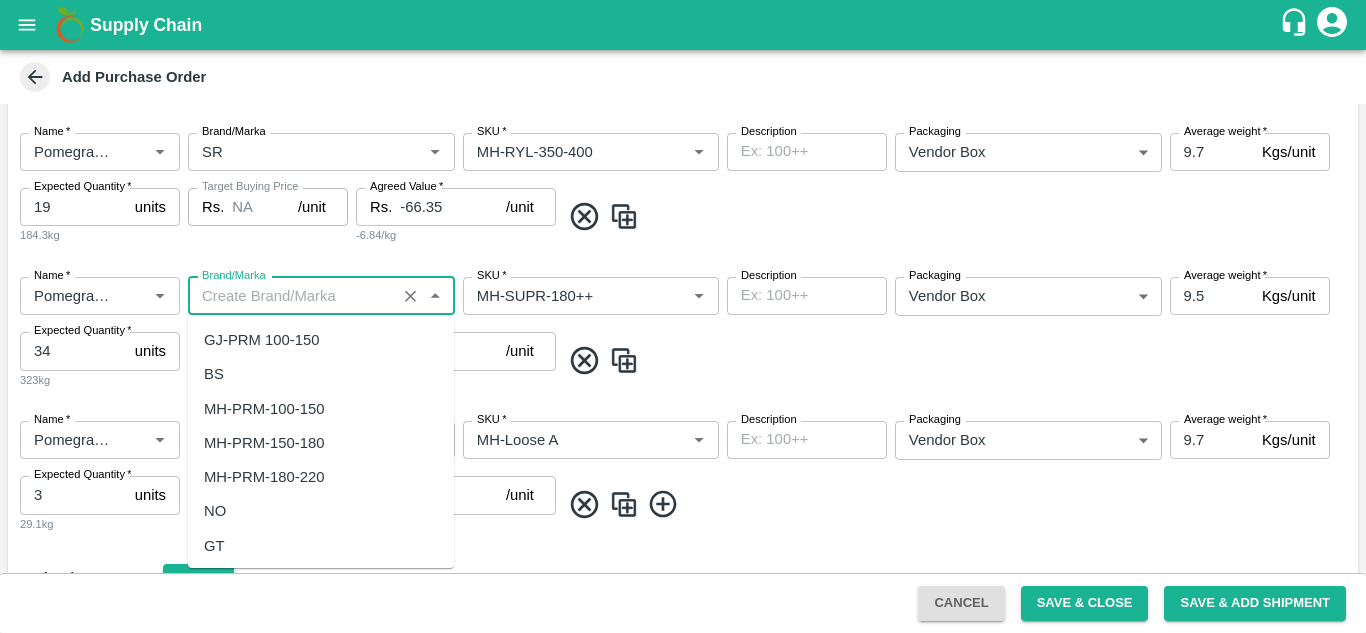 scroll, scrollTop: 0, scrollLeft: 0, axis: both 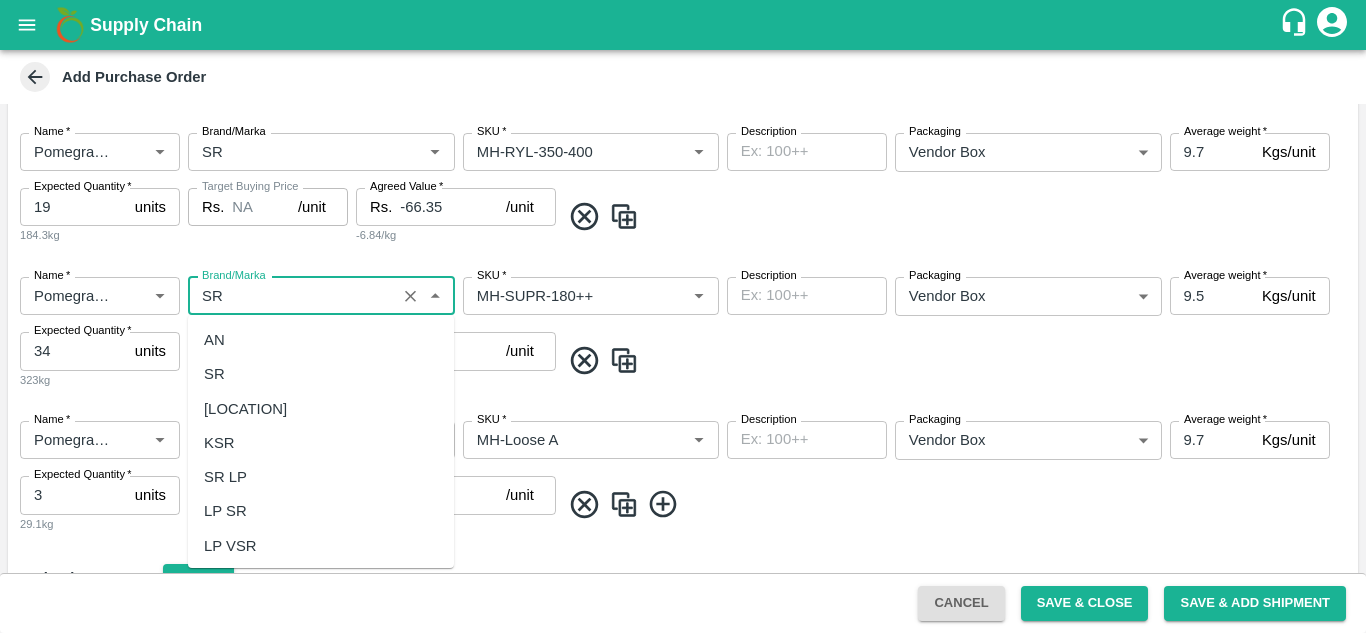 click on "SR" at bounding box center [321, 374] 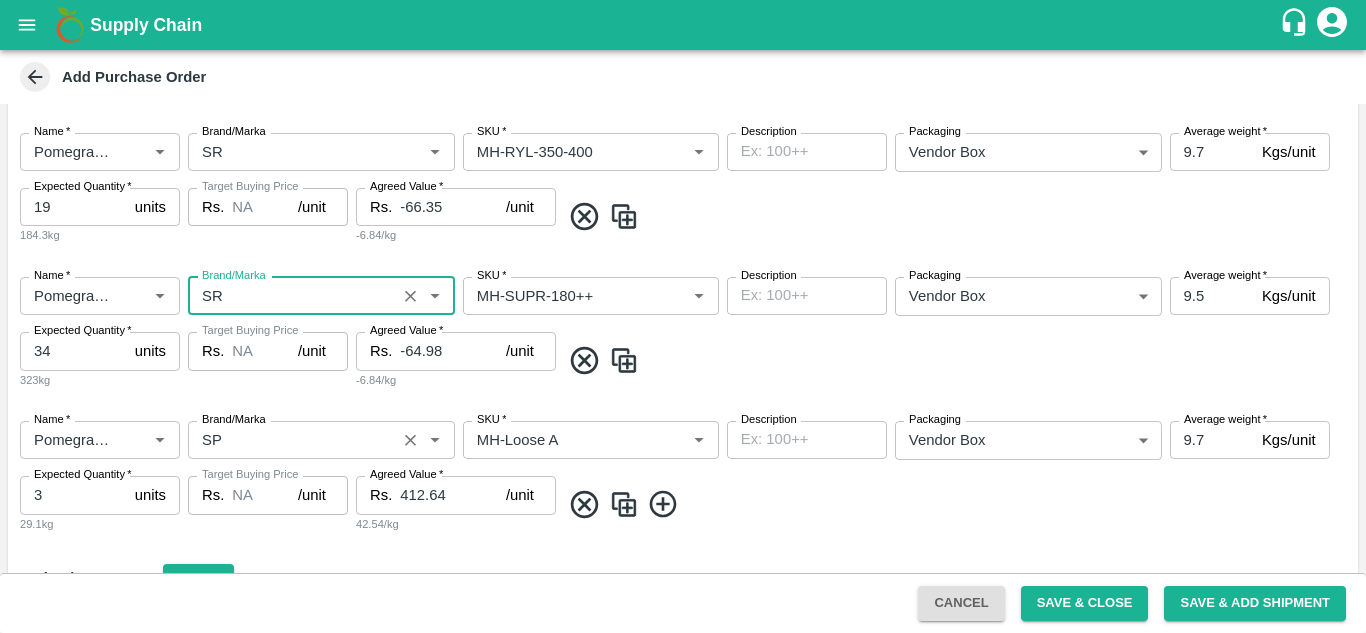 type on "SR" 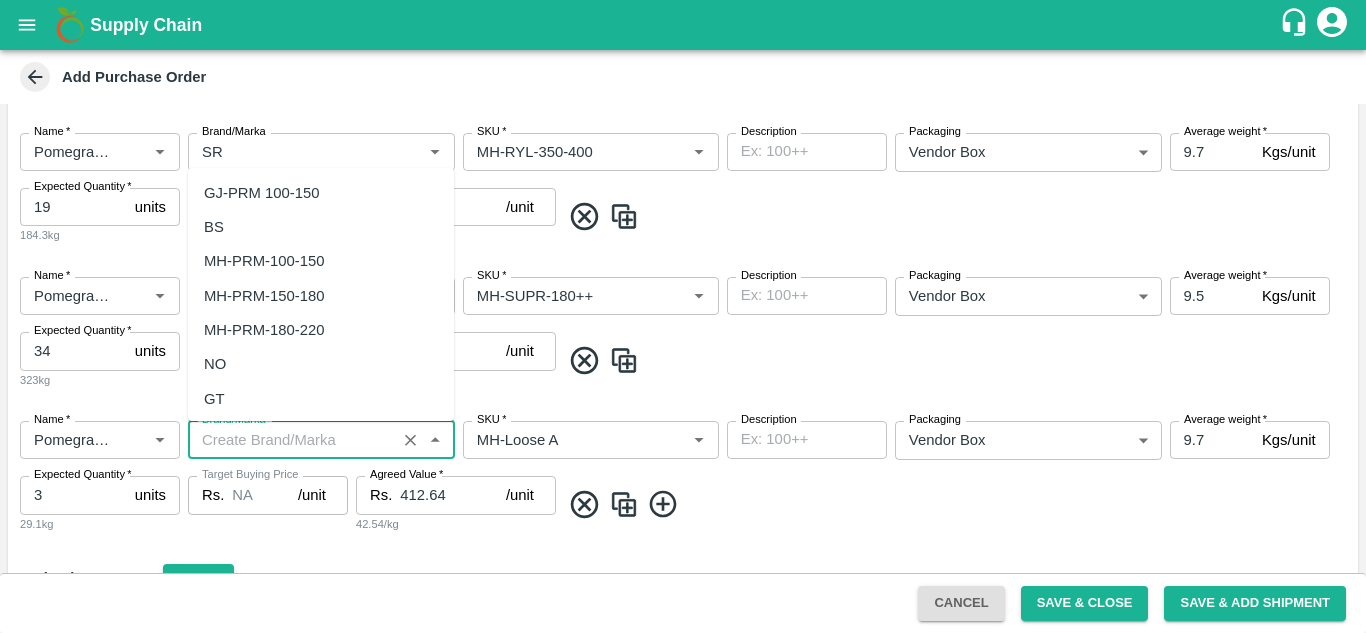 scroll, scrollTop: 0, scrollLeft: 0, axis: both 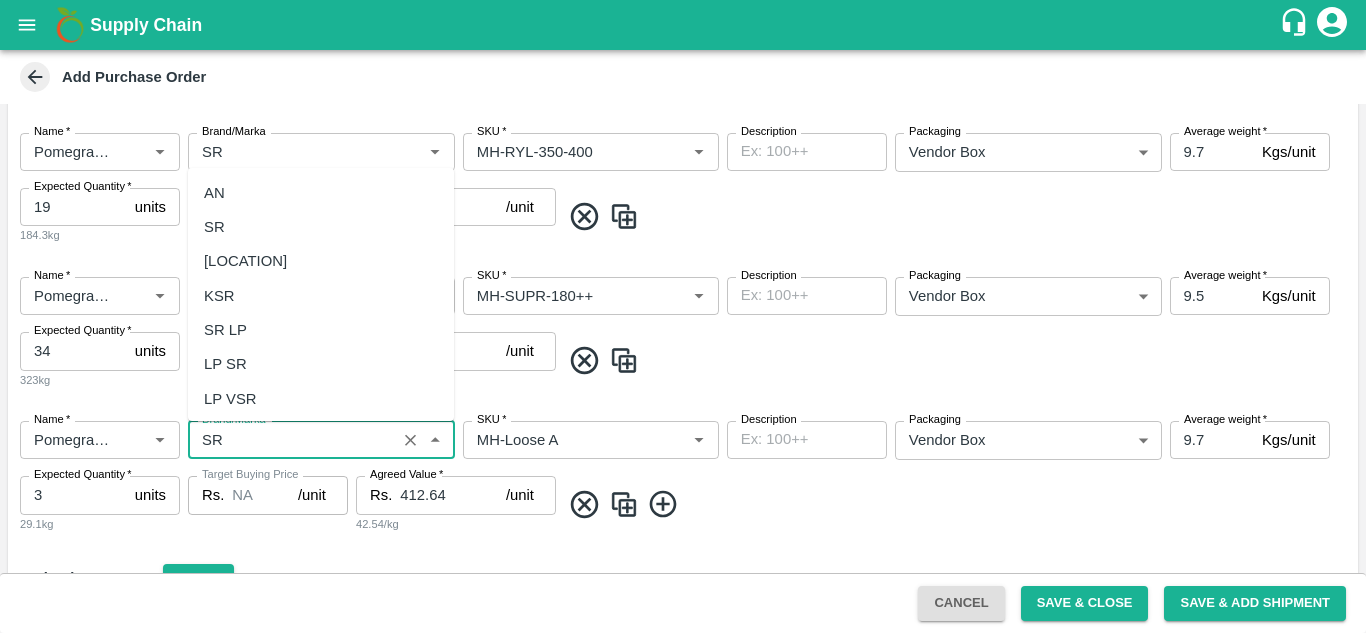 click on "SR" at bounding box center [321, 227] 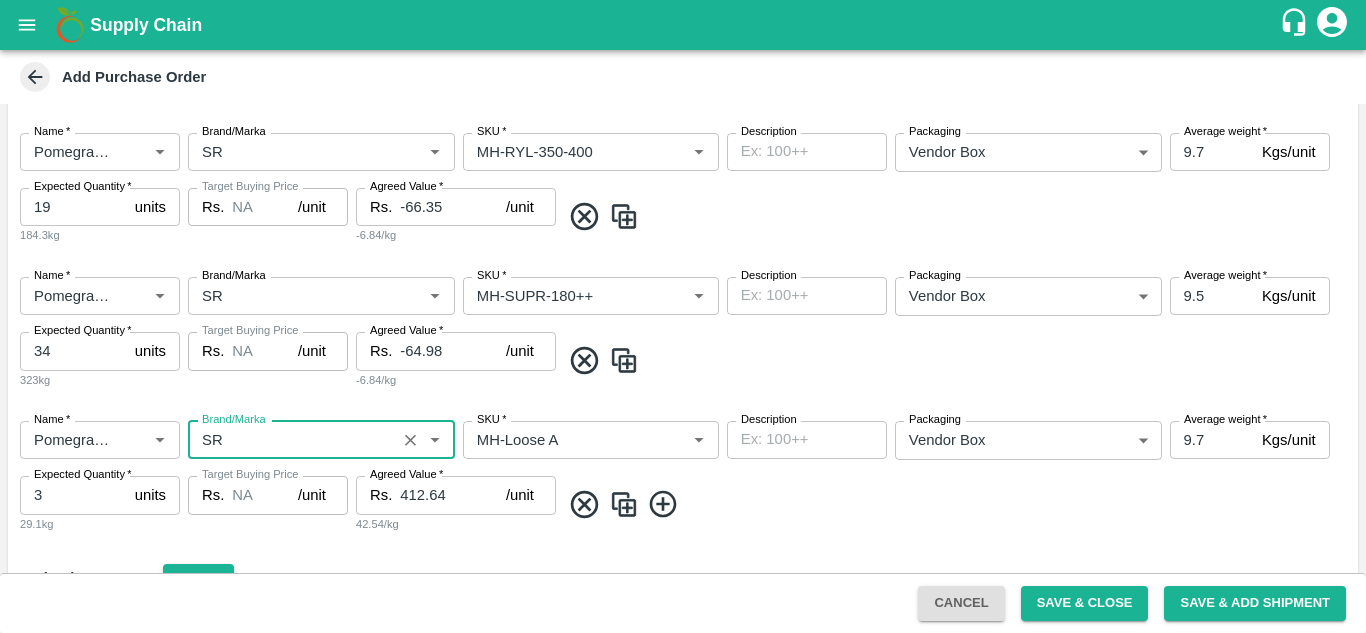 type on "SR" 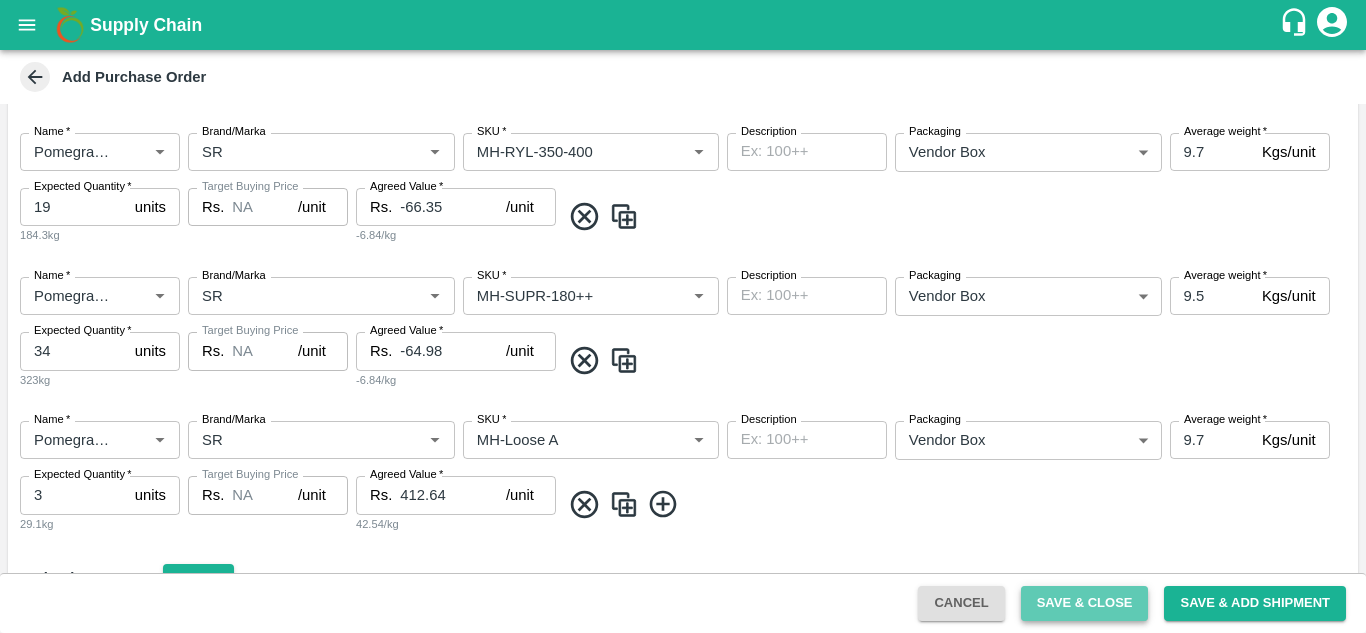 click on "Save & Close" at bounding box center (1085, 603) 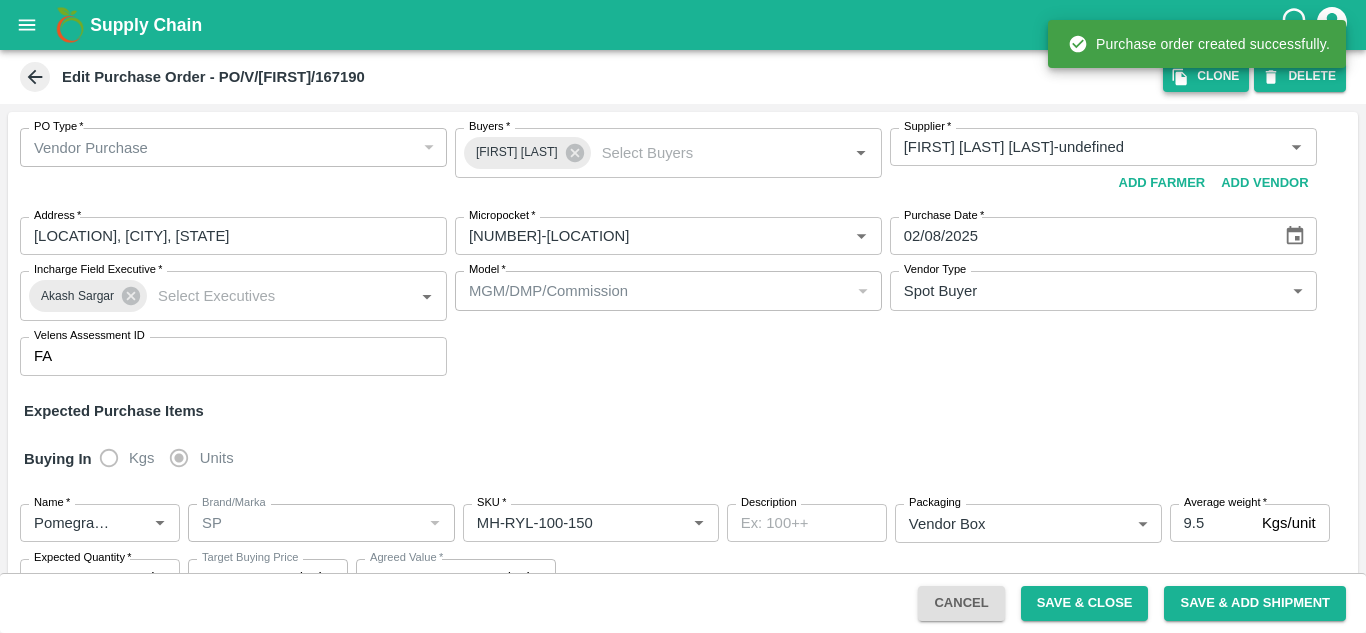 type on "[FIRST] [LAST] [LAST]-undefined" 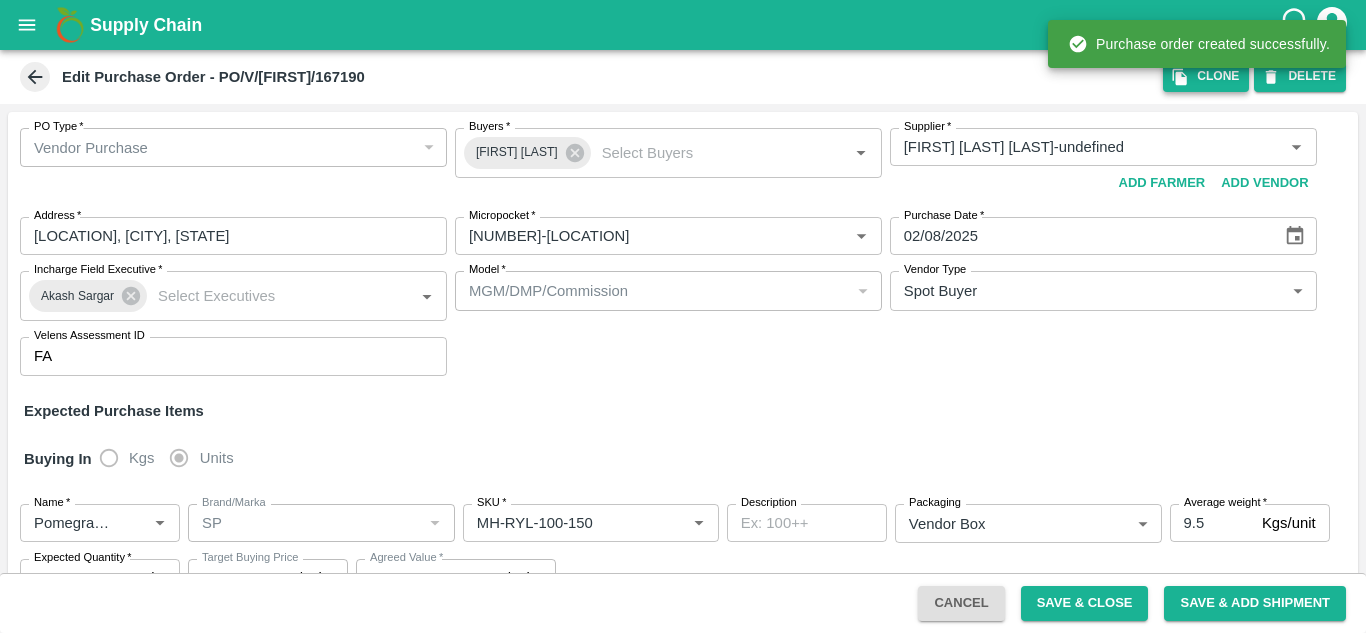 type on "[NUMBER]-[LOCATION]" 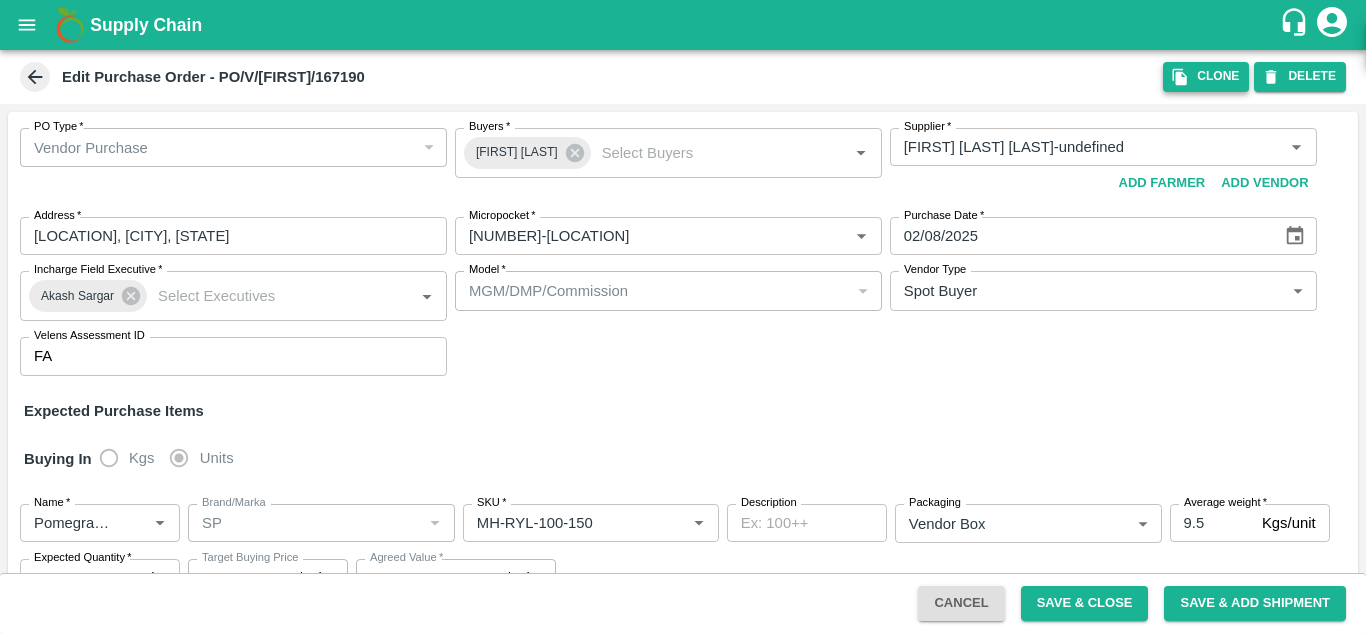 click on "Clone" at bounding box center [1206, 76] 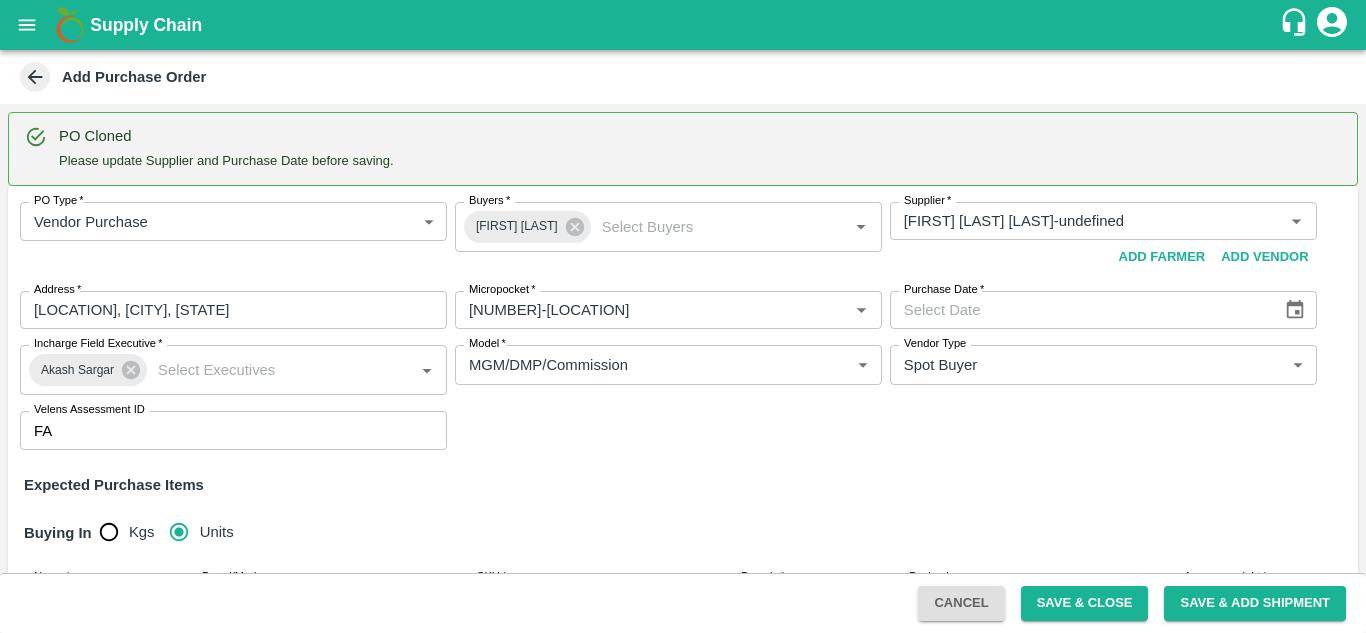 type 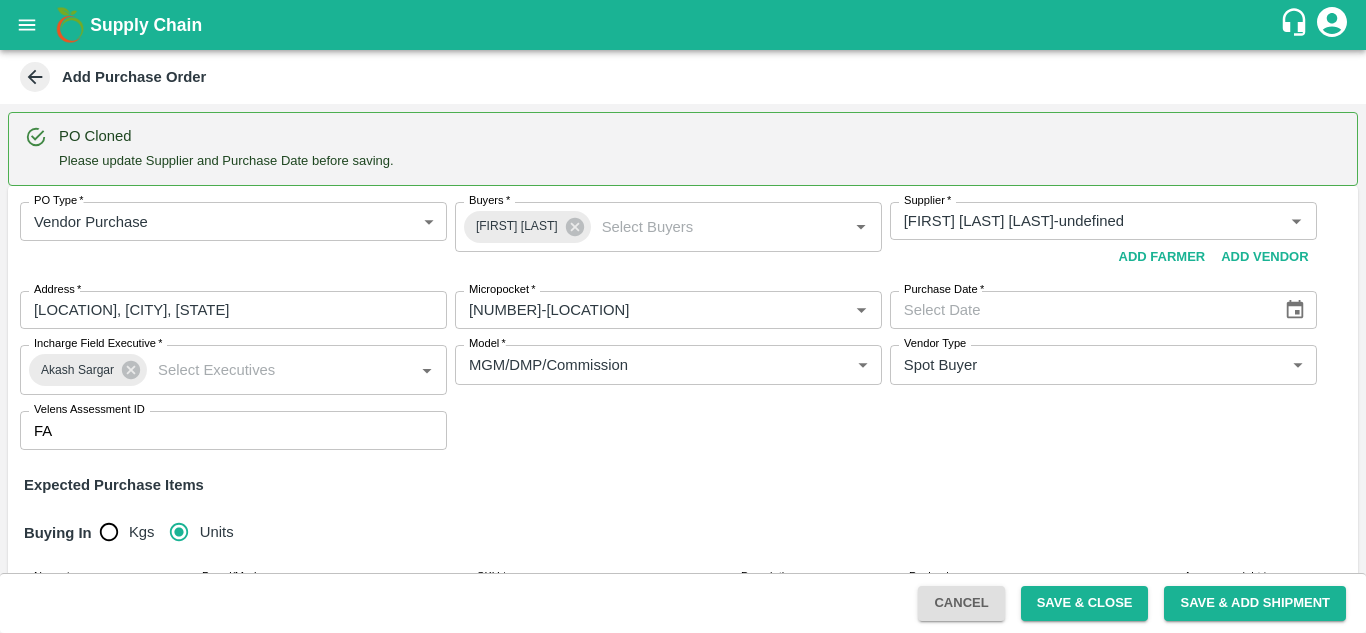 type 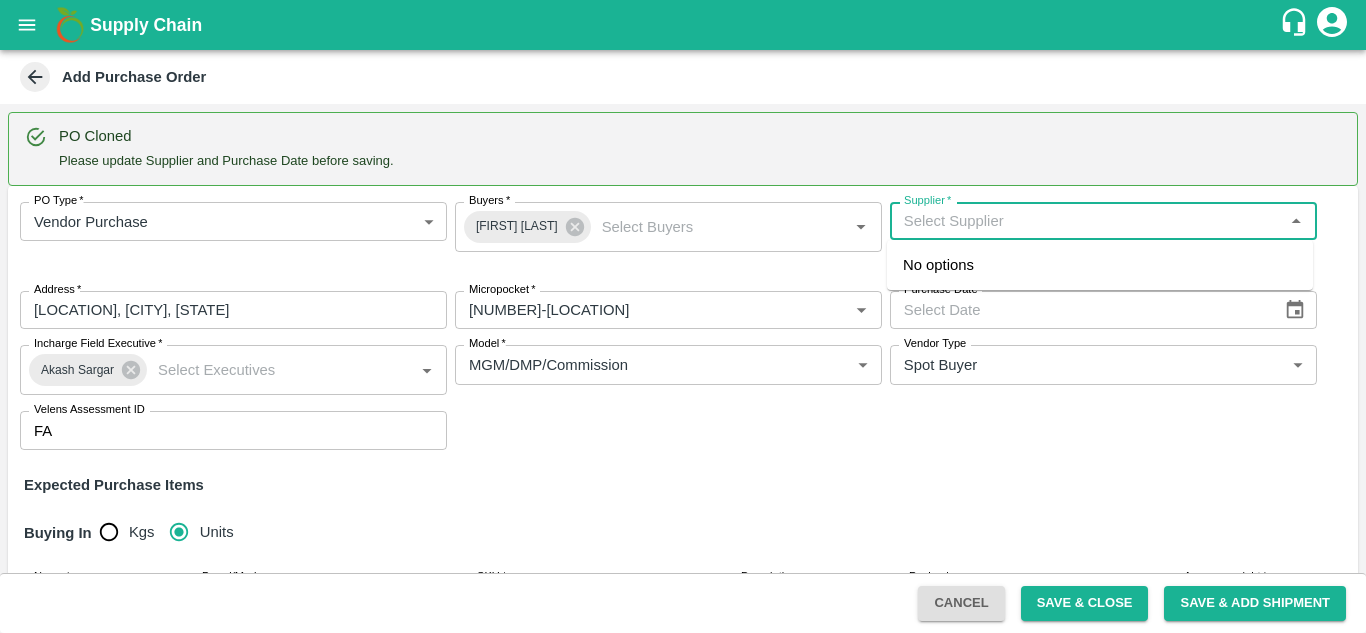 click on "Supplier   *" at bounding box center [1087, 221] 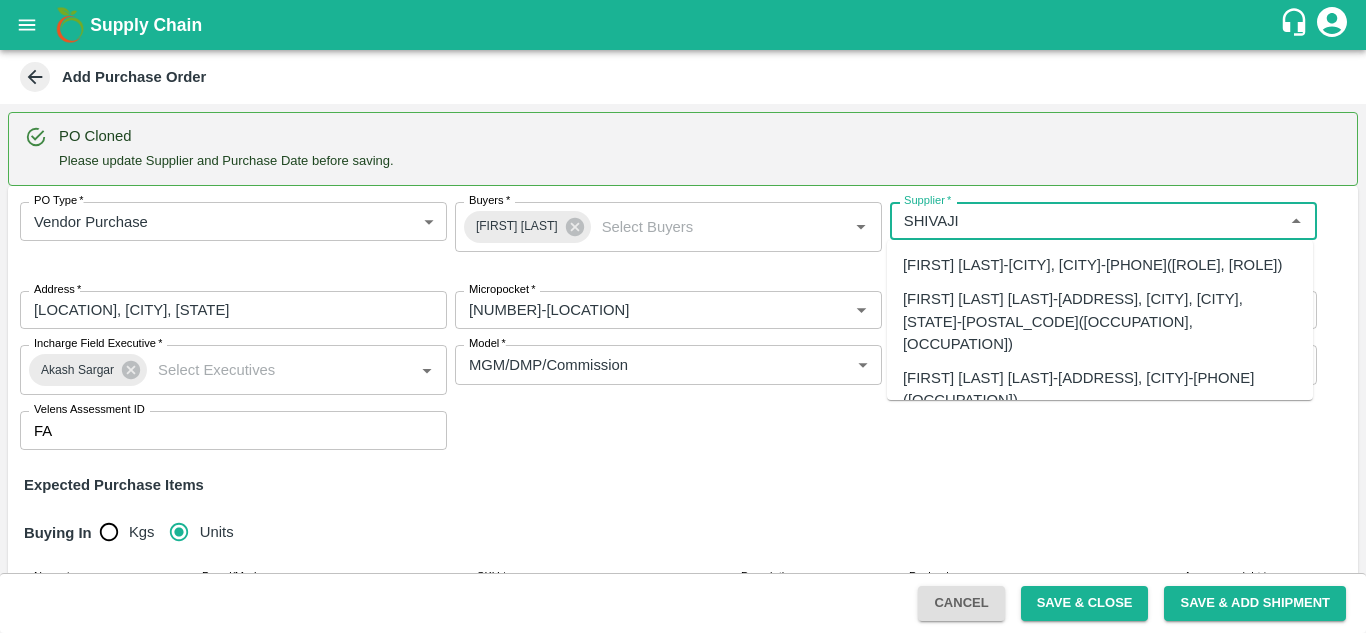 click on "[FIRST] [LAST] [LAST]-[ADDRESS], [CITY]-[PHONE]([OCCUPATION])" at bounding box center [1100, 389] 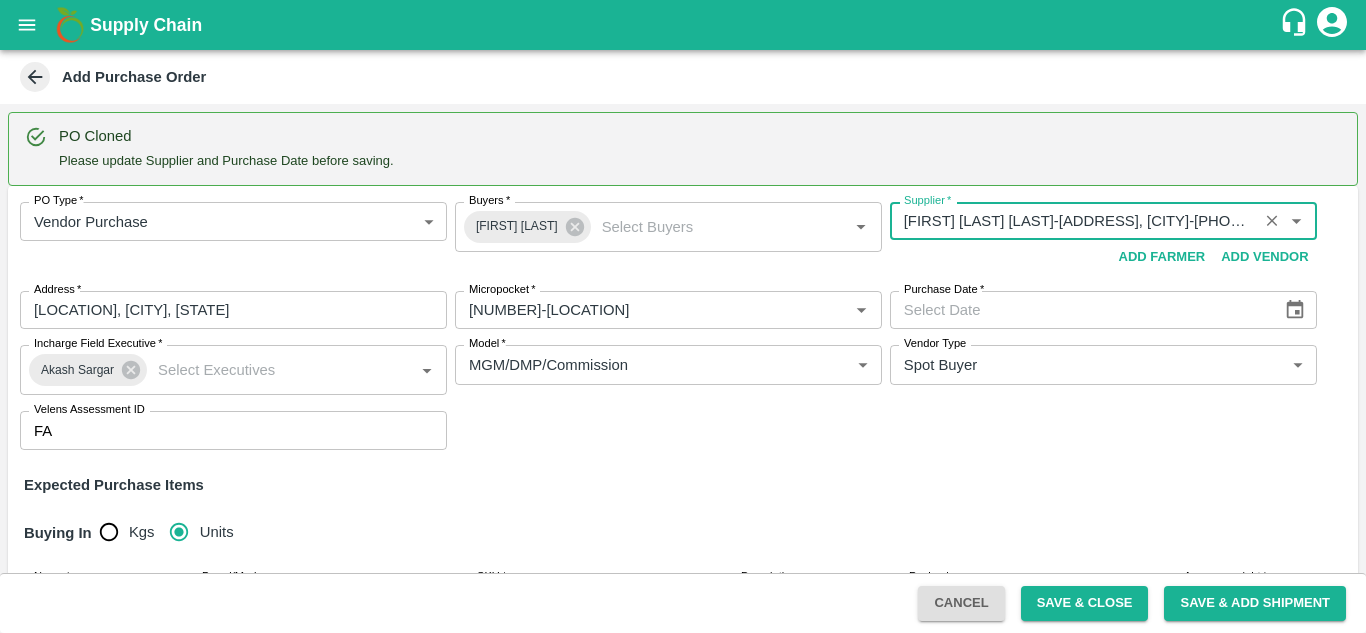 type on "[FIRST] [LAST] [LAST]-[ADDRESS], [CITY]-[PHONE]([OCCUPATION])" 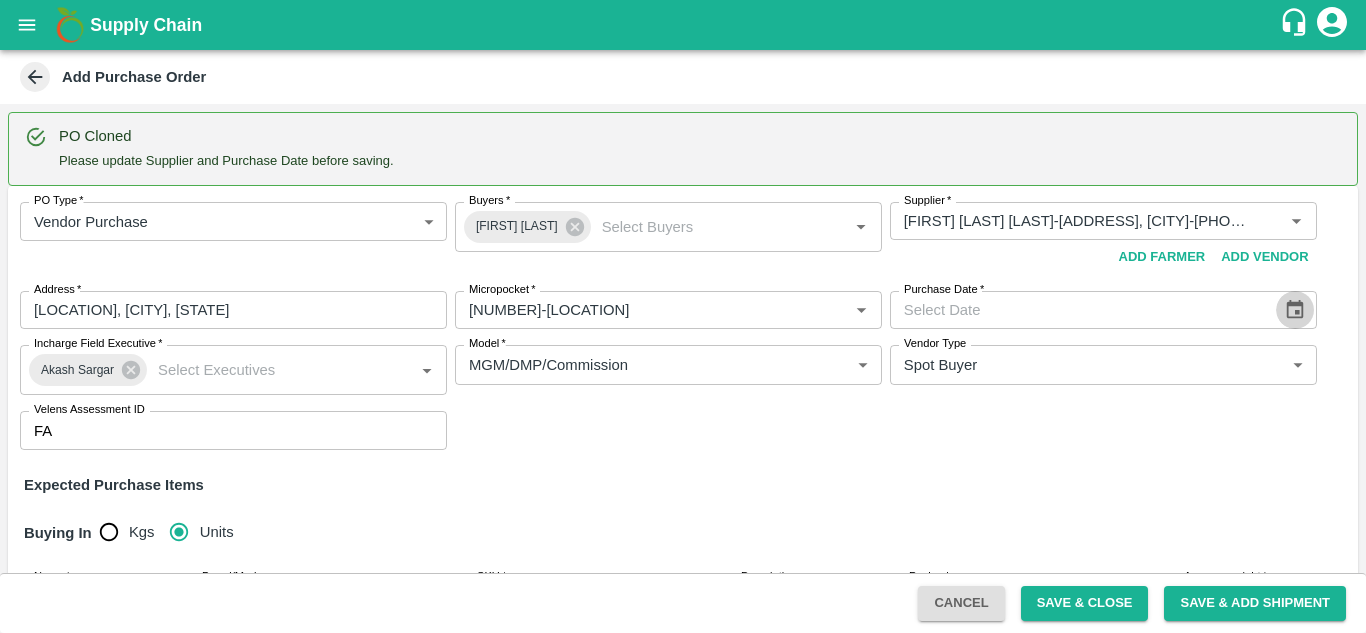 click 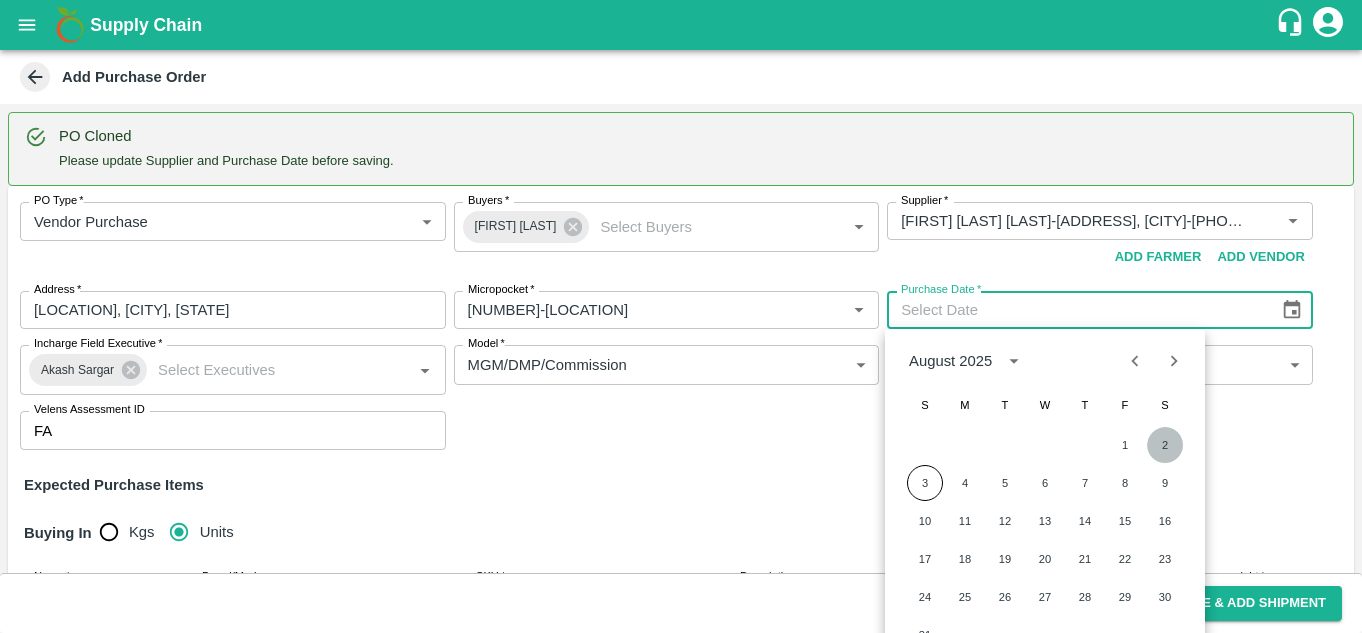 click on "2" at bounding box center [1165, 445] 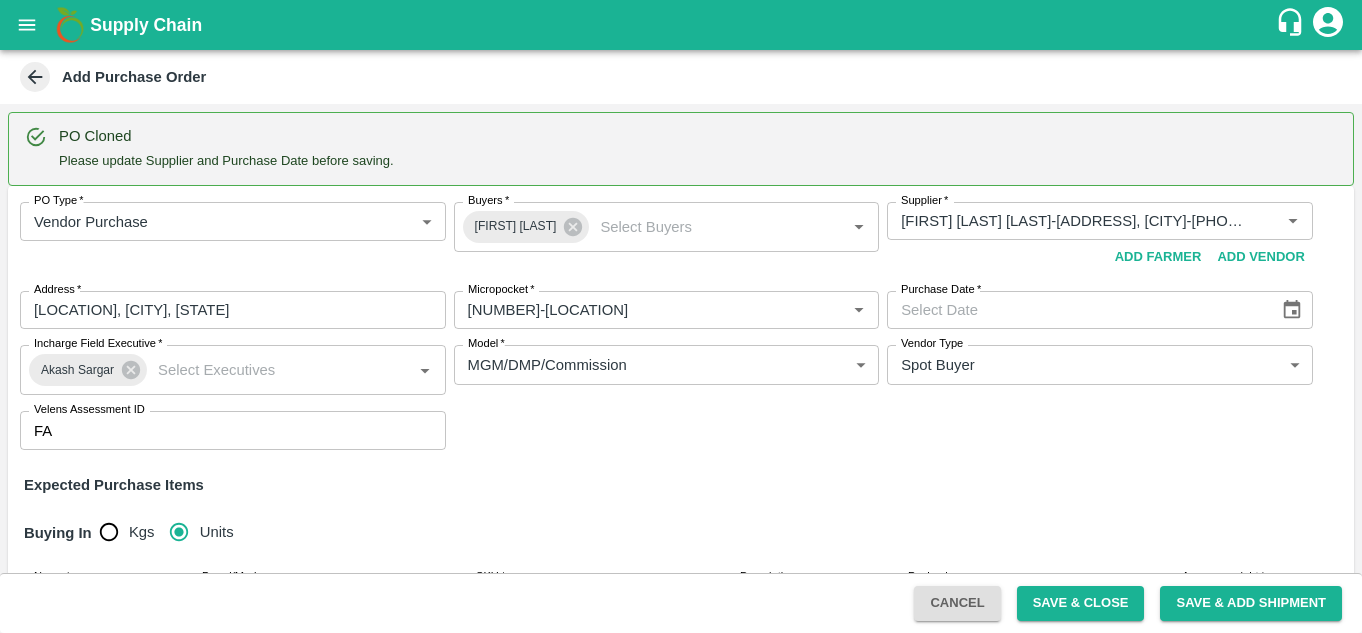 type on "02/08/2025" 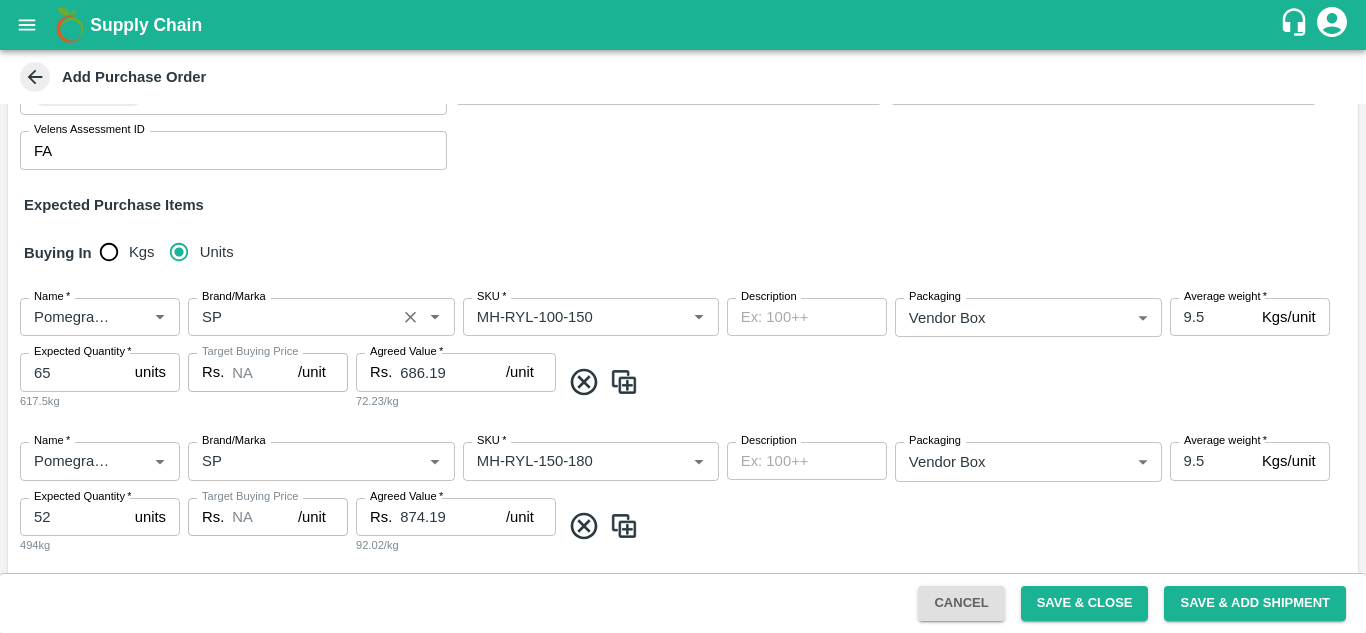 scroll, scrollTop: 331, scrollLeft: 0, axis: vertical 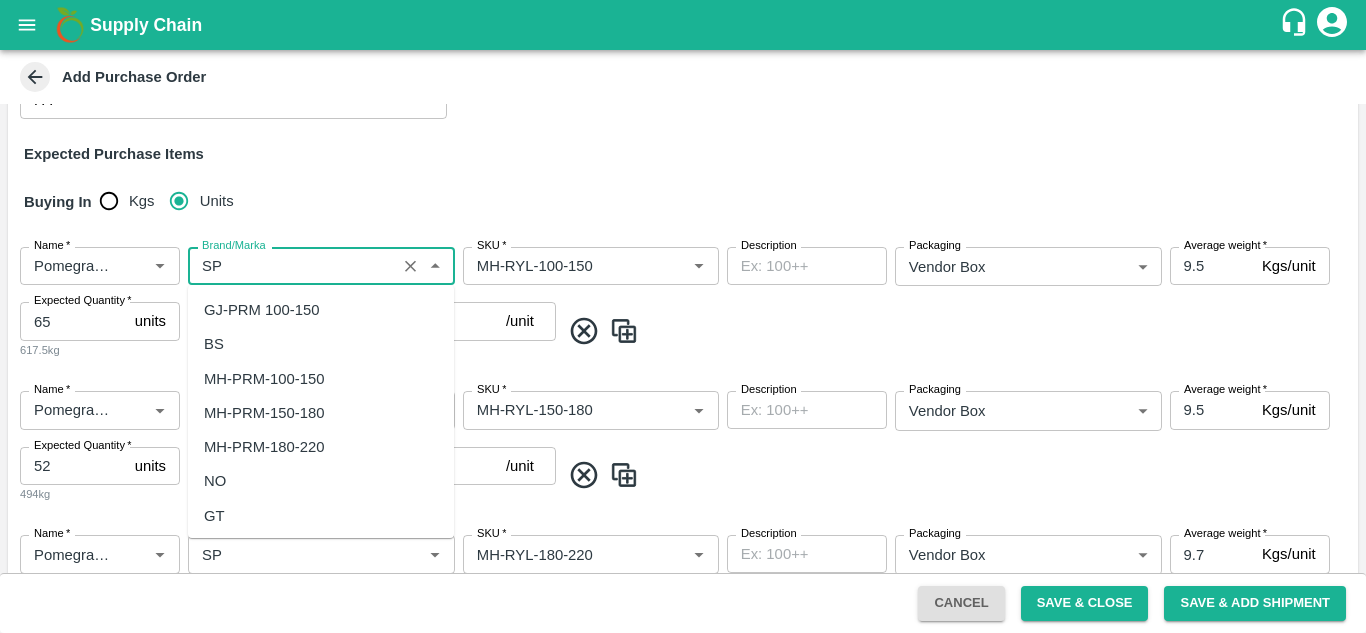 click on "Brand/Marka" at bounding box center [292, 266] 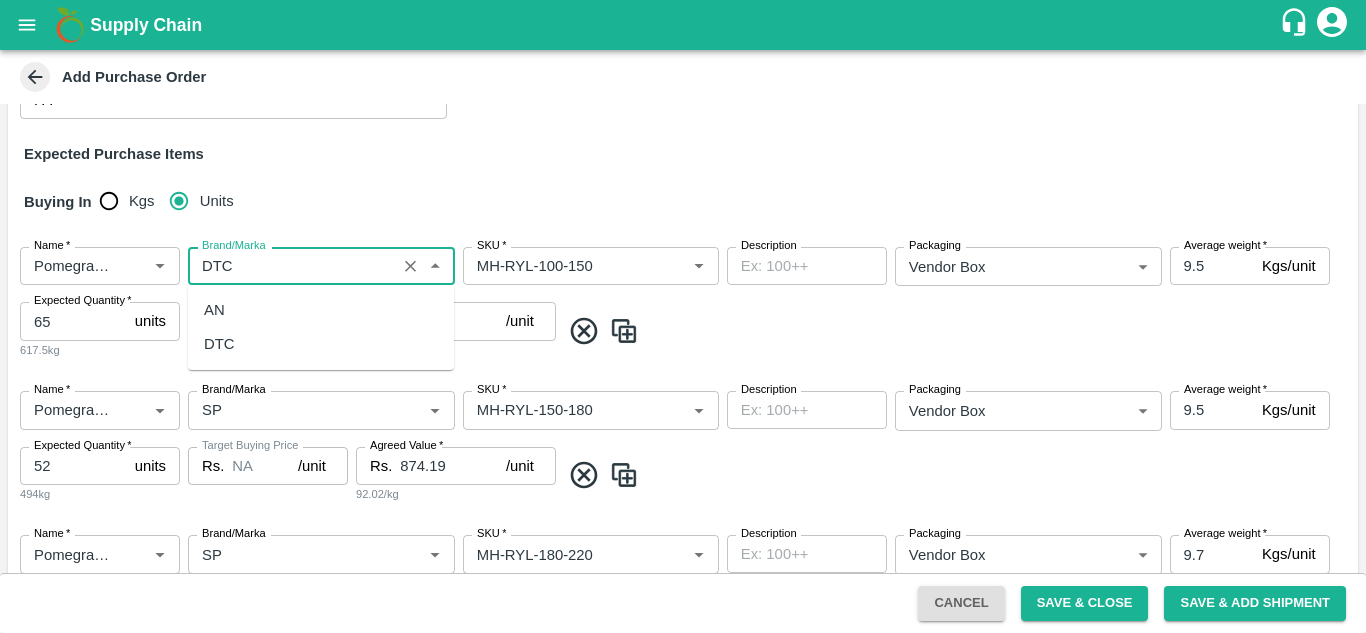 scroll, scrollTop: 0, scrollLeft: 0, axis: both 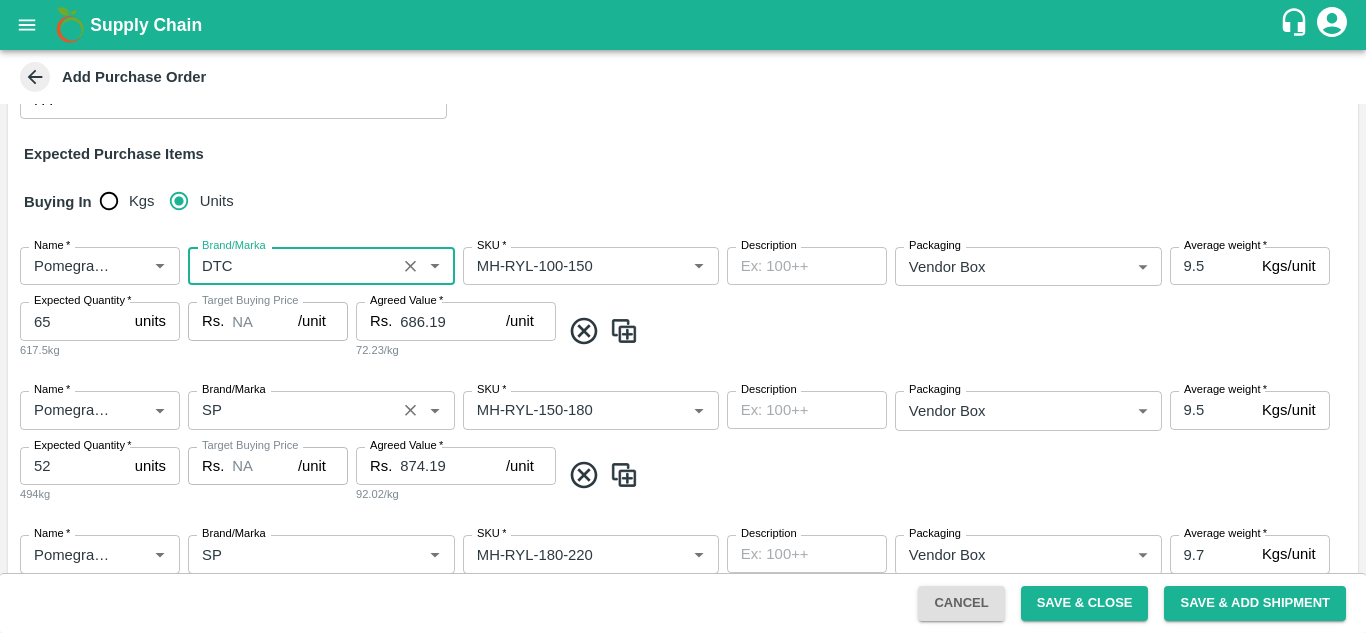 type on "DTC" 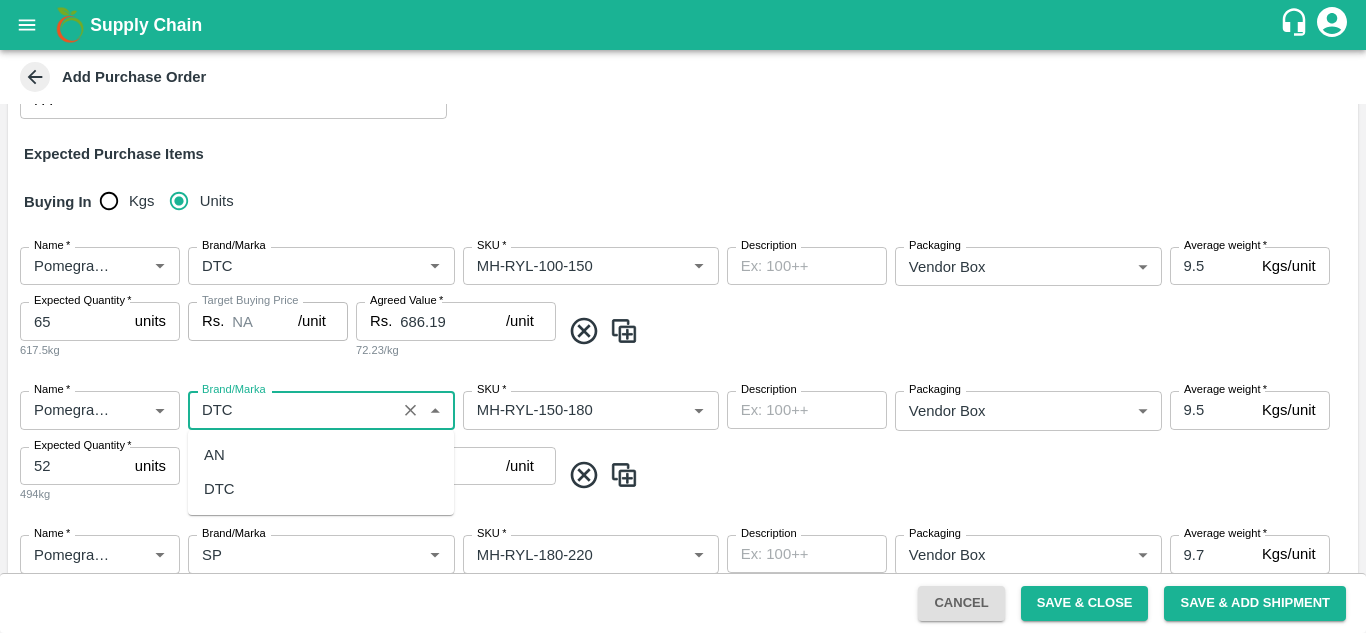 scroll, scrollTop: 0, scrollLeft: 0, axis: both 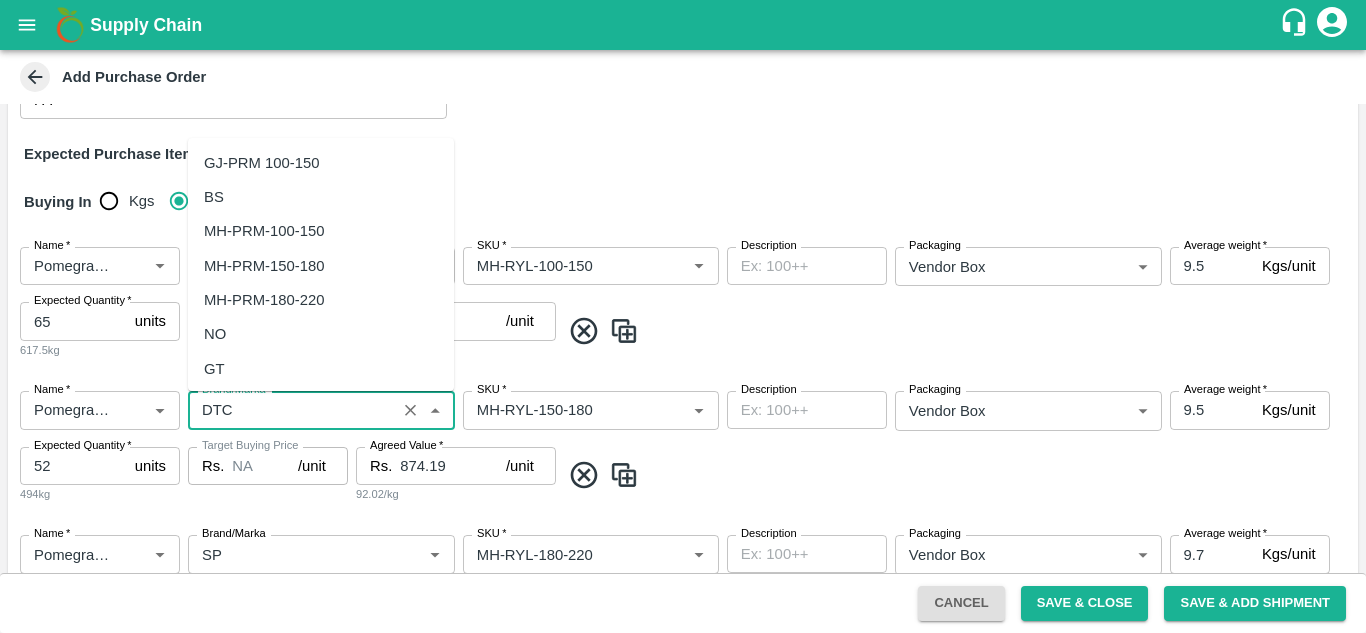 click on "Brand/Marka" at bounding box center (292, 410) 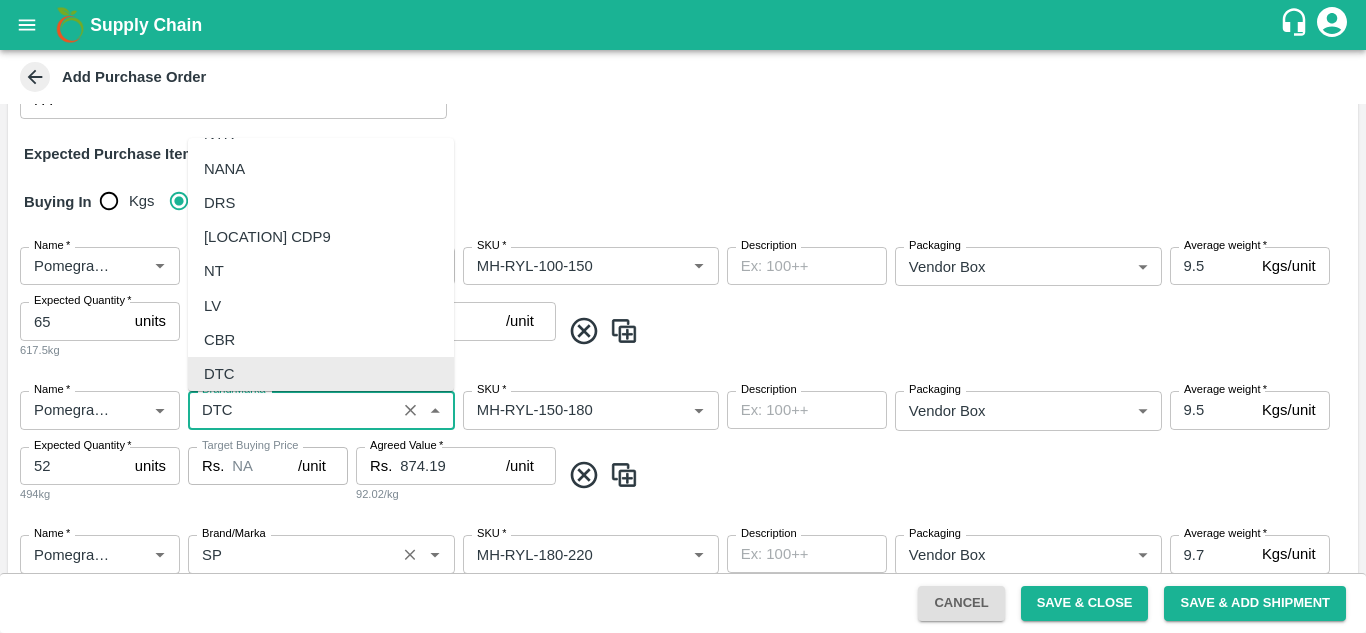 type on "DTC" 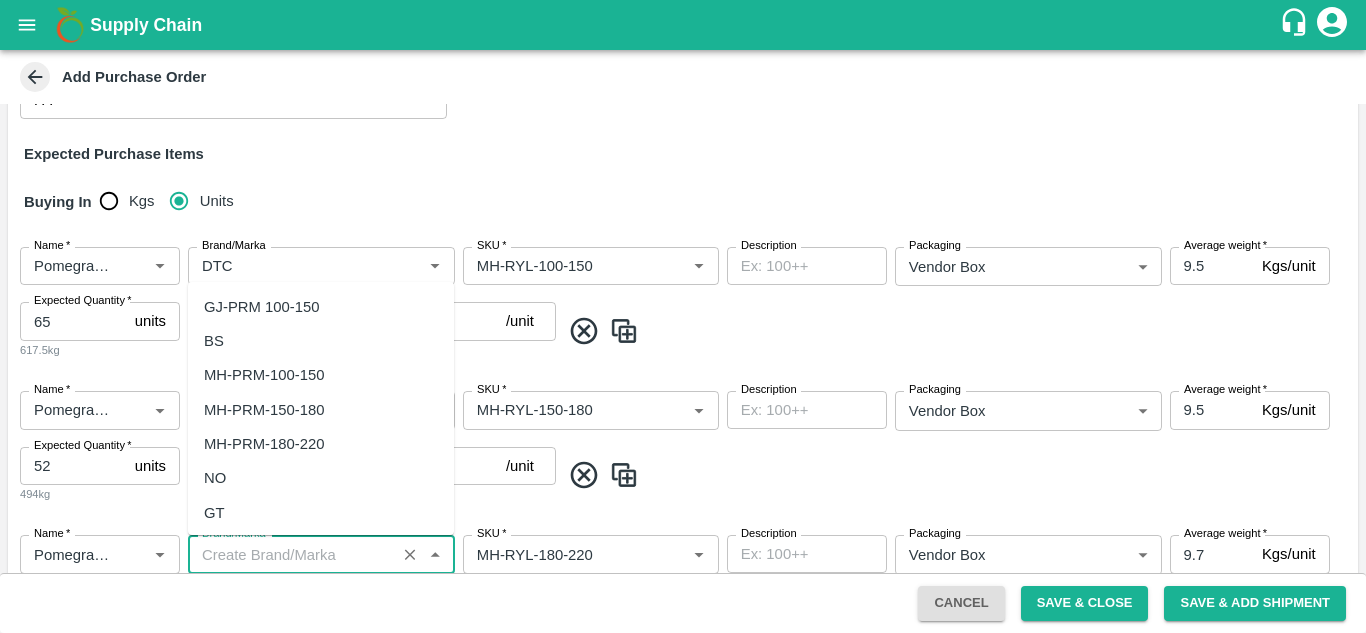 scroll, scrollTop: 0, scrollLeft: 0, axis: both 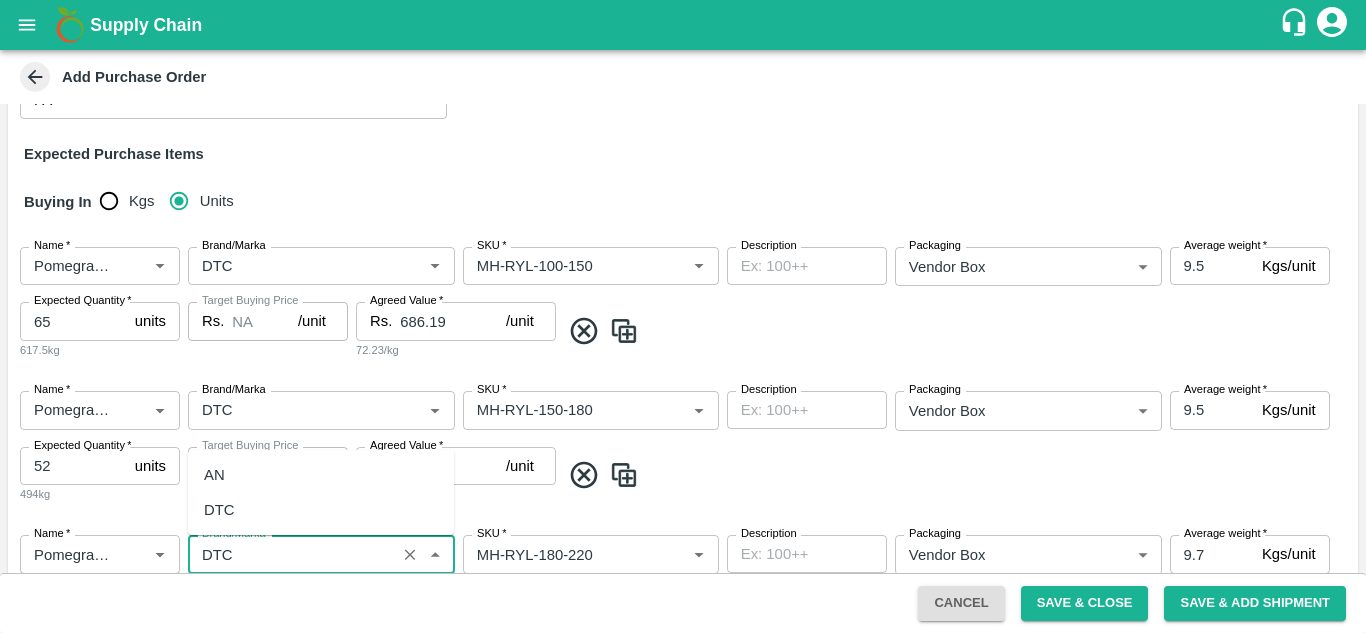 click on "DTC" at bounding box center [321, 510] 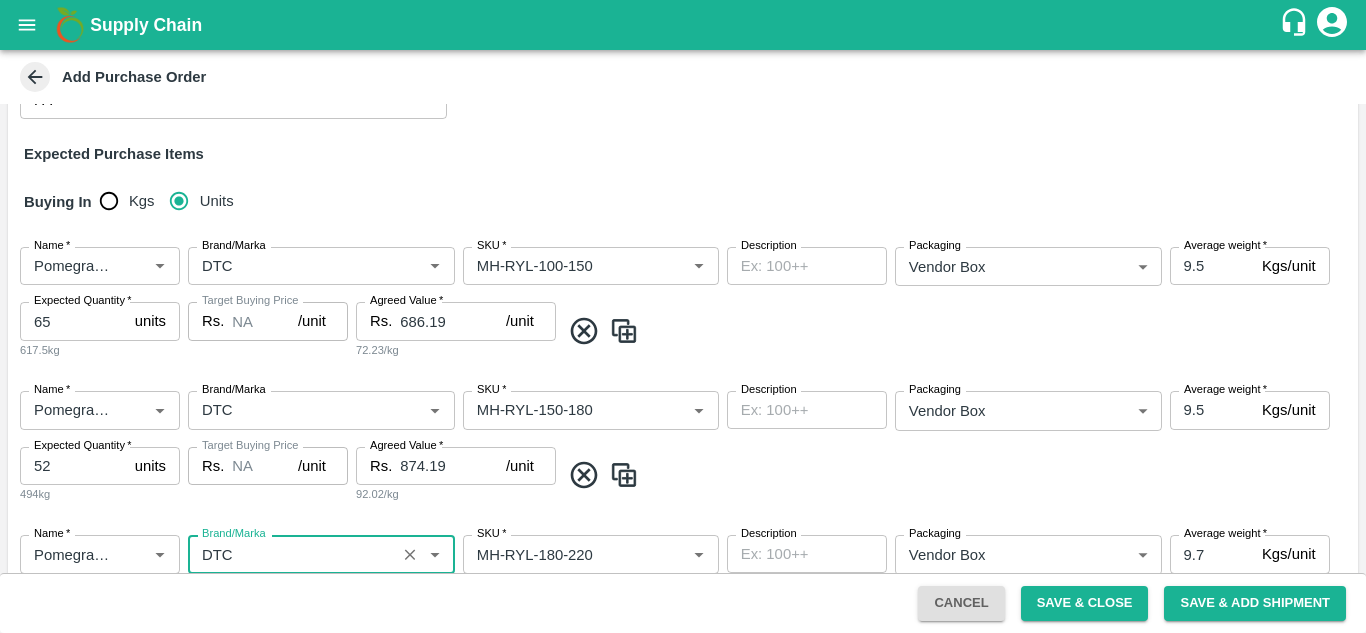 type on "DTC" 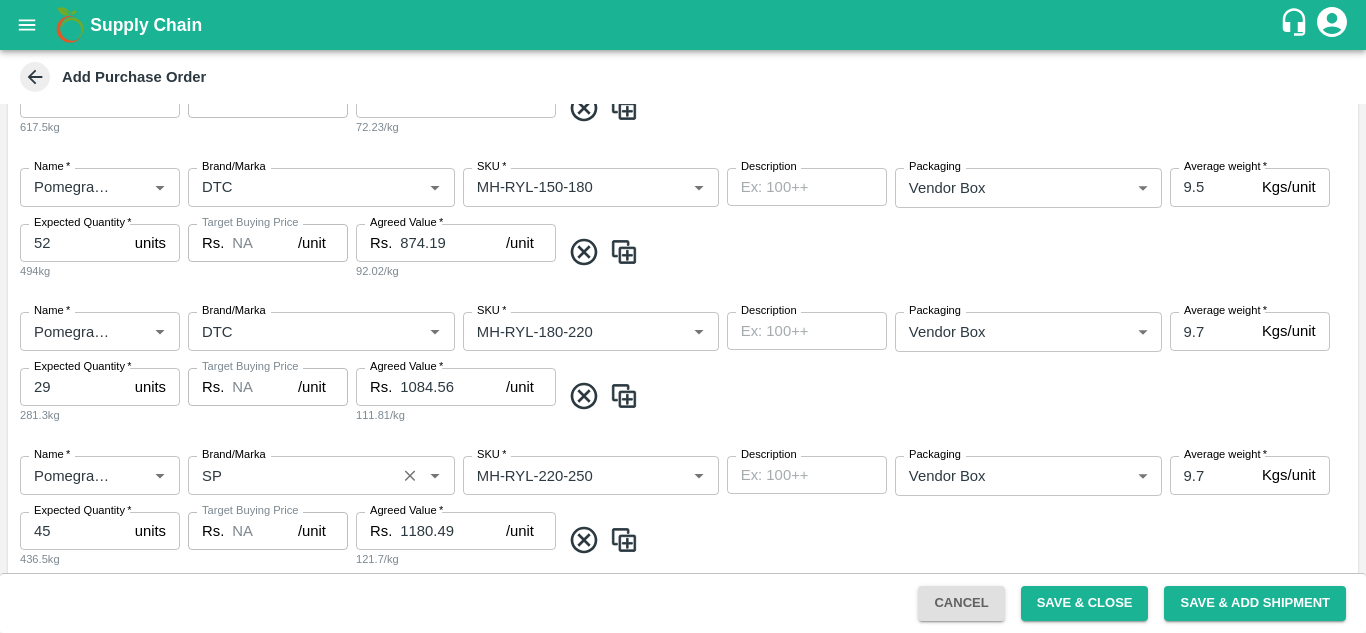 scroll, scrollTop: 555, scrollLeft: 0, axis: vertical 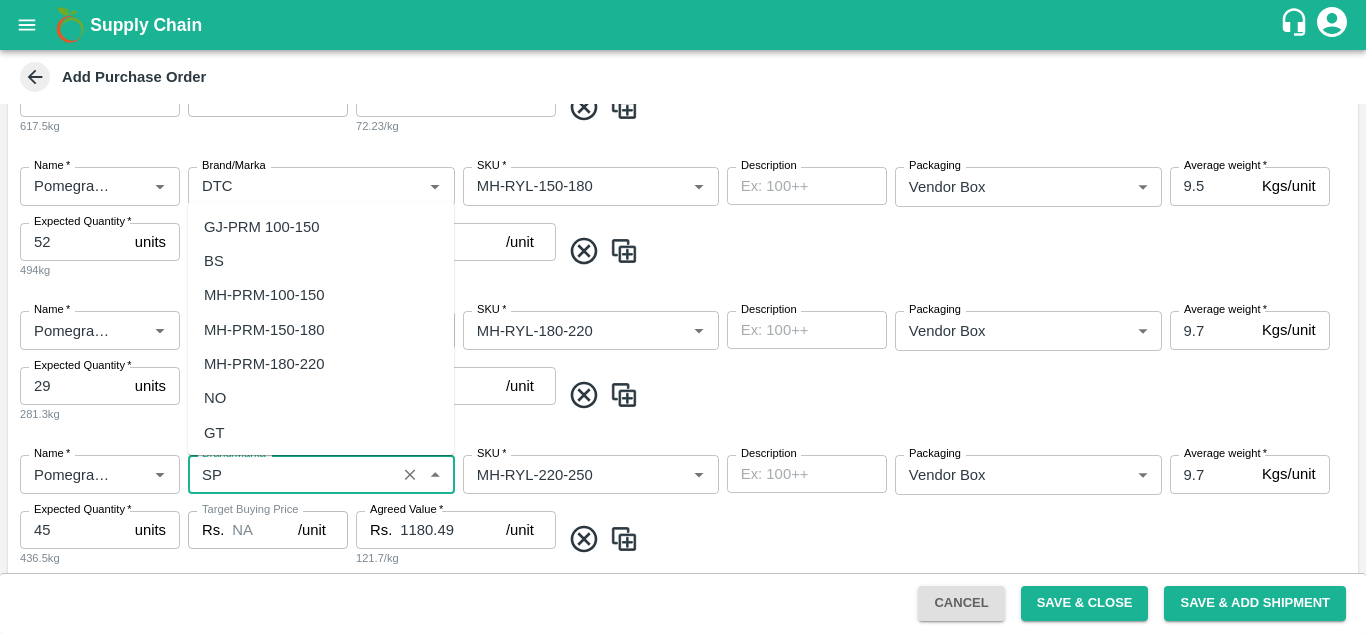 click on "Brand/Marka" at bounding box center (292, 474) 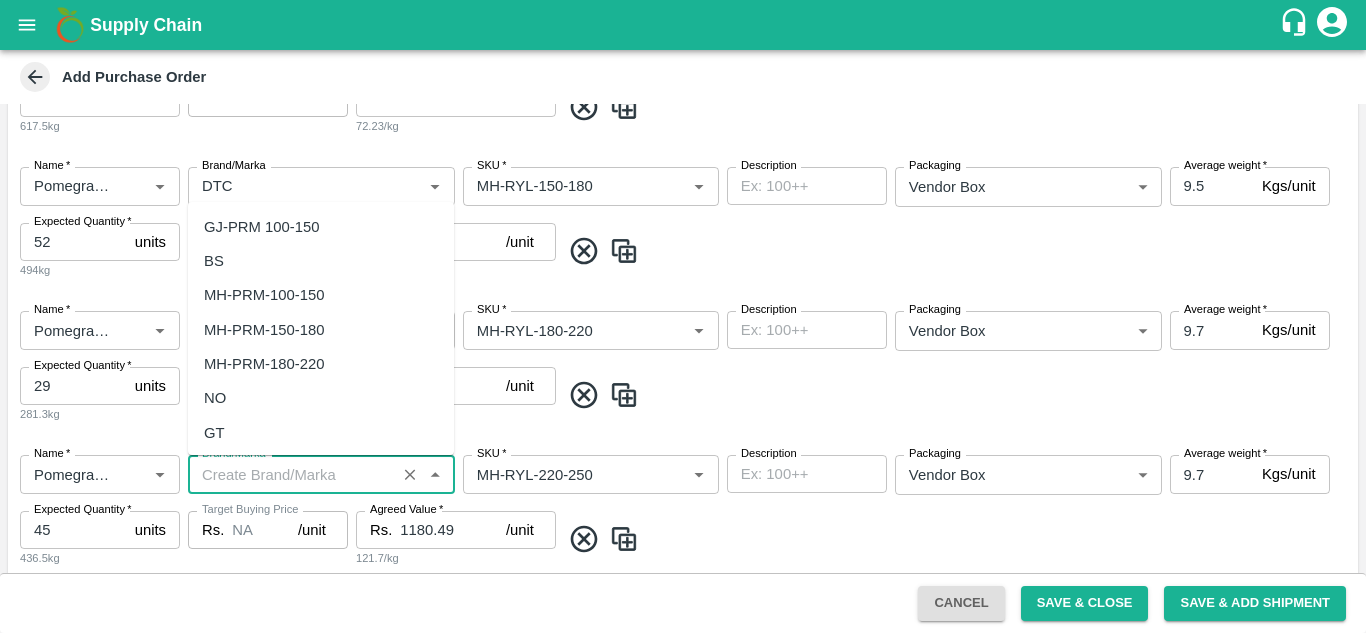 scroll, scrollTop: 0, scrollLeft: 0, axis: both 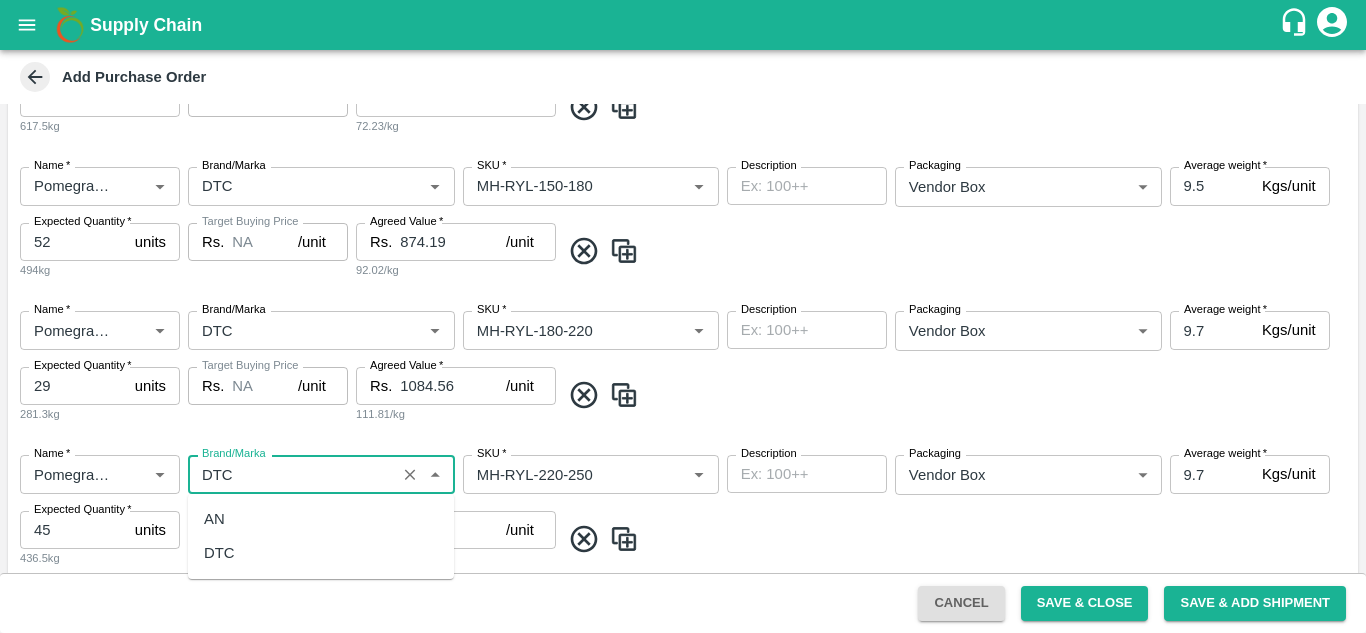 click on "DTC" at bounding box center [219, 553] 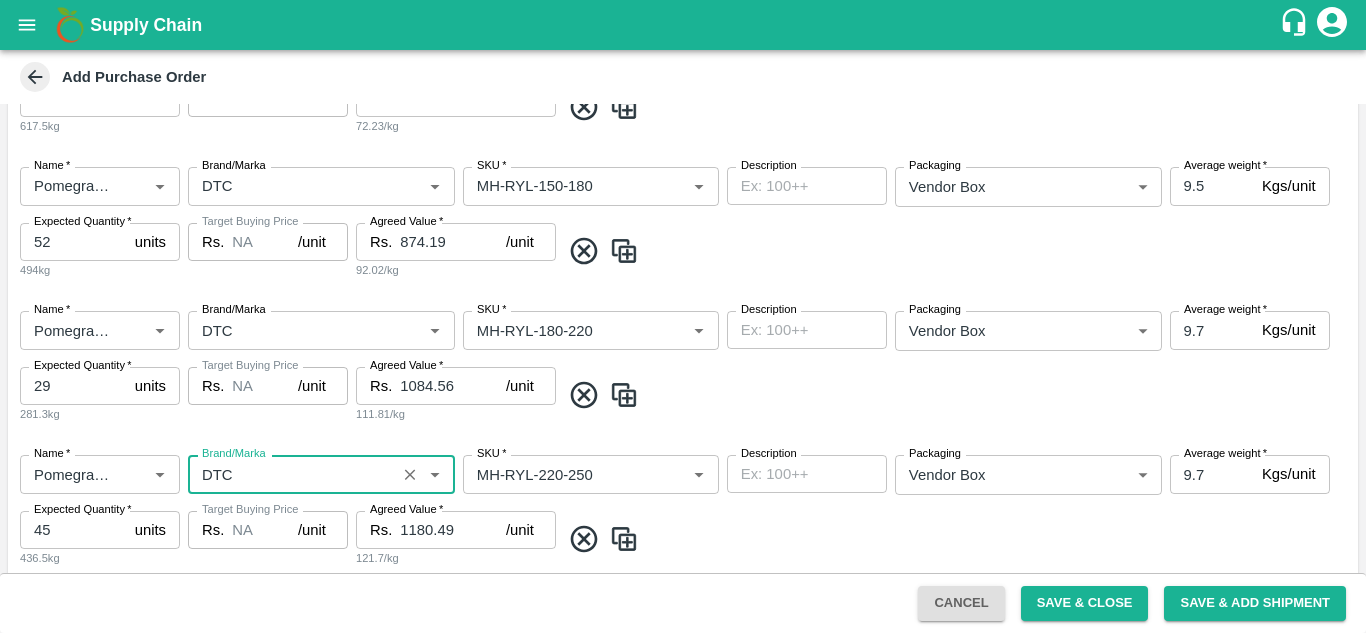 type on "DTC" 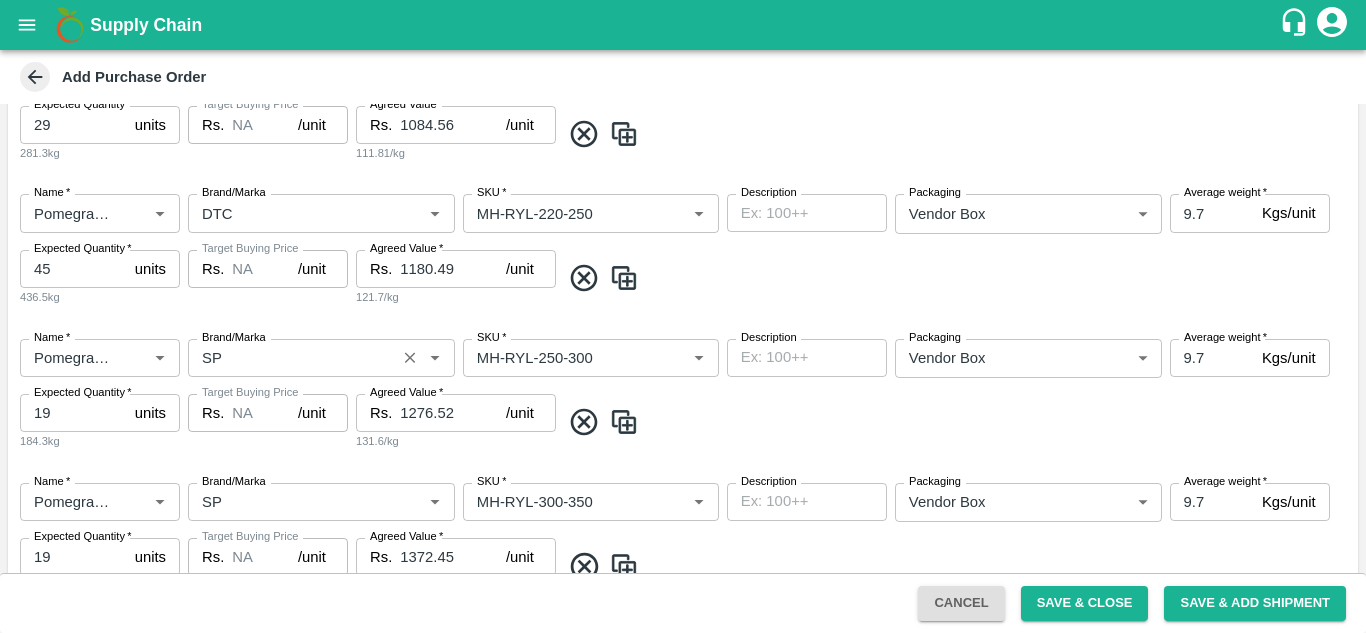 scroll, scrollTop: 817, scrollLeft: 0, axis: vertical 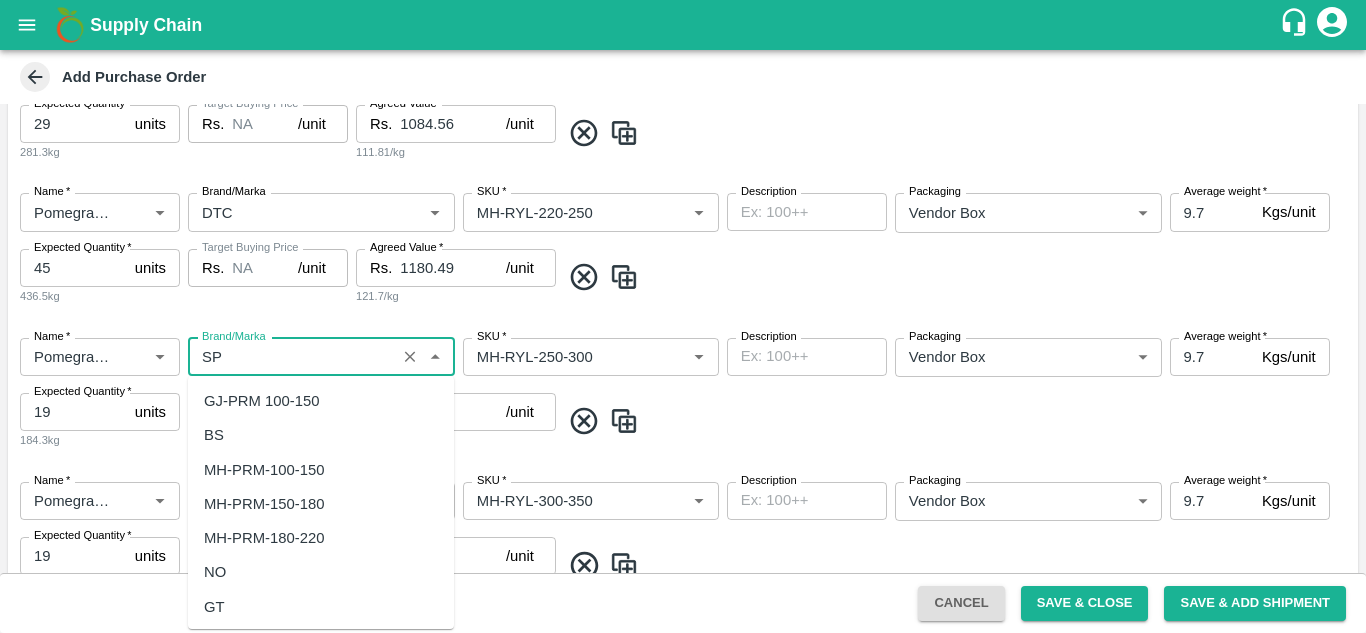 click on "Brand/Marka" at bounding box center [292, 357] 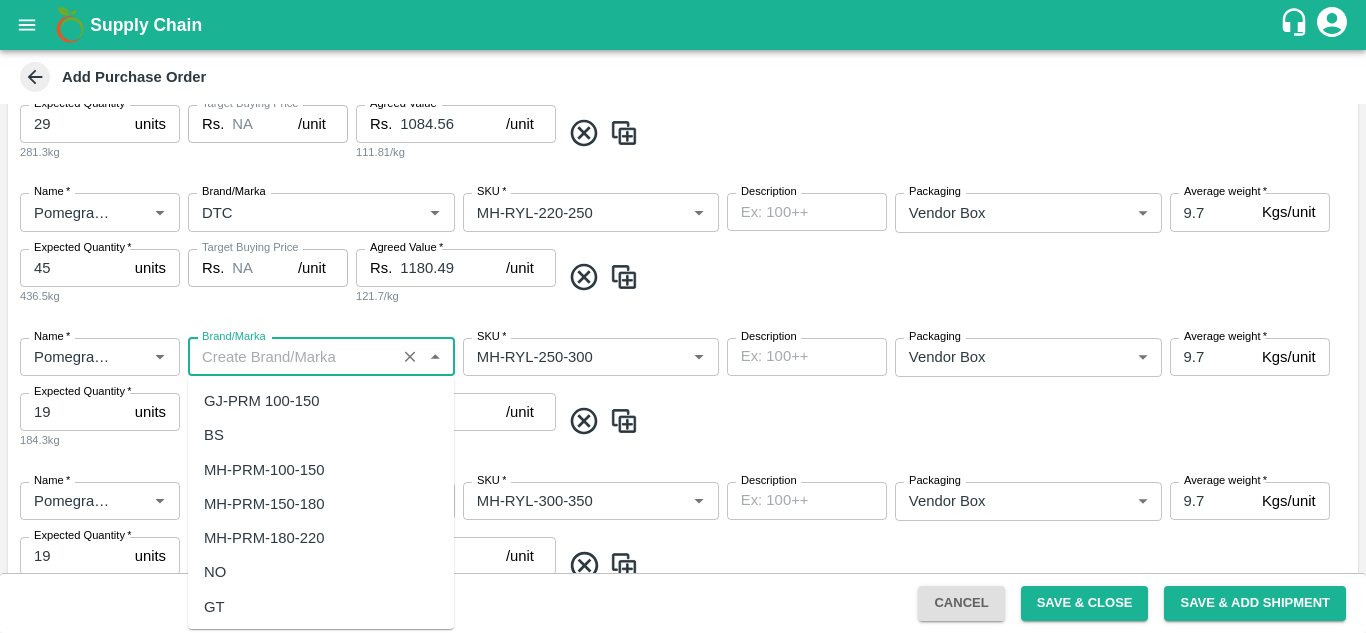 scroll, scrollTop: 0, scrollLeft: 0, axis: both 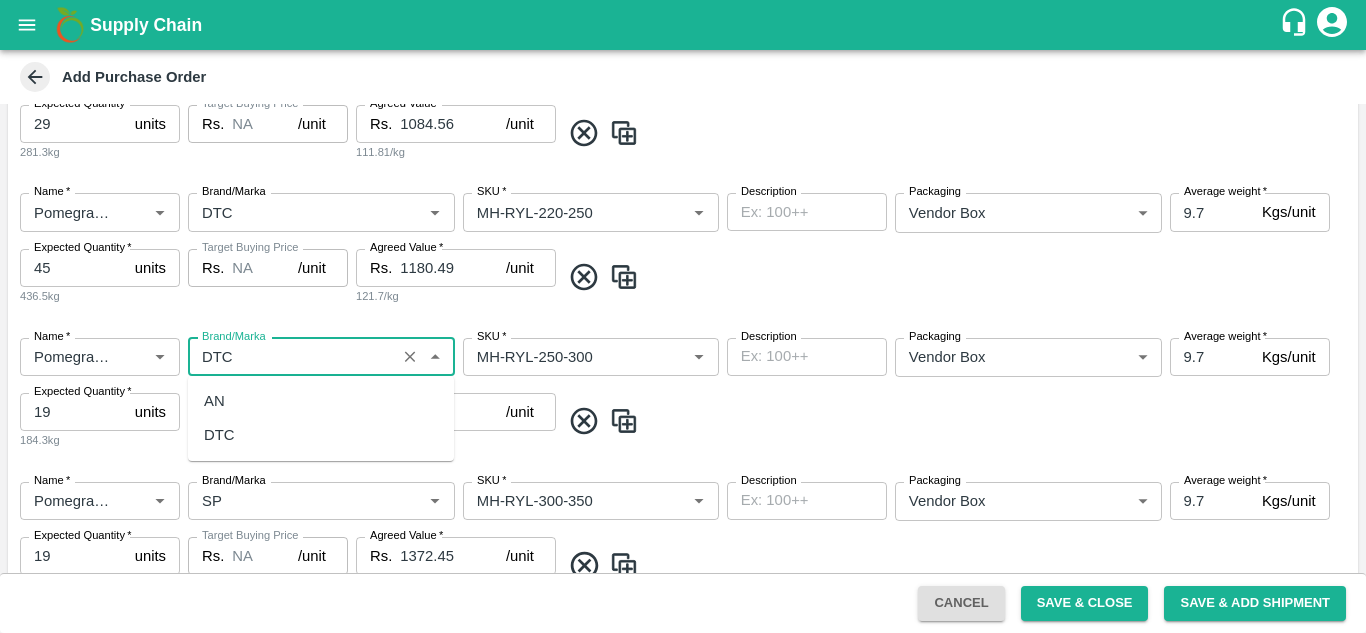 click on "DTC" at bounding box center [219, 435] 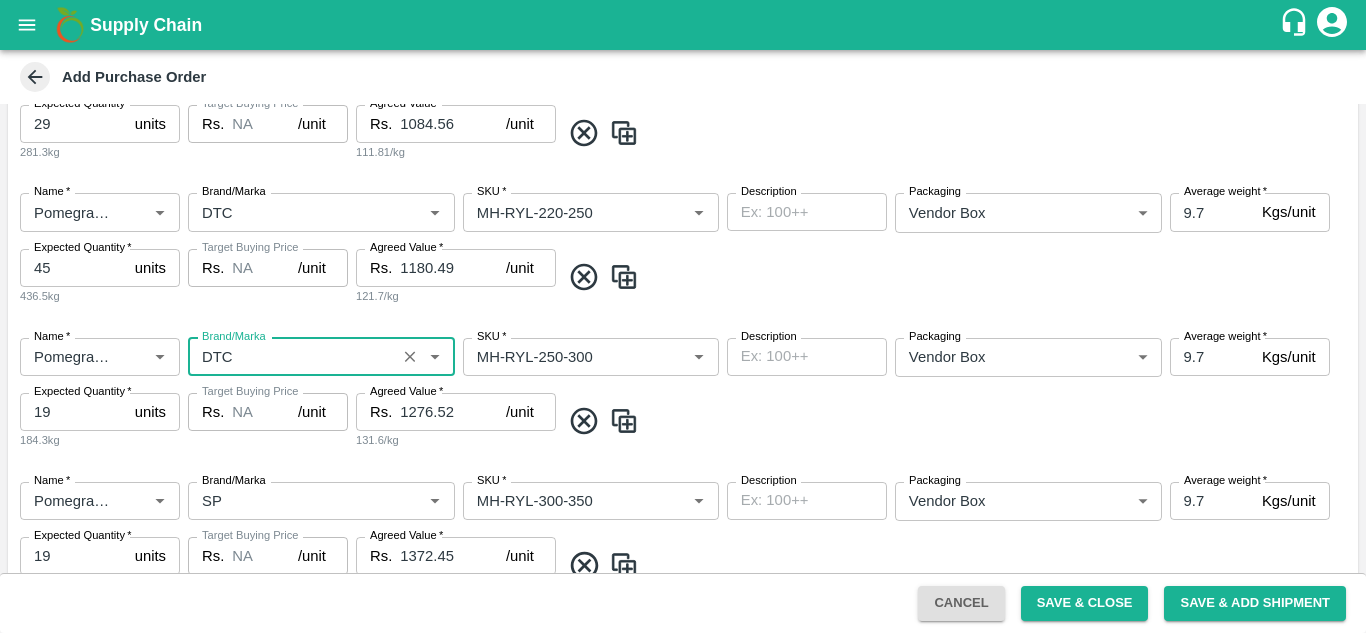 type on "DTC" 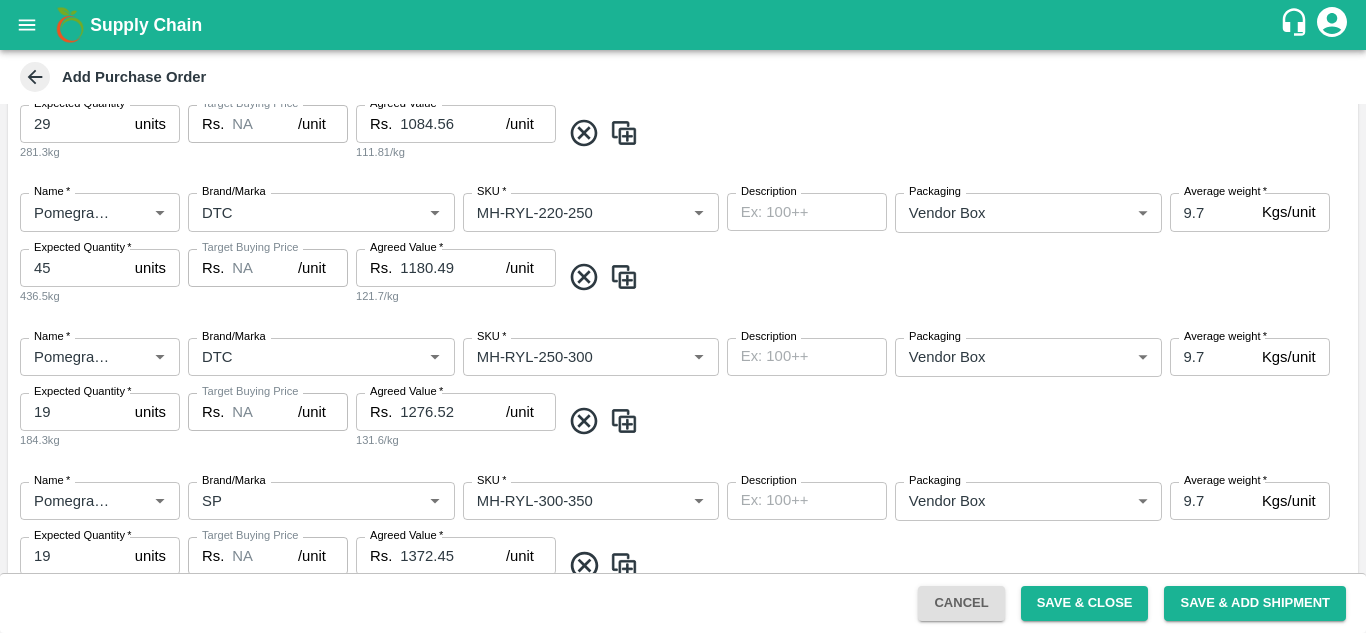 scroll, scrollTop: 984, scrollLeft: 0, axis: vertical 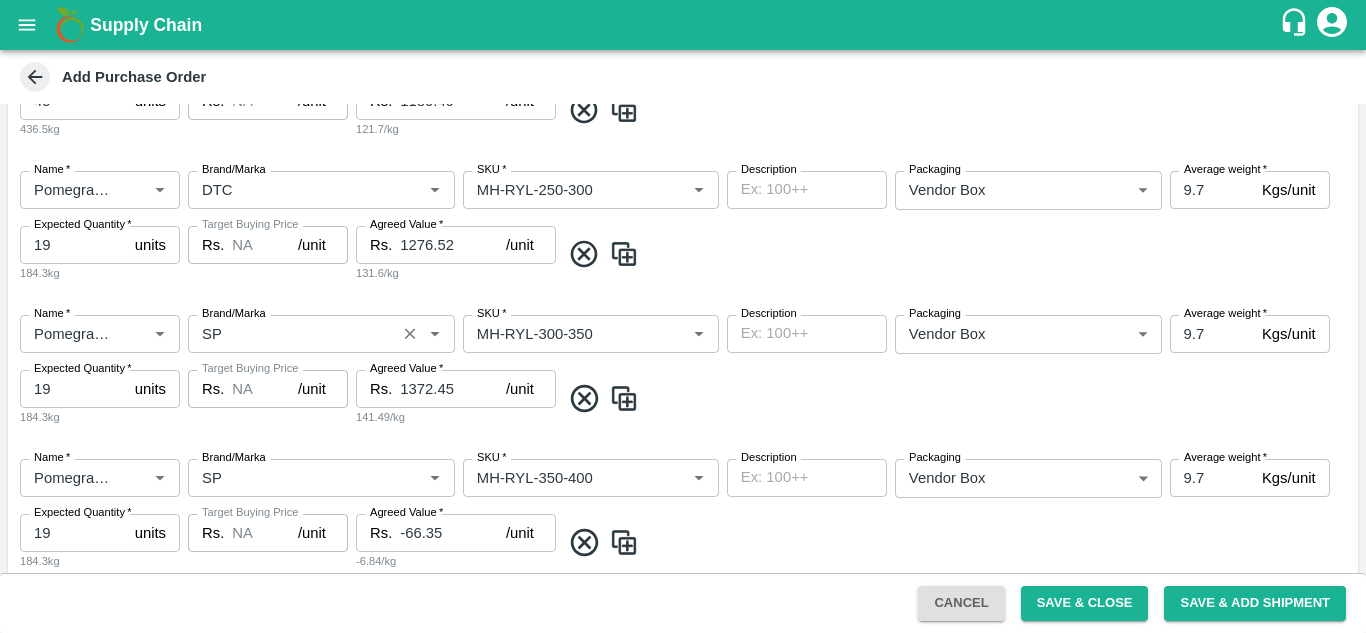 click on "Brand/Marka" at bounding box center [292, 334] 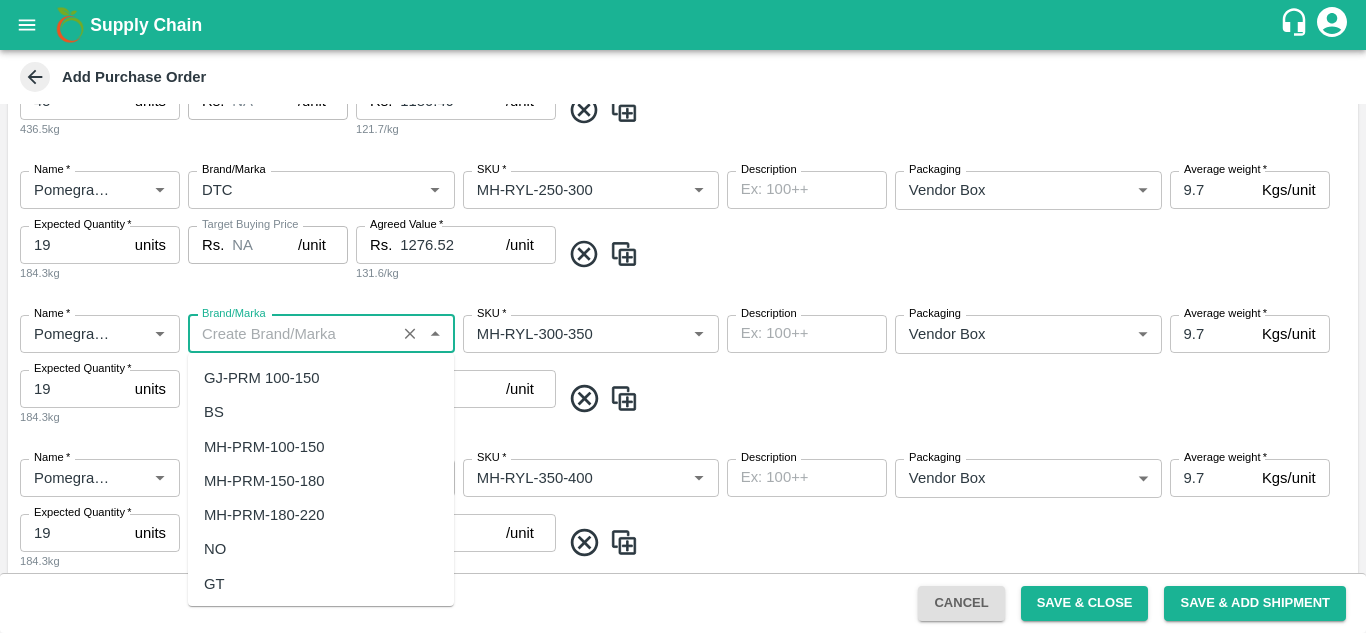 scroll, scrollTop: 0, scrollLeft: 0, axis: both 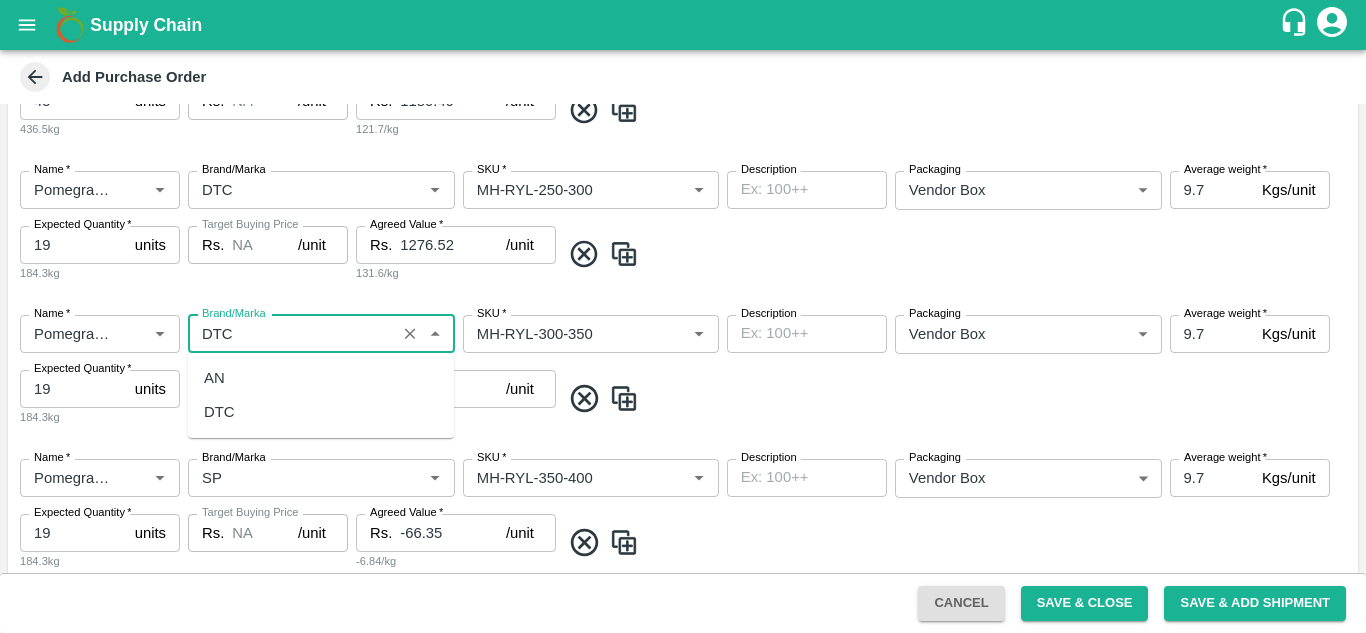 click on "DTC" at bounding box center (321, 412) 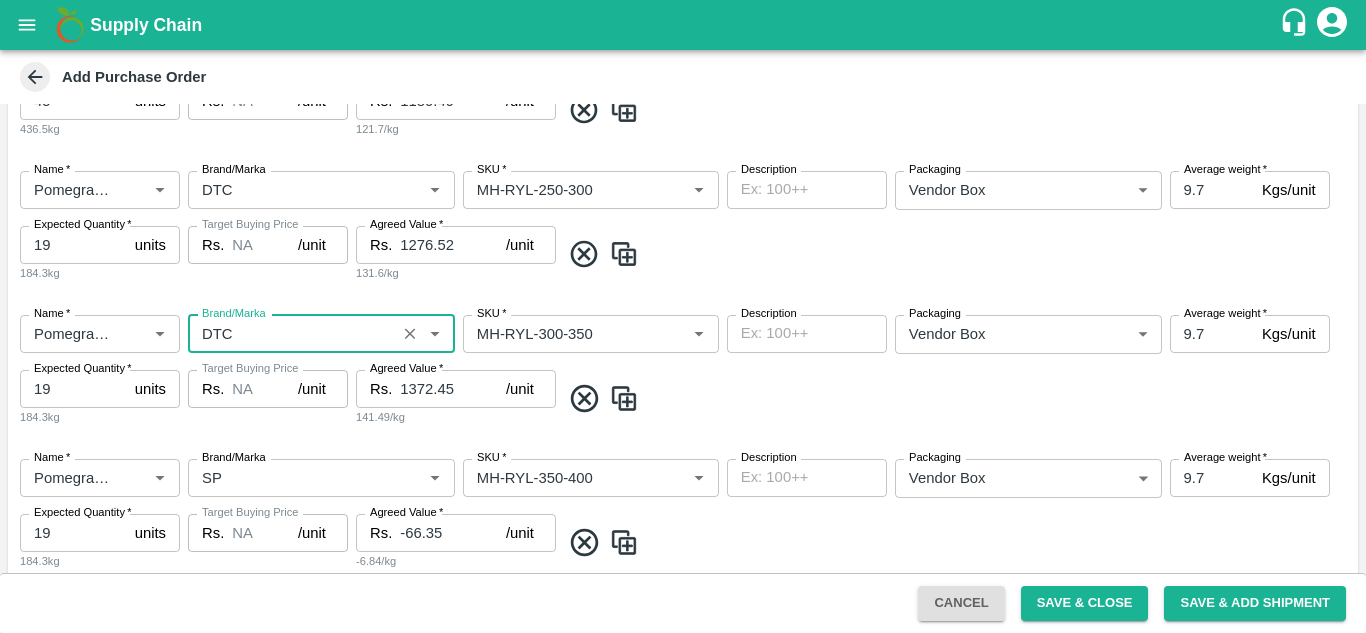 type on "DTC" 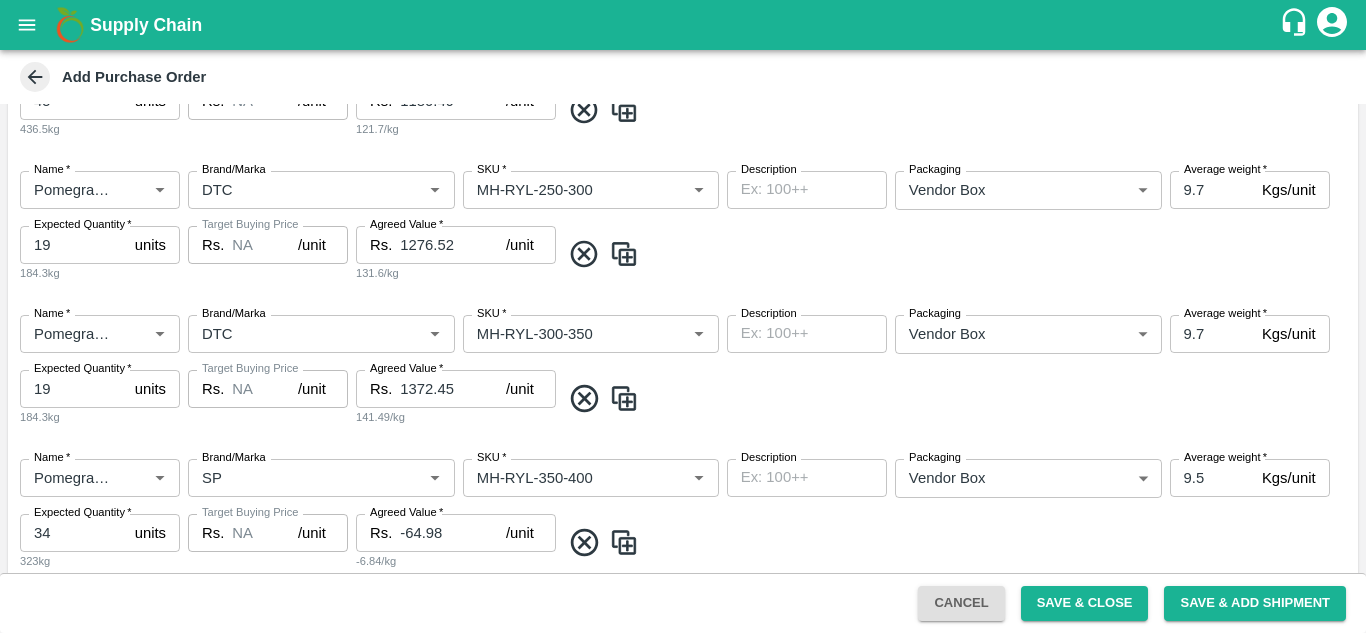 type on "9.5" 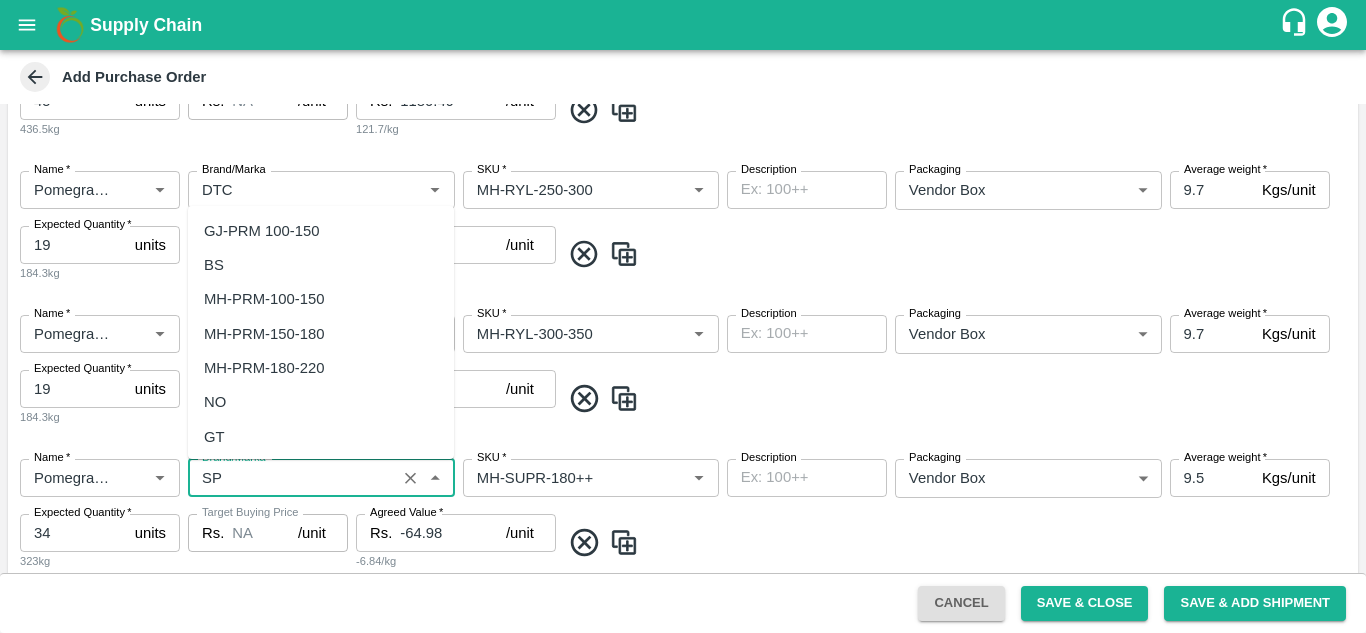 click on "Brand/Marka" at bounding box center [292, 478] 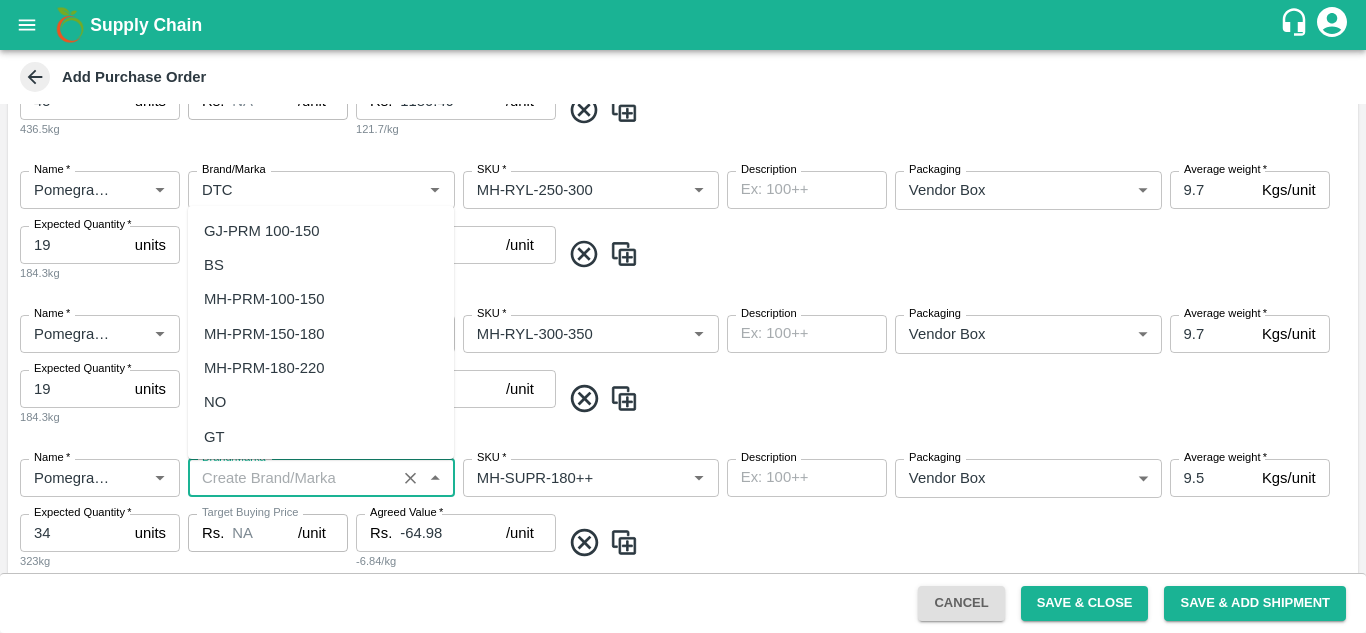 scroll, scrollTop: 0, scrollLeft: 0, axis: both 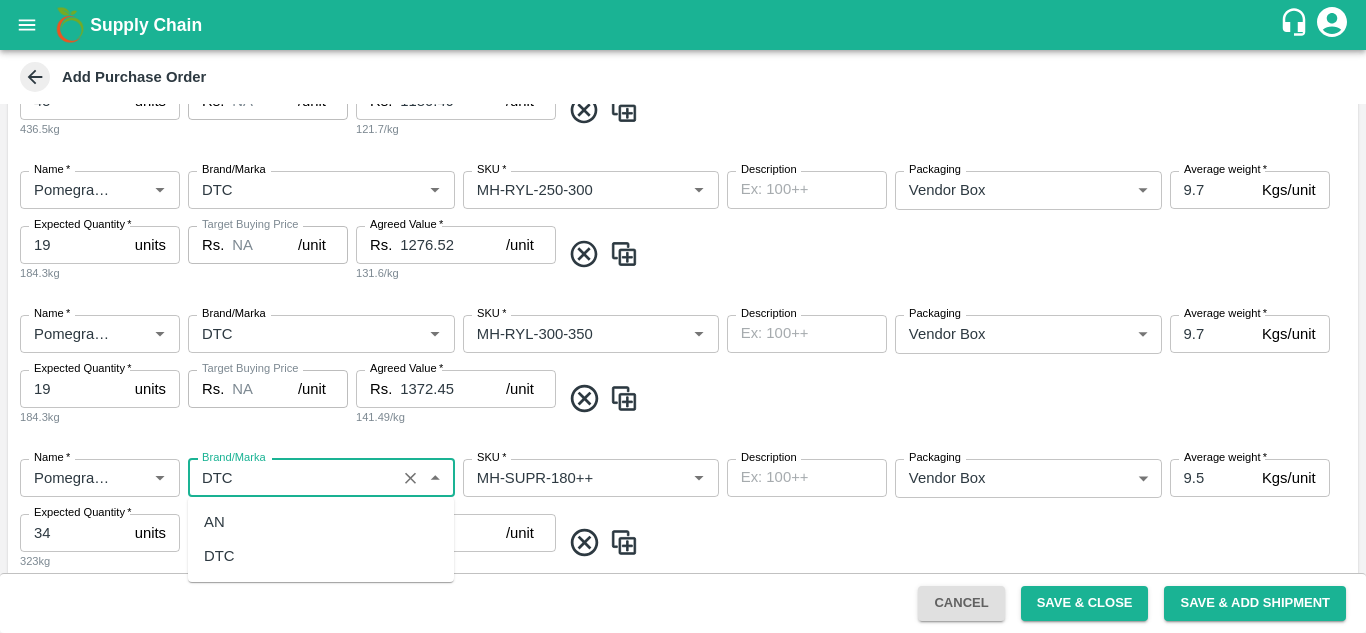 click on "DTC" at bounding box center [321, 556] 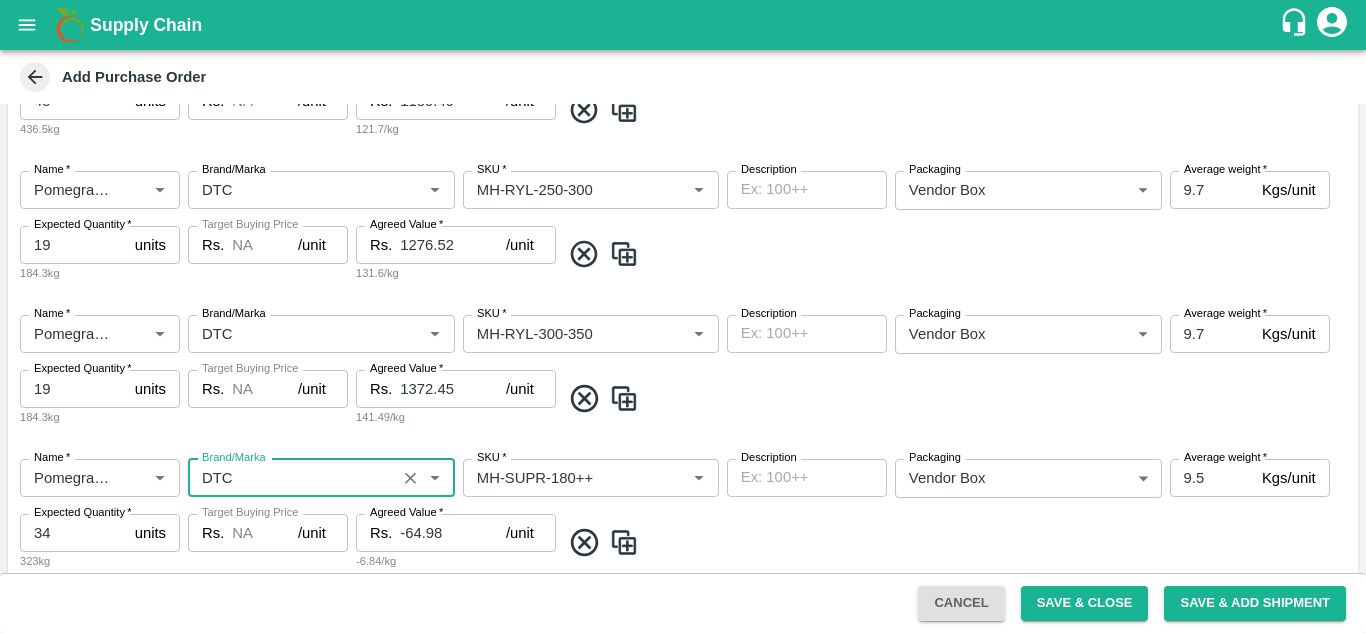 type on "DTC" 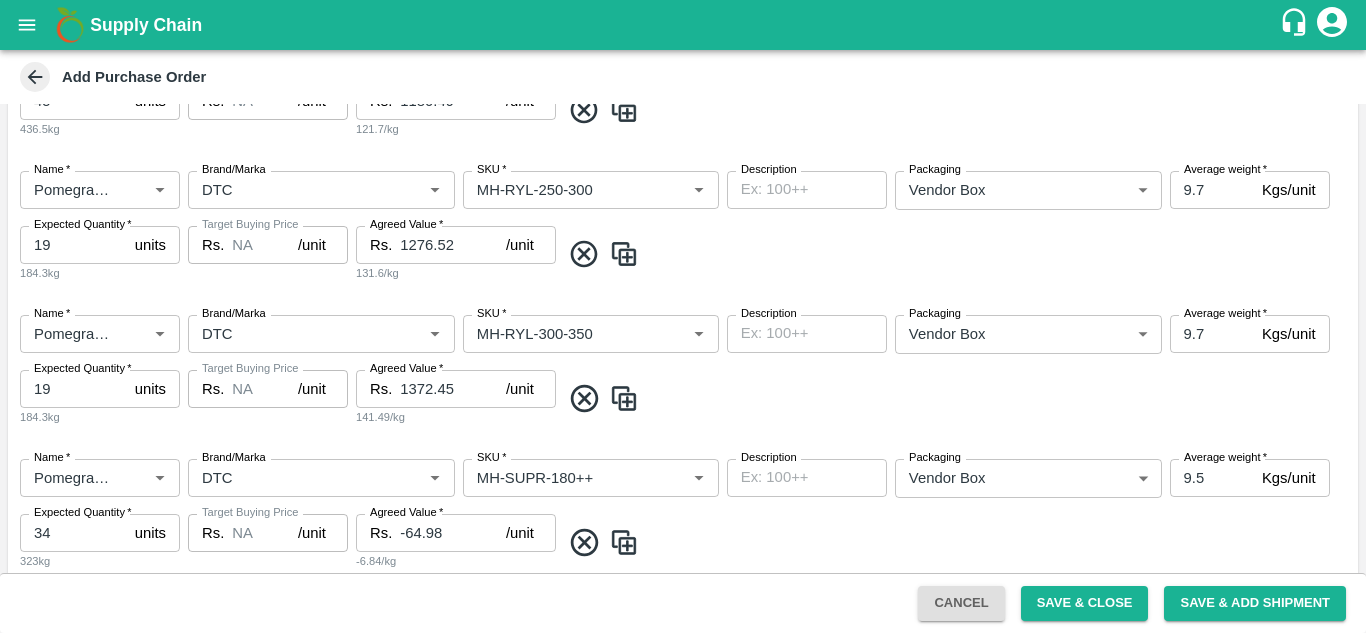 scroll, scrollTop: 1158, scrollLeft: 0, axis: vertical 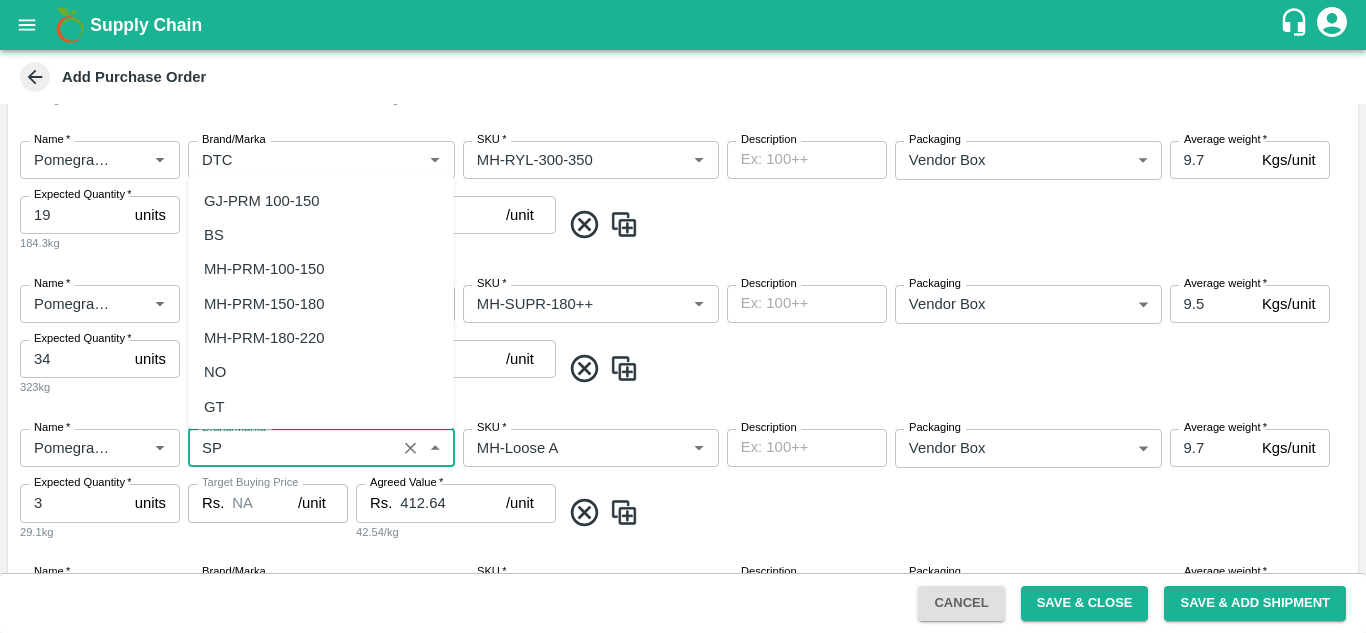 click on "Brand/Marka" at bounding box center [292, 448] 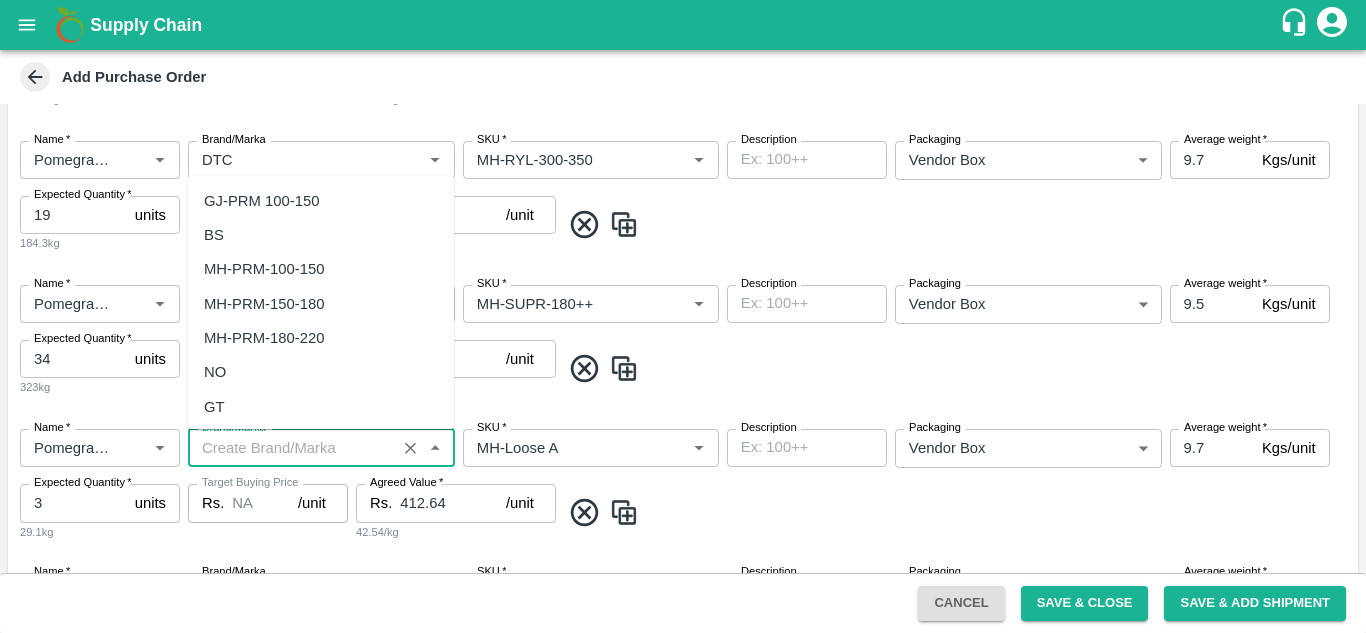 paste on "DTC" 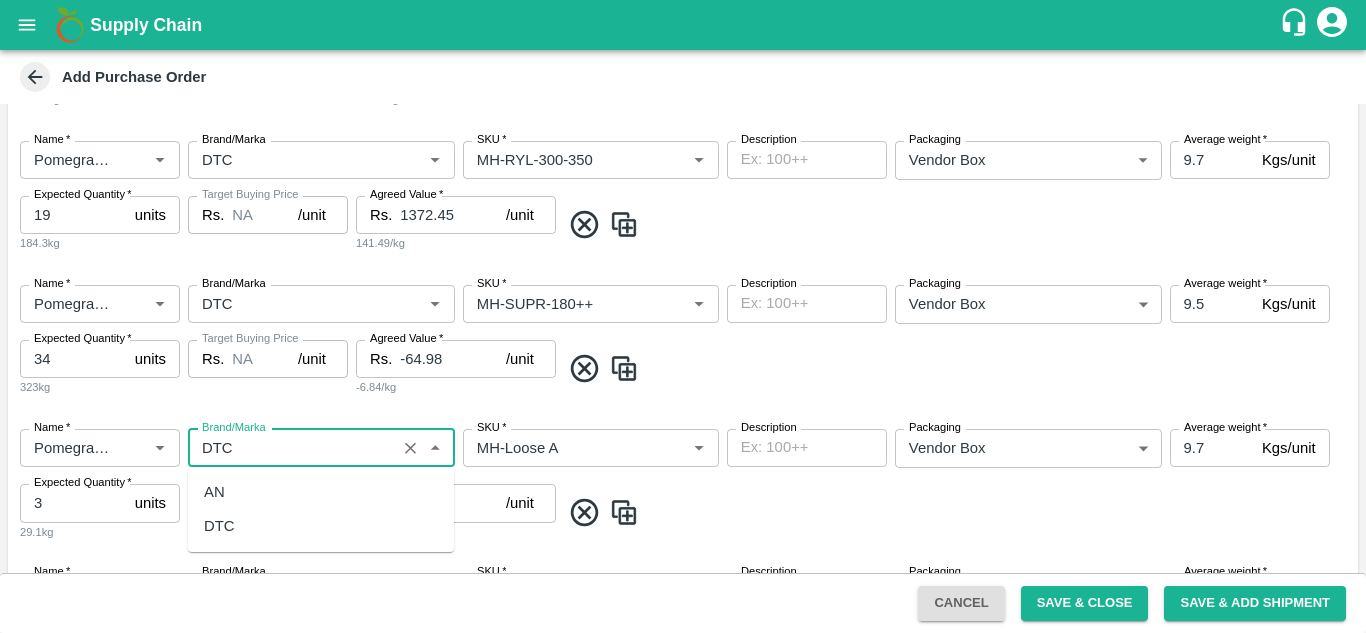 scroll, scrollTop: 0, scrollLeft: 0, axis: both 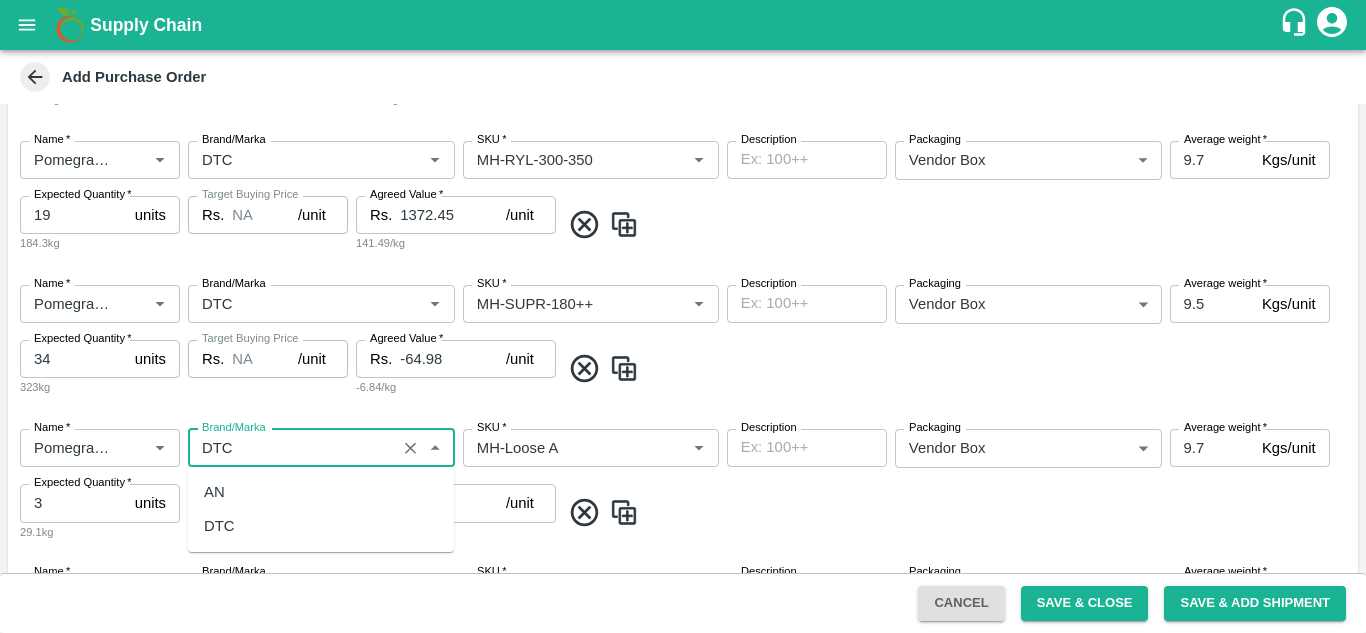 click on "DTC" at bounding box center [321, 526] 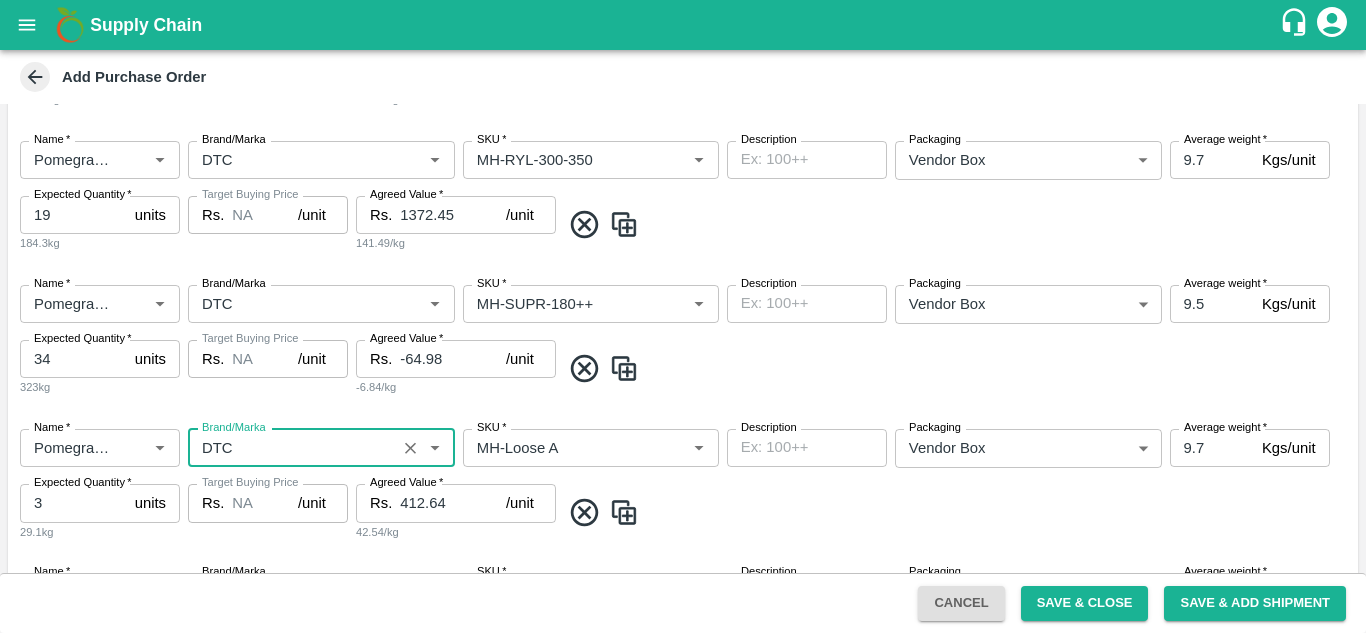type on "DTC" 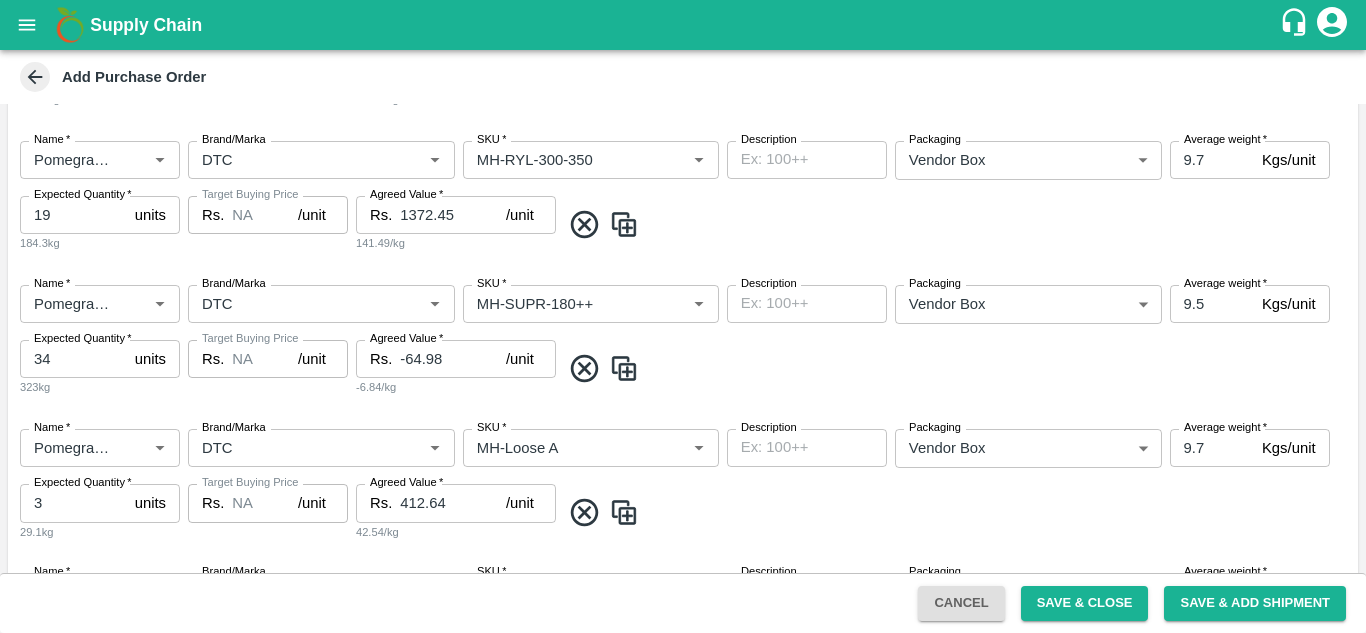 click at bounding box center [955, 512] 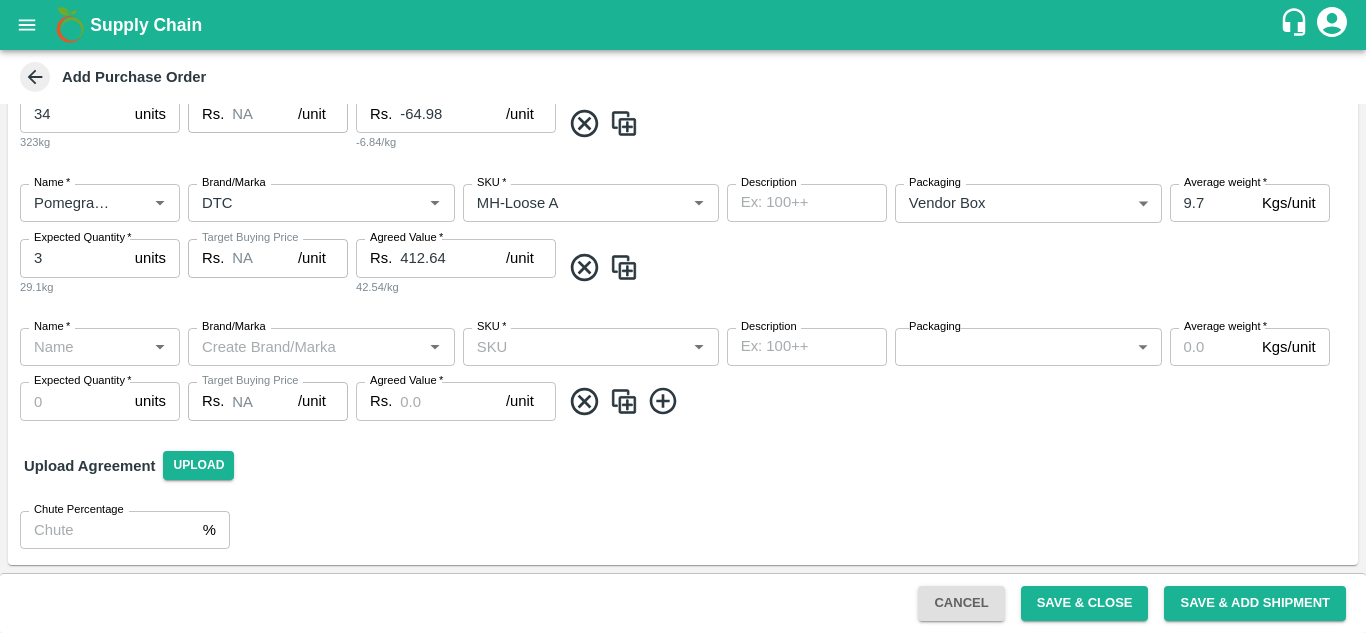 click 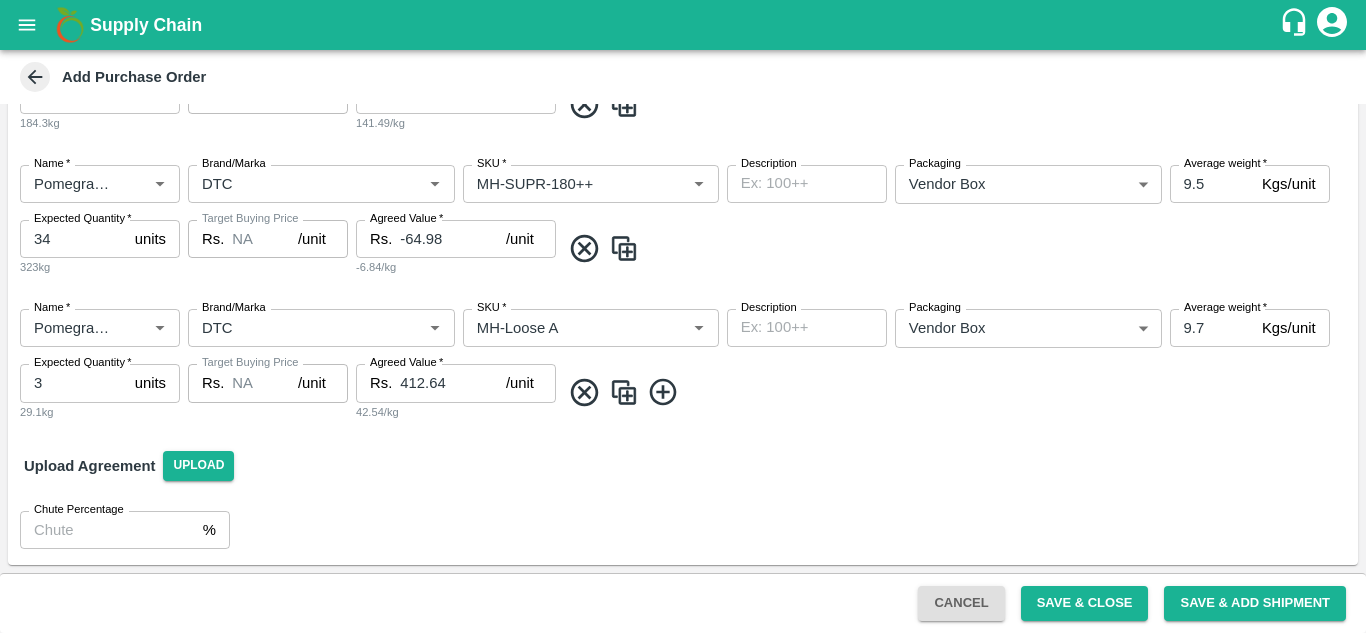 scroll, scrollTop: 1278, scrollLeft: 0, axis: vertical 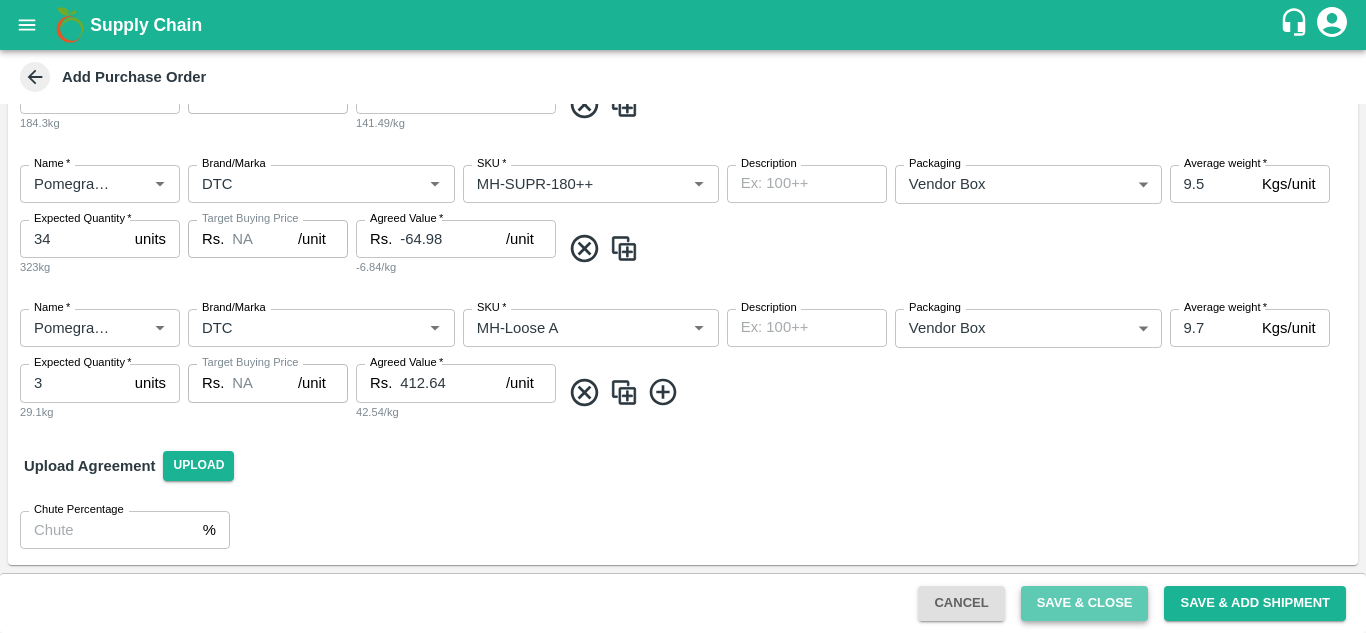 click on "Save & Close" at bounding box center [1085, 603] 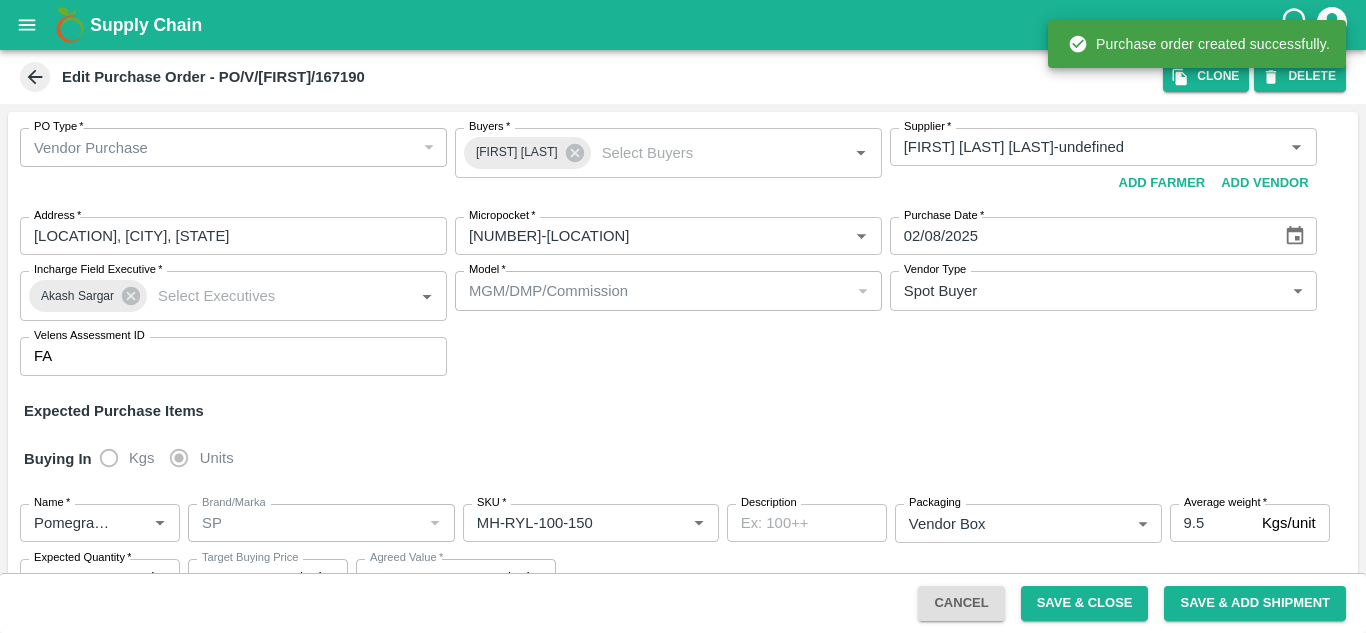 type on "[FIRST] [LAST] [LAST]-undefined" 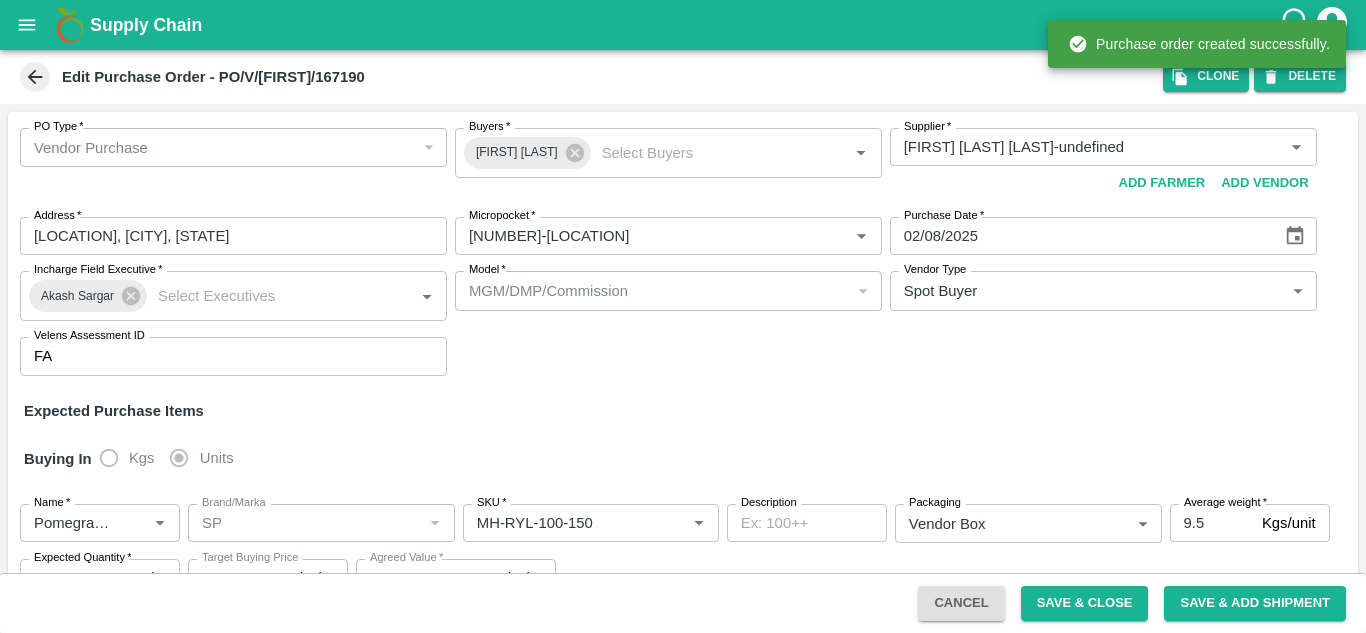 type on "[NUMBER]-[LOCATION]" 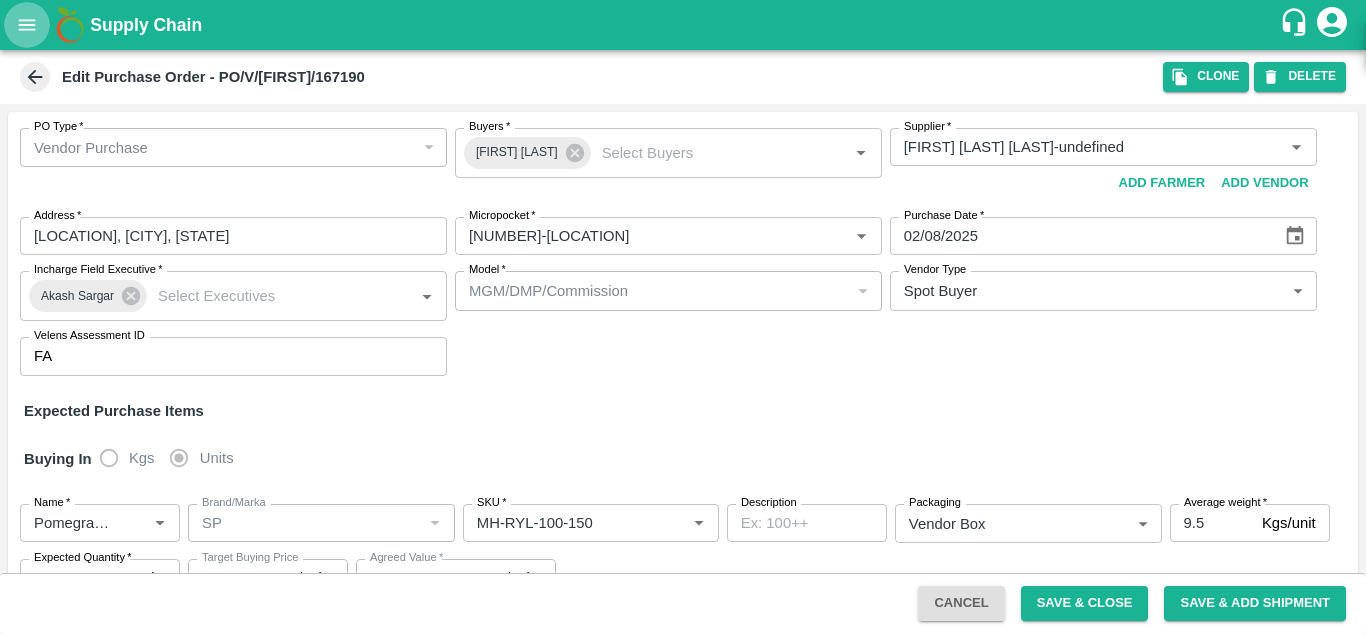 click at bounding box center [27, 25] 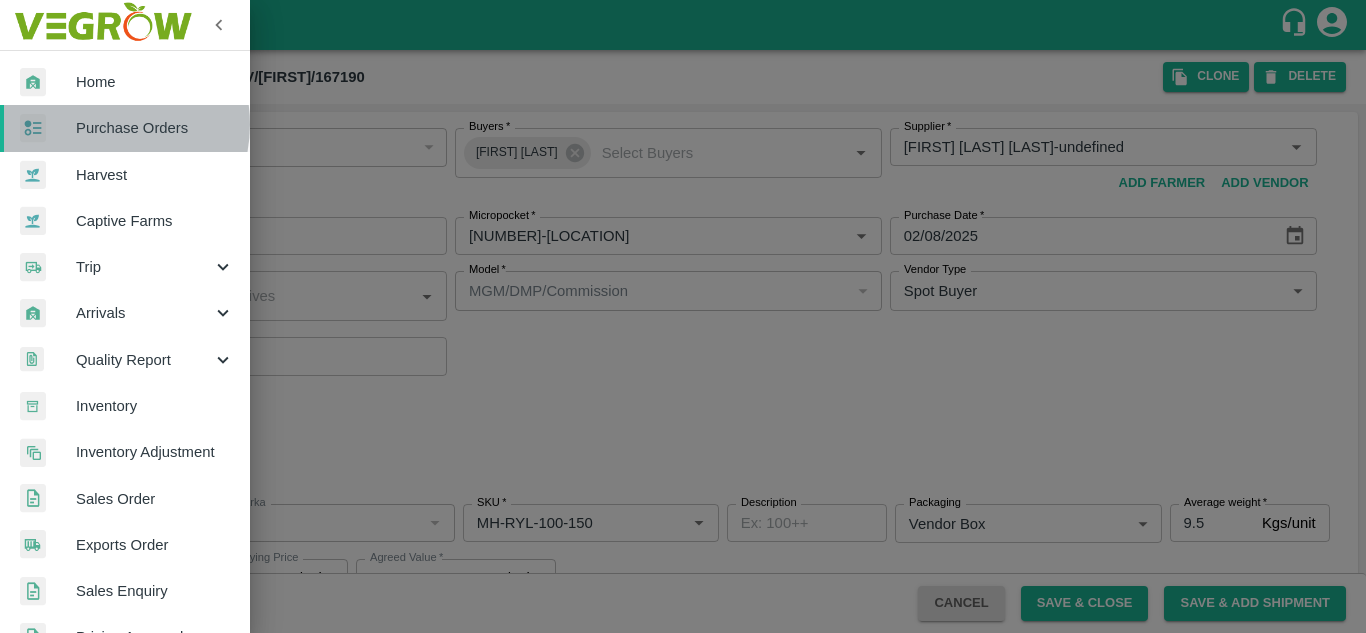 click on "Purchase Orders" at bounding box center [155, 128] 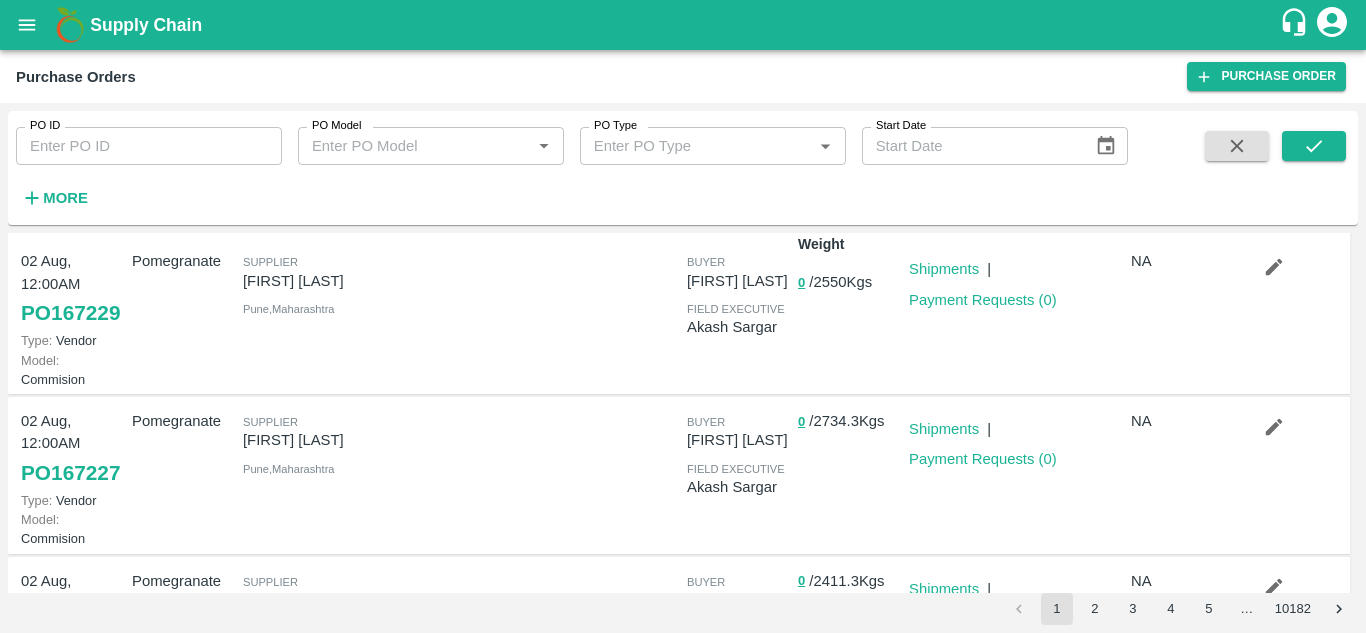 scroll, scrollTop: 0, scrollLeft: 0, axis: both 